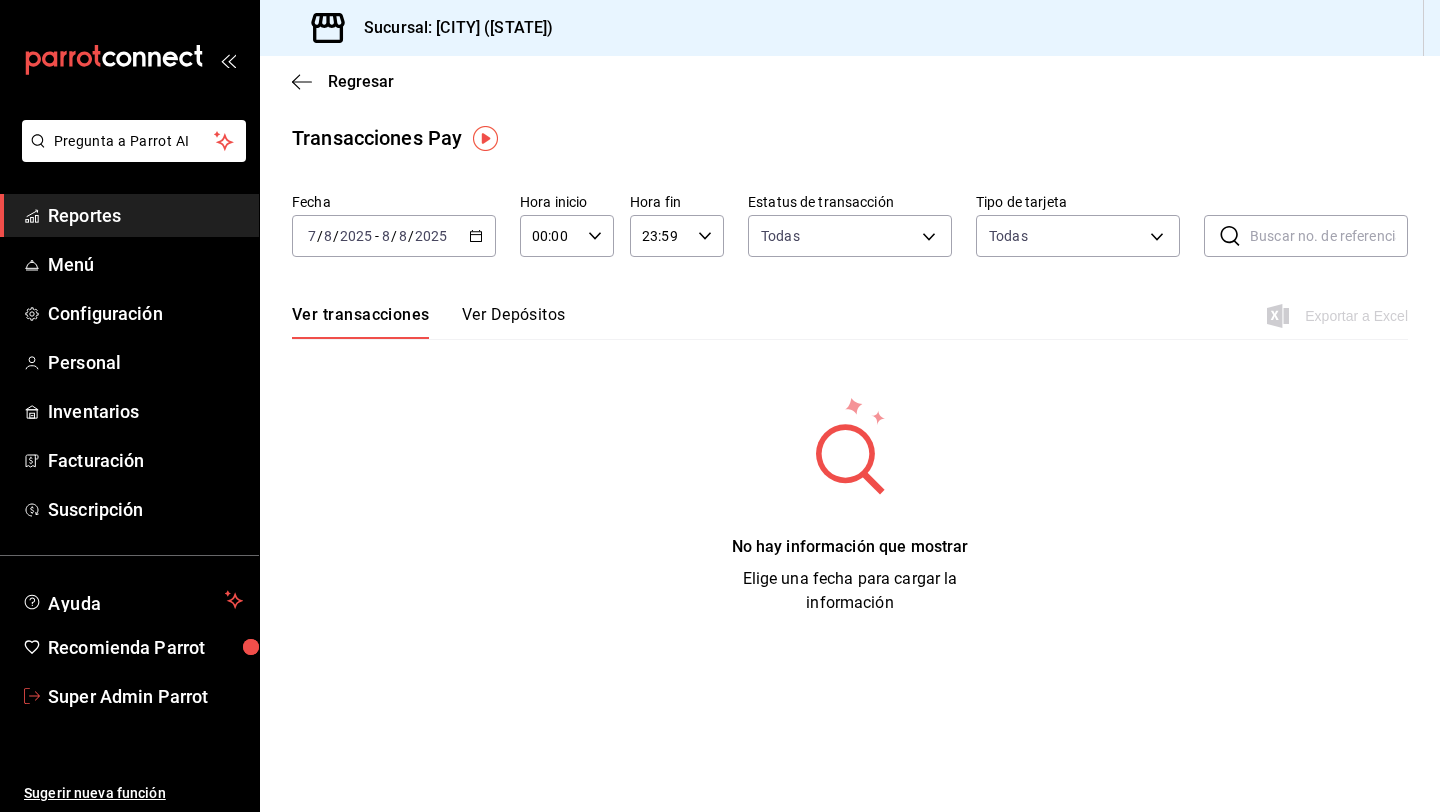 scroll, scrollTop: 0, scrollLeft: 0, axis: both 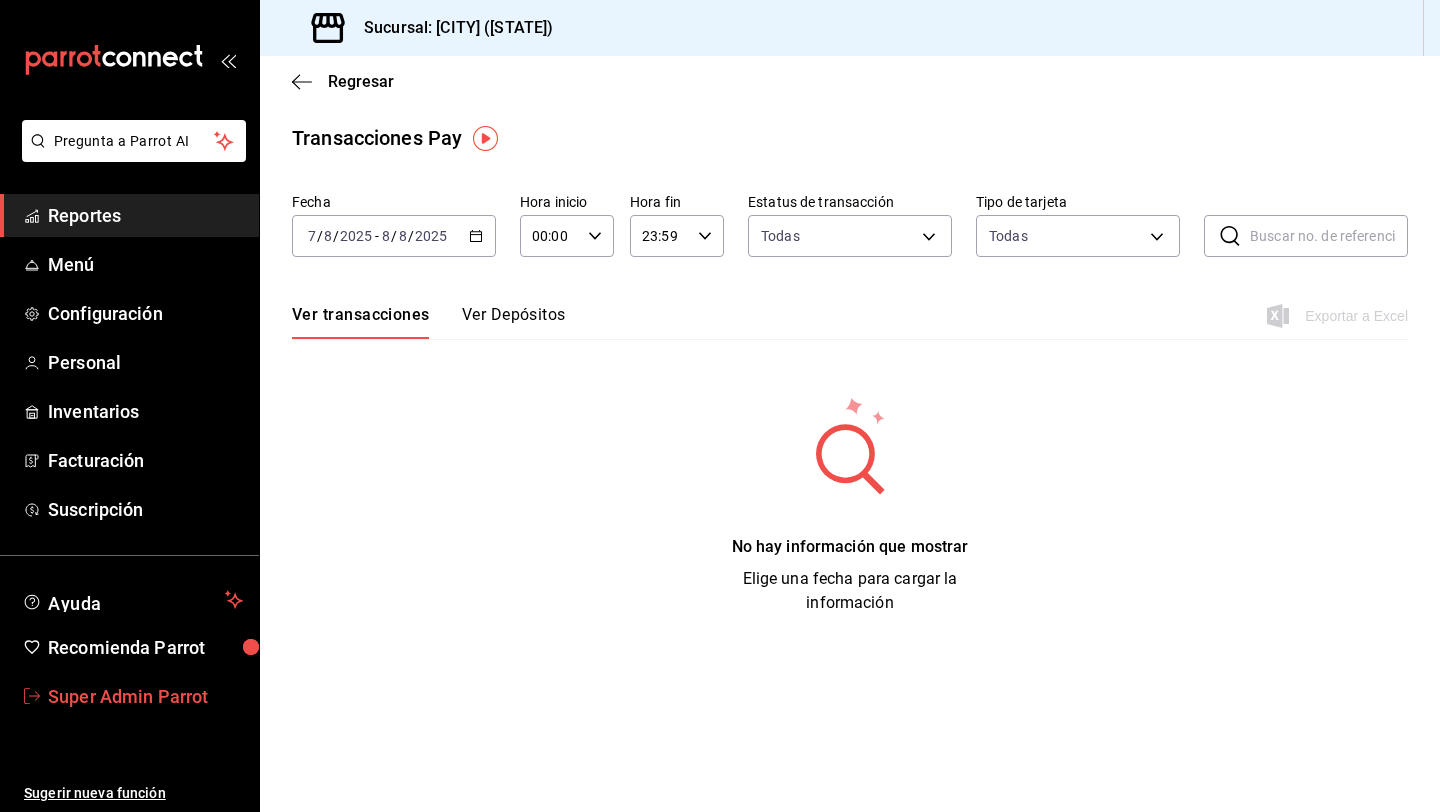 click on "Super Admin Parrot" at bounding box center (145, 696) 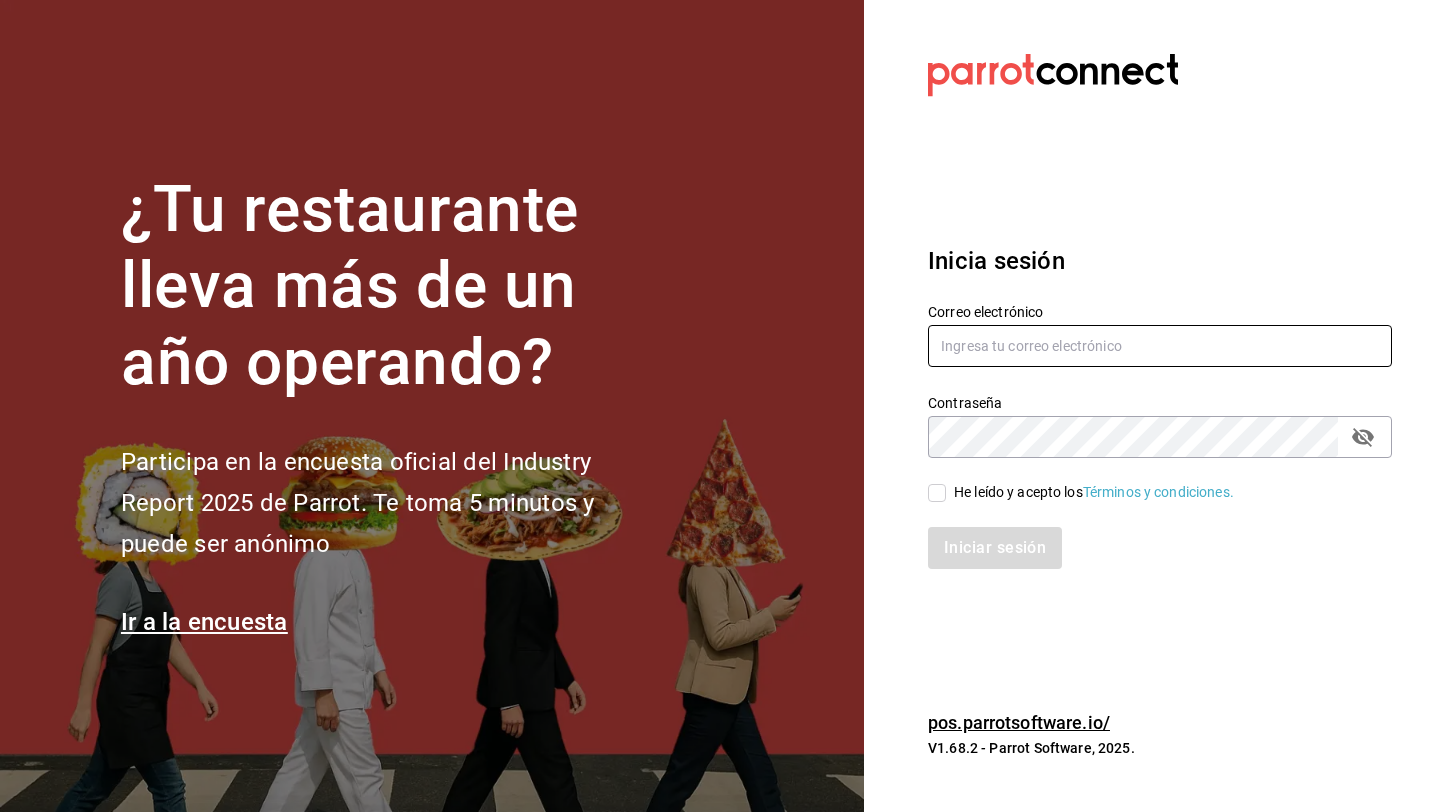 click at bounding box center [1160, 346] 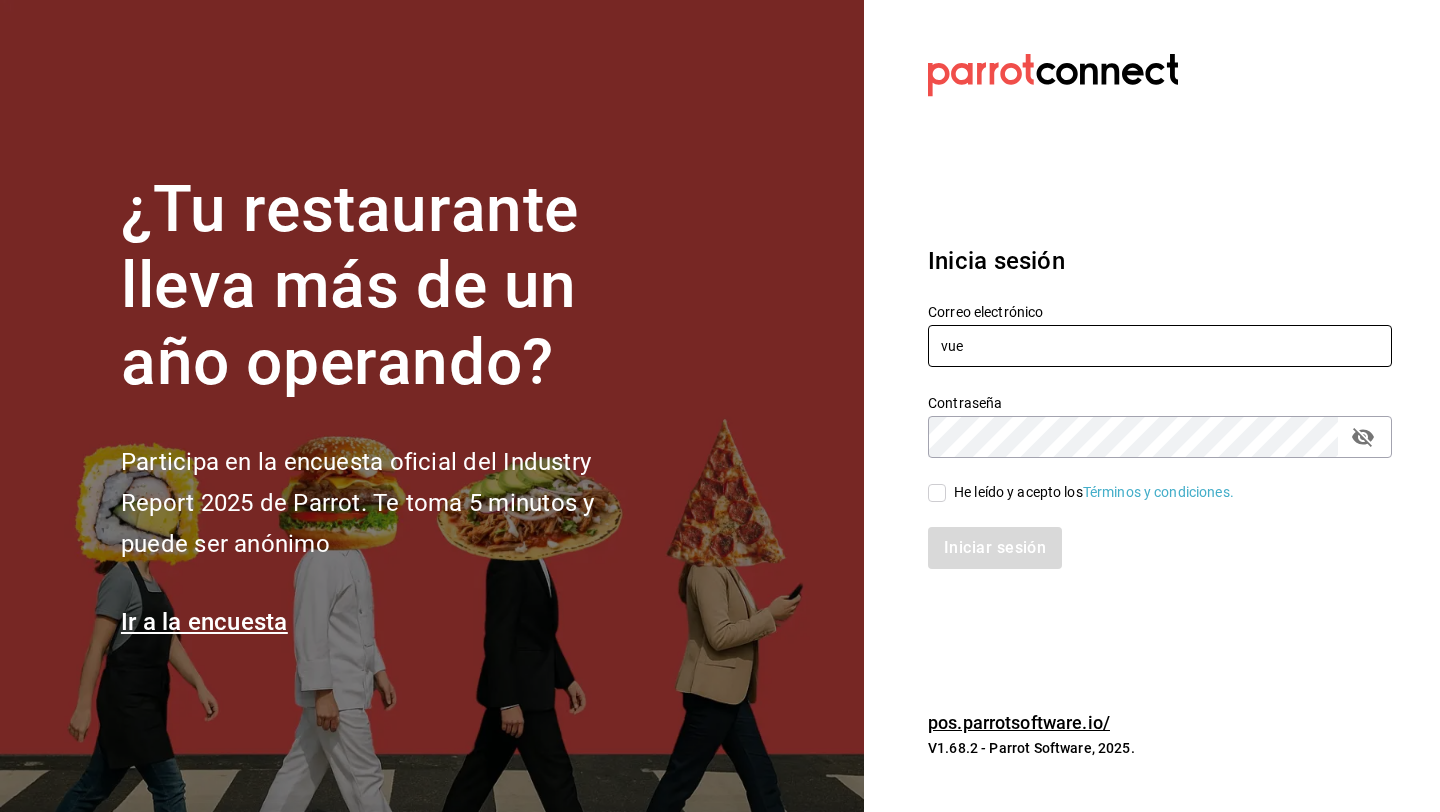 type on "vuelo@tamaulipas.com" 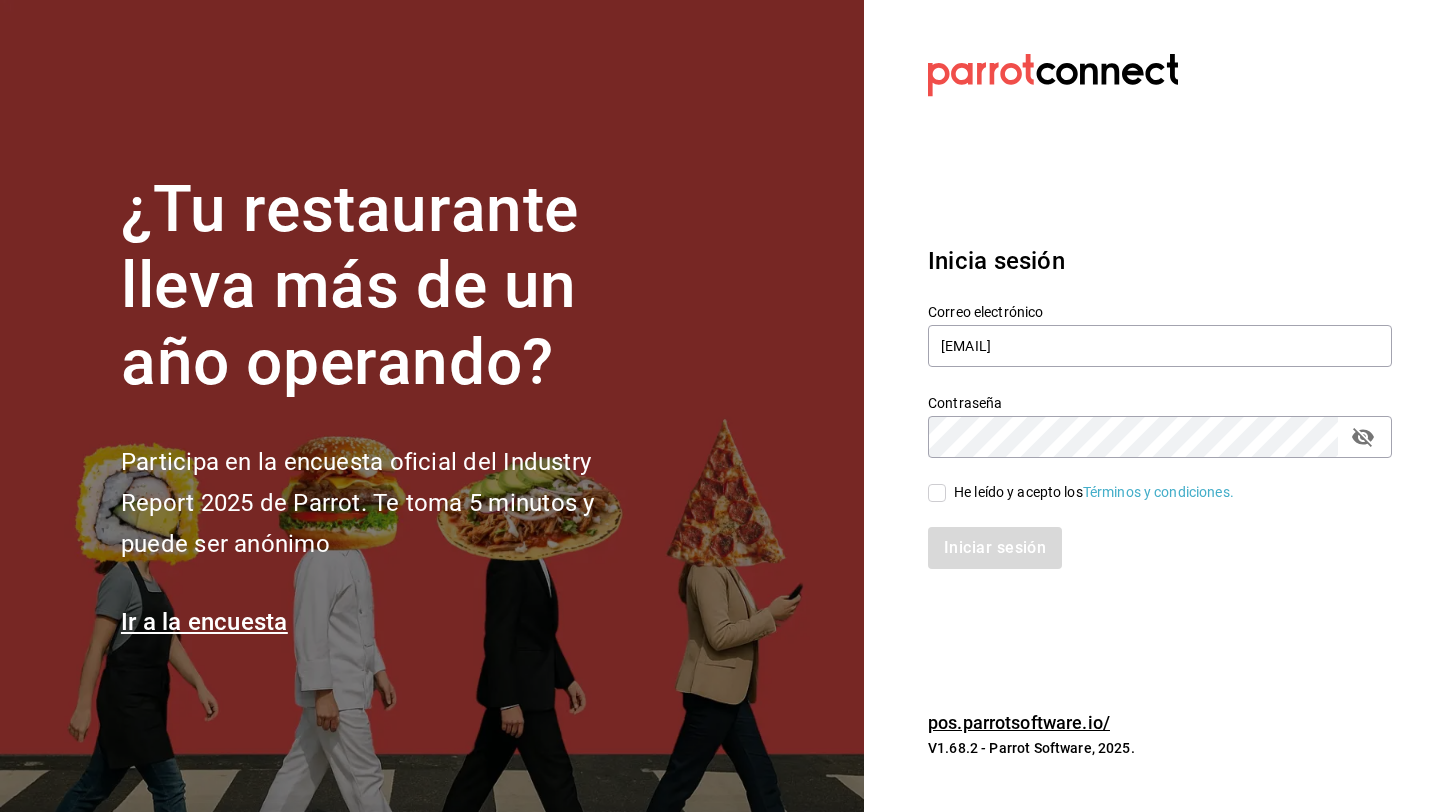 click on "He leído y acepto los  Términos y condiciones." at bounding box center [937, 493] 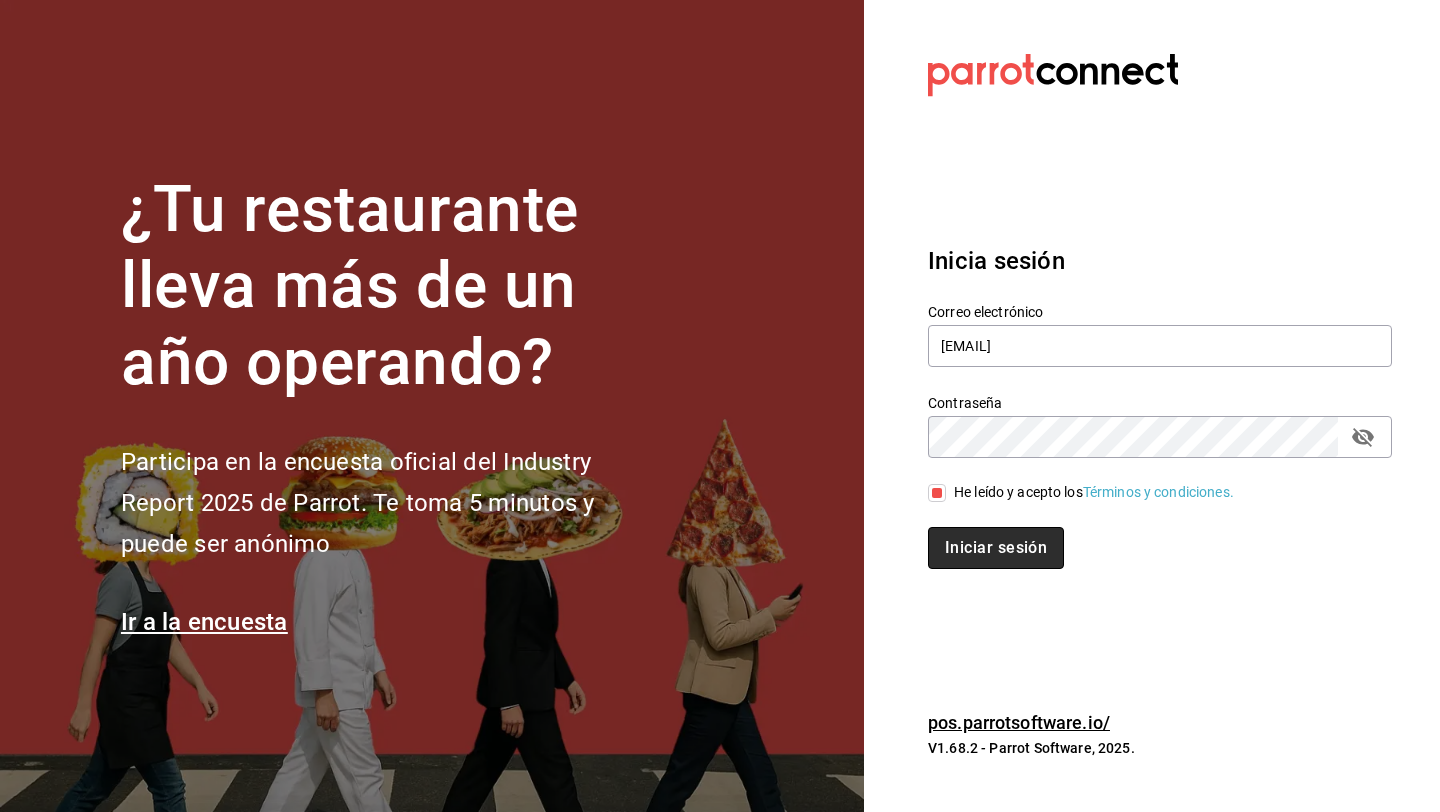 click on "Iniciar sesión" at bounding box center (996, 548) 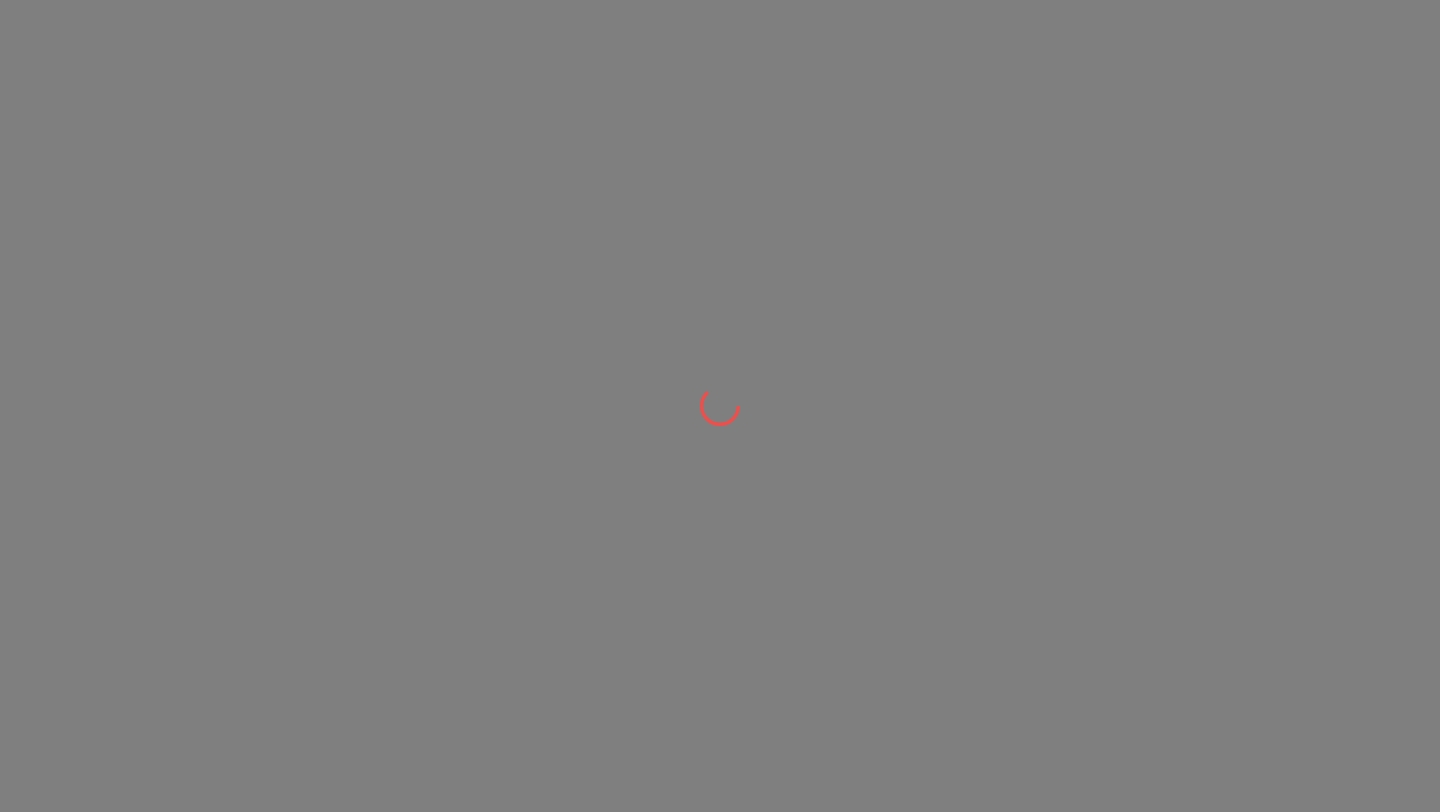 scroll, scrollTop: 0, scrollLeft: 0, axis: both 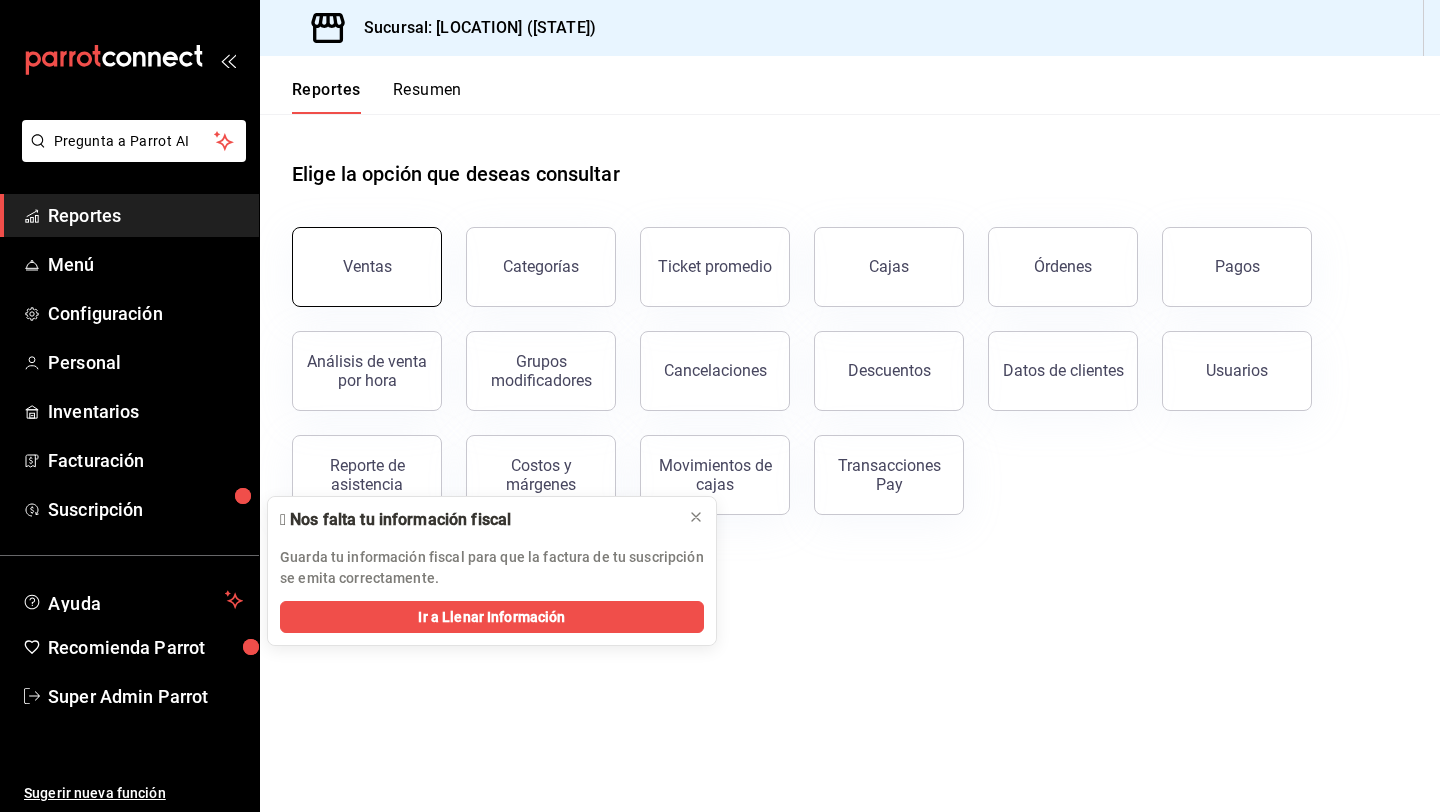 click on "Ventas" at bounding box center [367, 267] 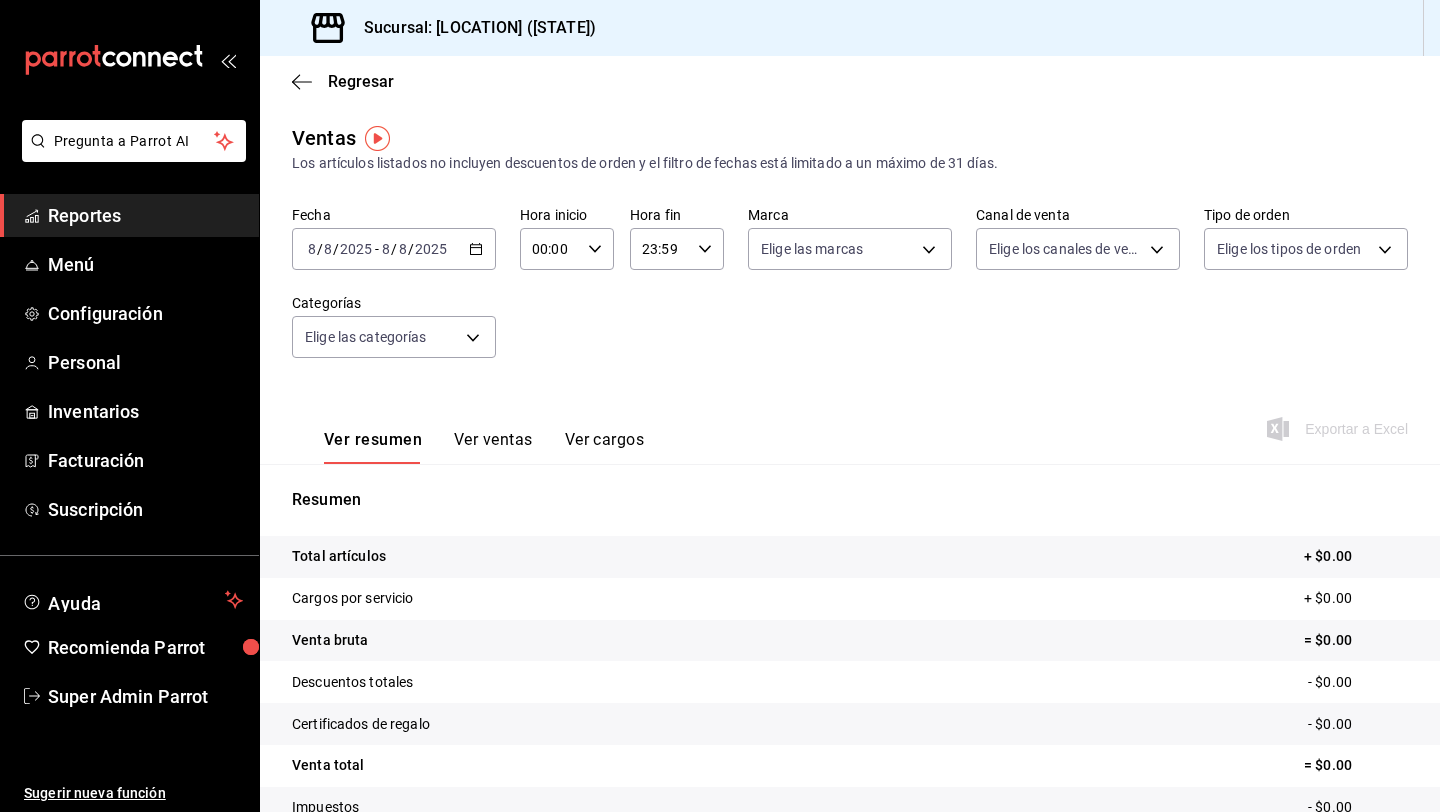 click 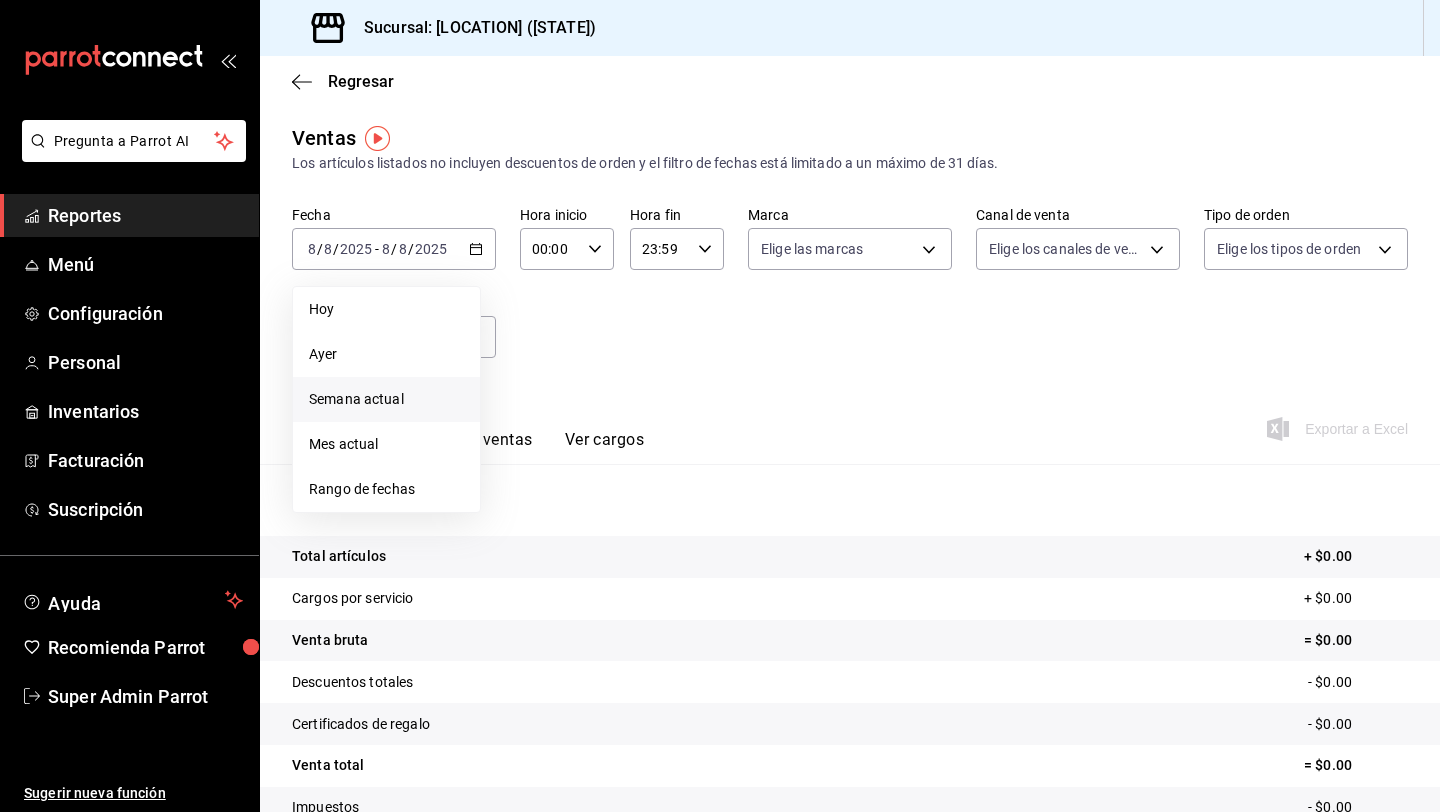 click on "Semana actual" at bounding box center [386, 399] 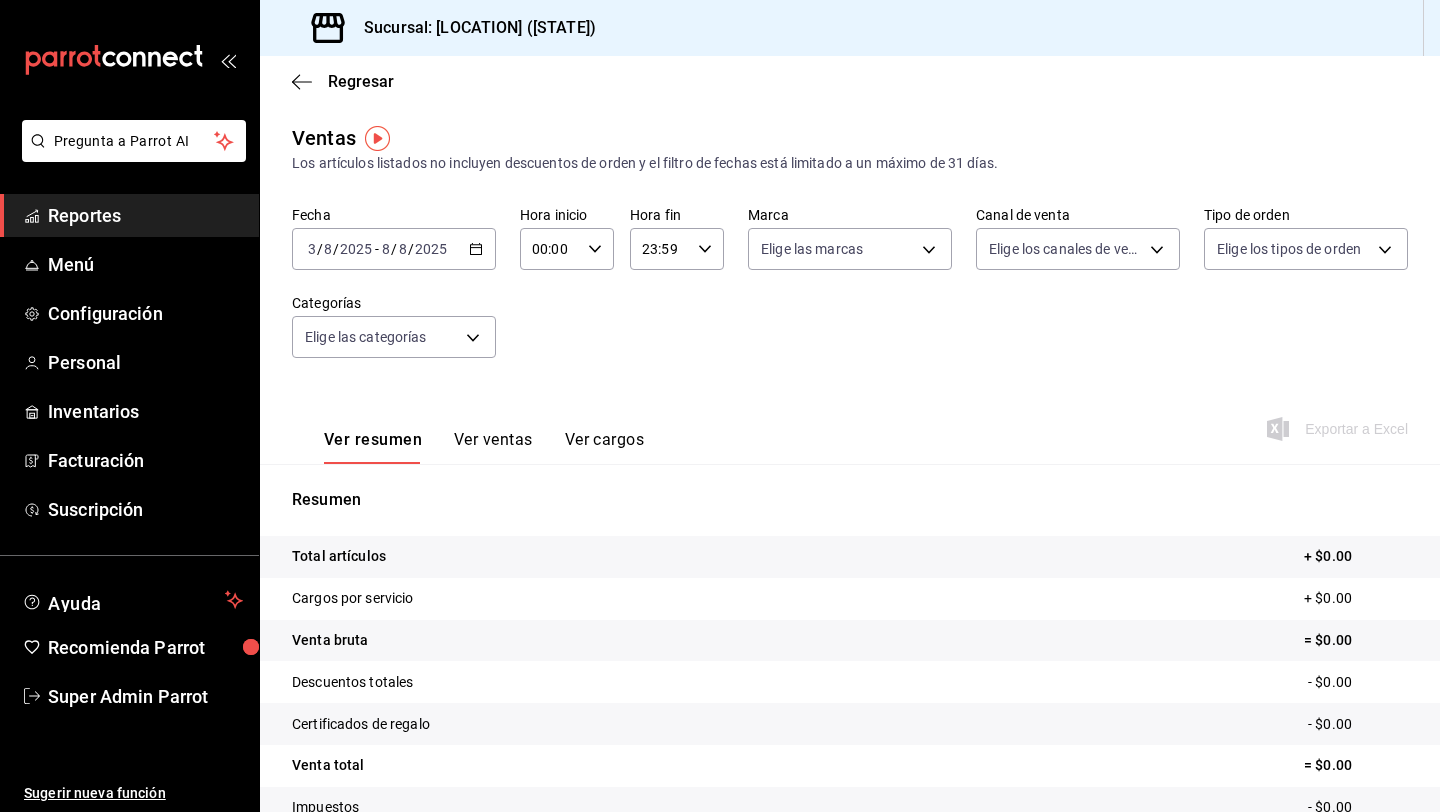 click on "2025-08-03 3 / 8 / 2025 - 2025-08-08 8 / 8 / 2025" at bounding box center (394, 249) 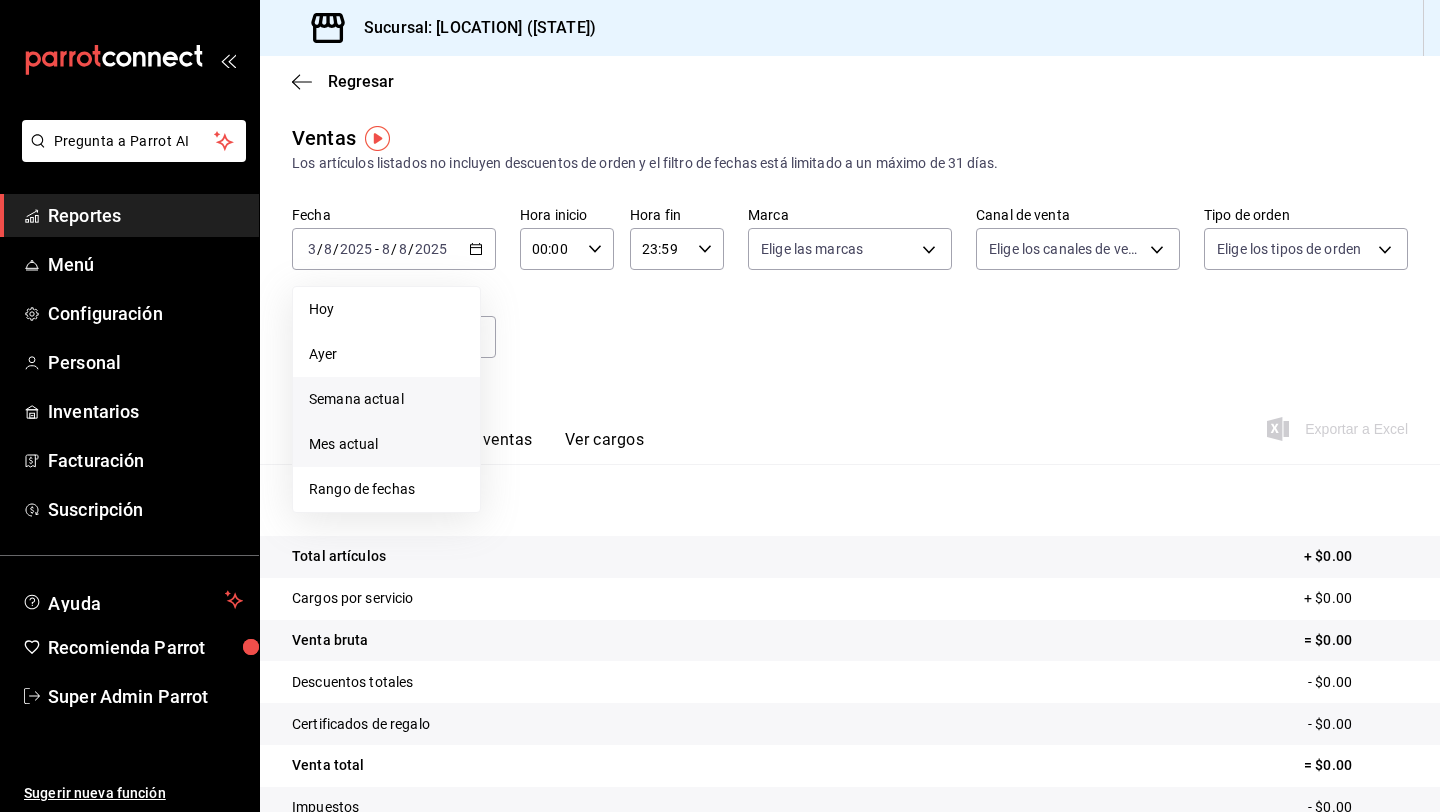 click on "Mes actual" at bounding box center (386, 444) 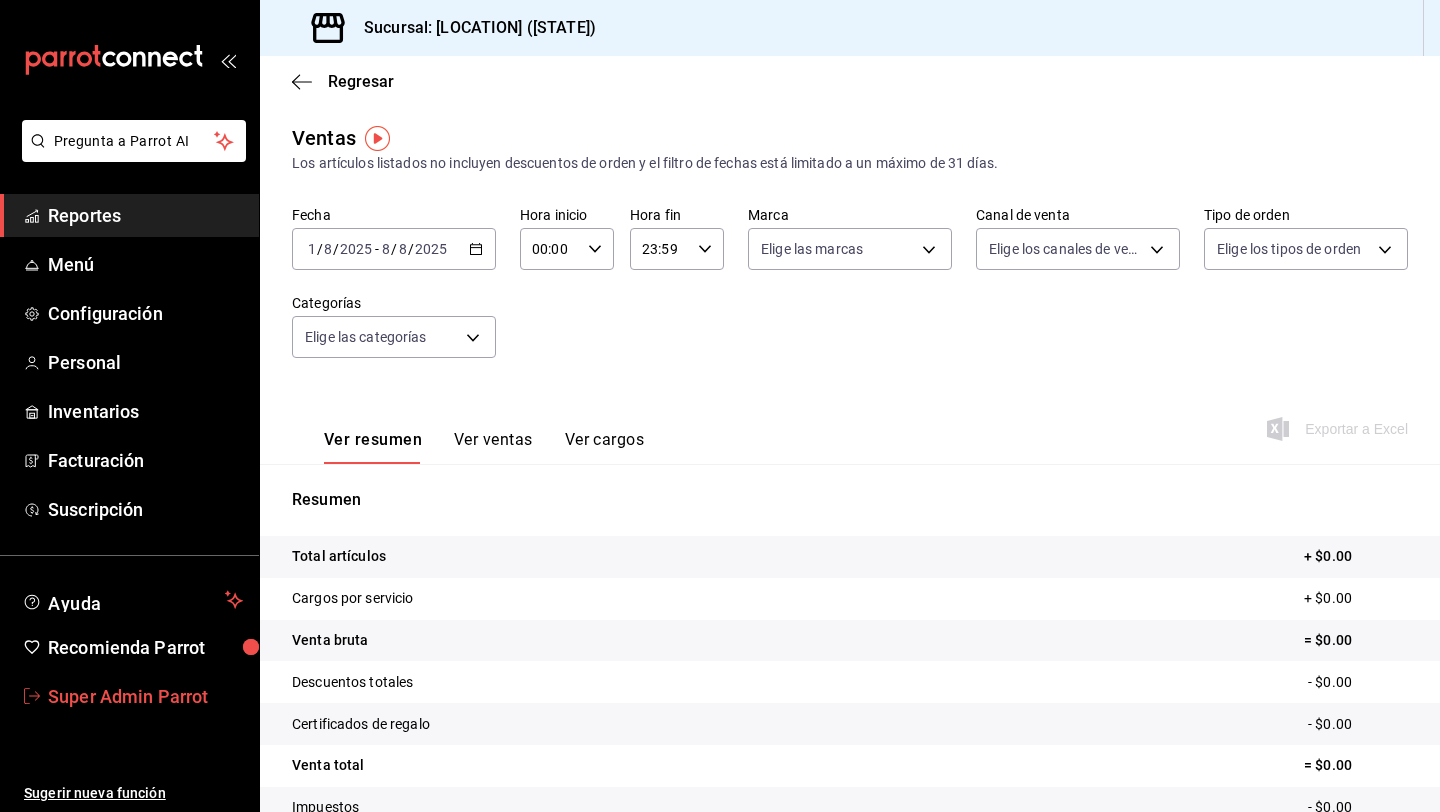 click on "Super Admin Parrot" at bounding box center [145, 696] 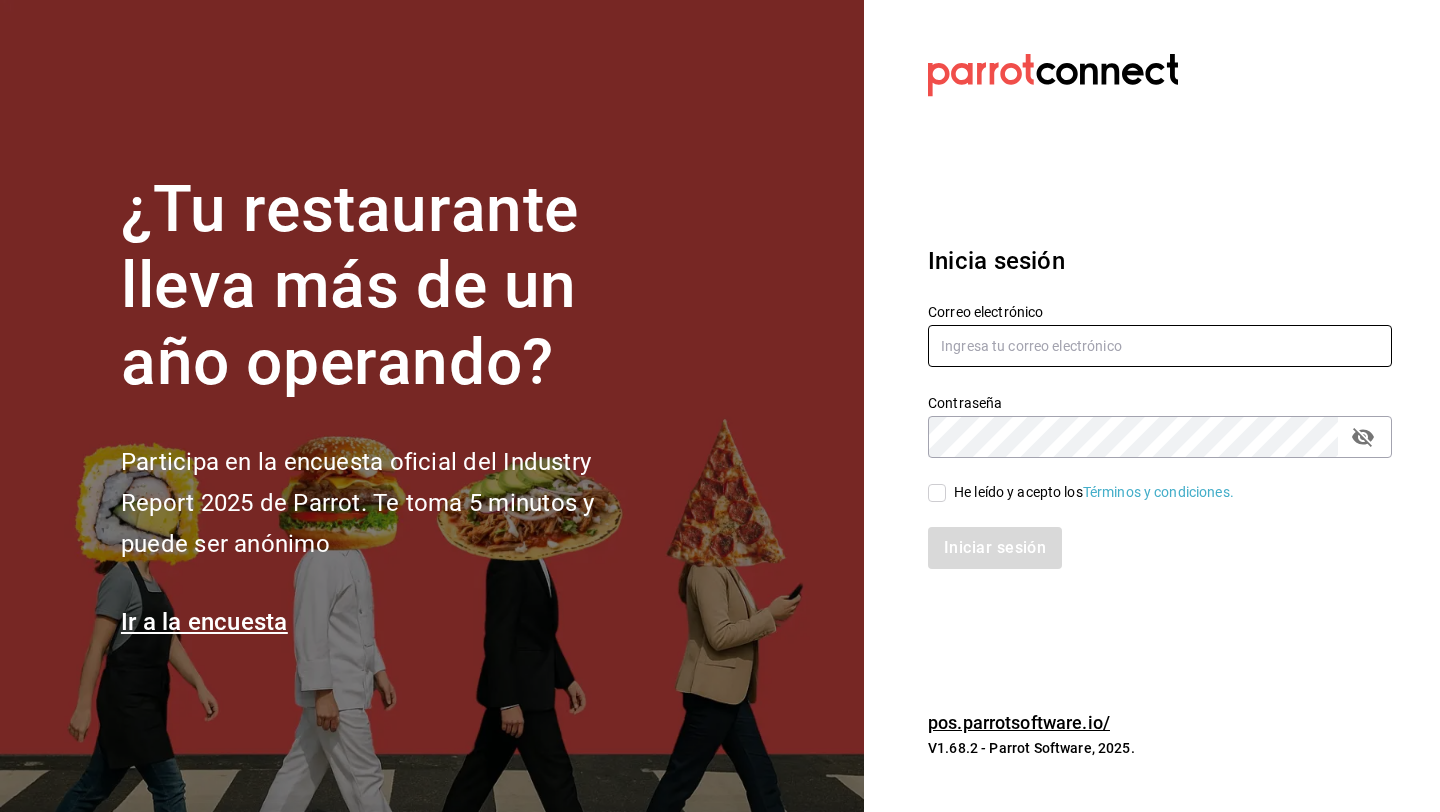 click at bounding box center [1160, 346] 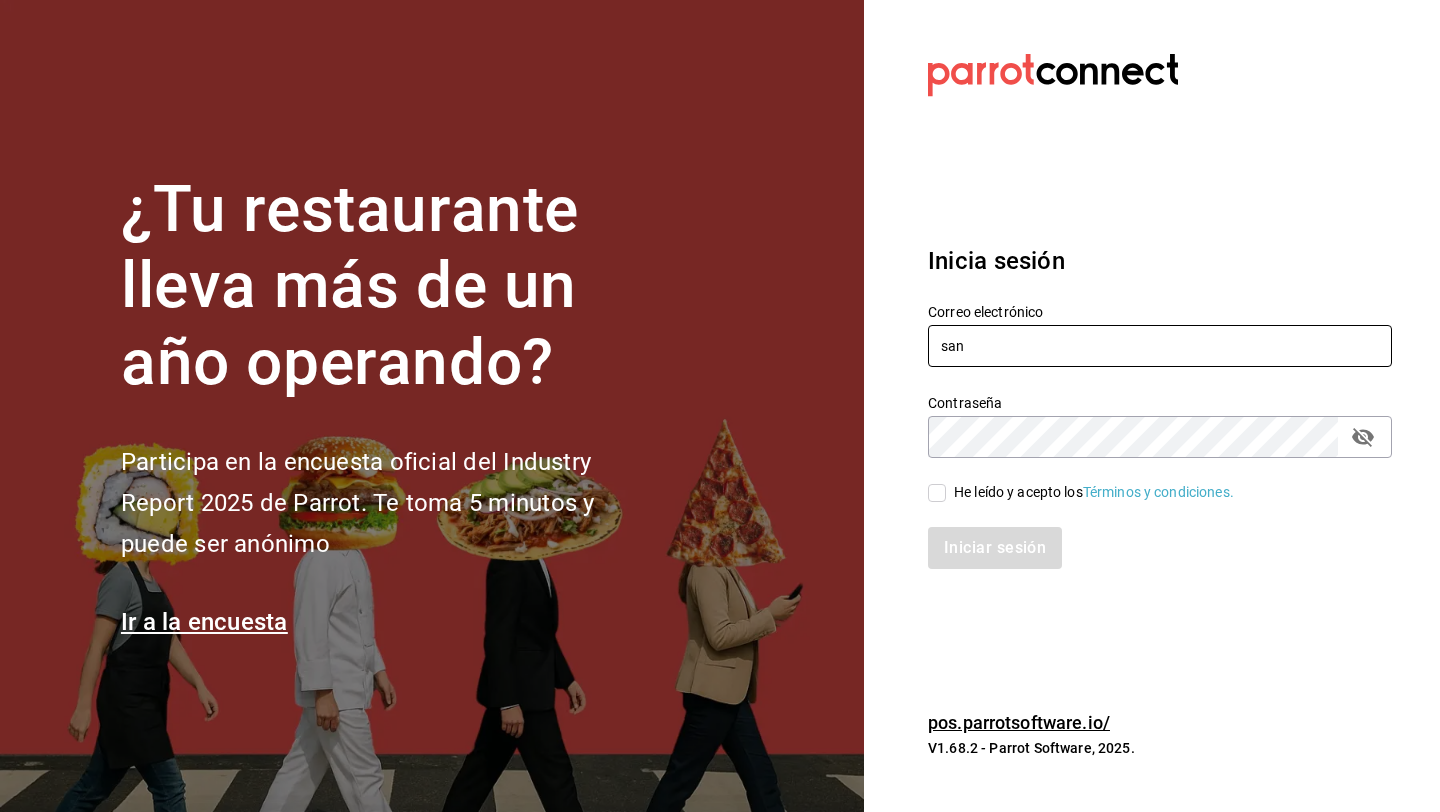 type on "sanbenitotortasyburritos@lapaz.com" 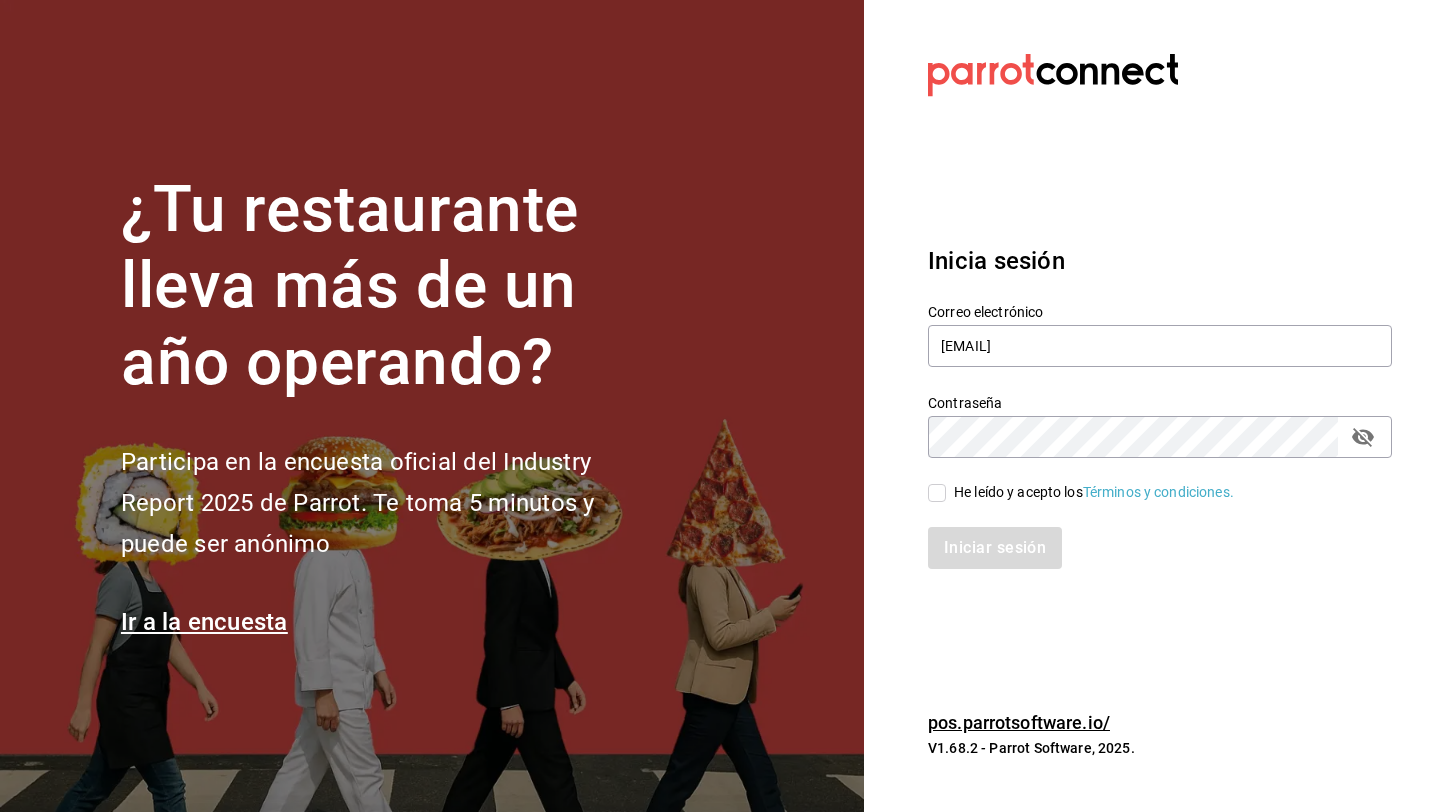 click on "He leído y acepto los  Términos y condiciones." at bounding box center [1094, 492] 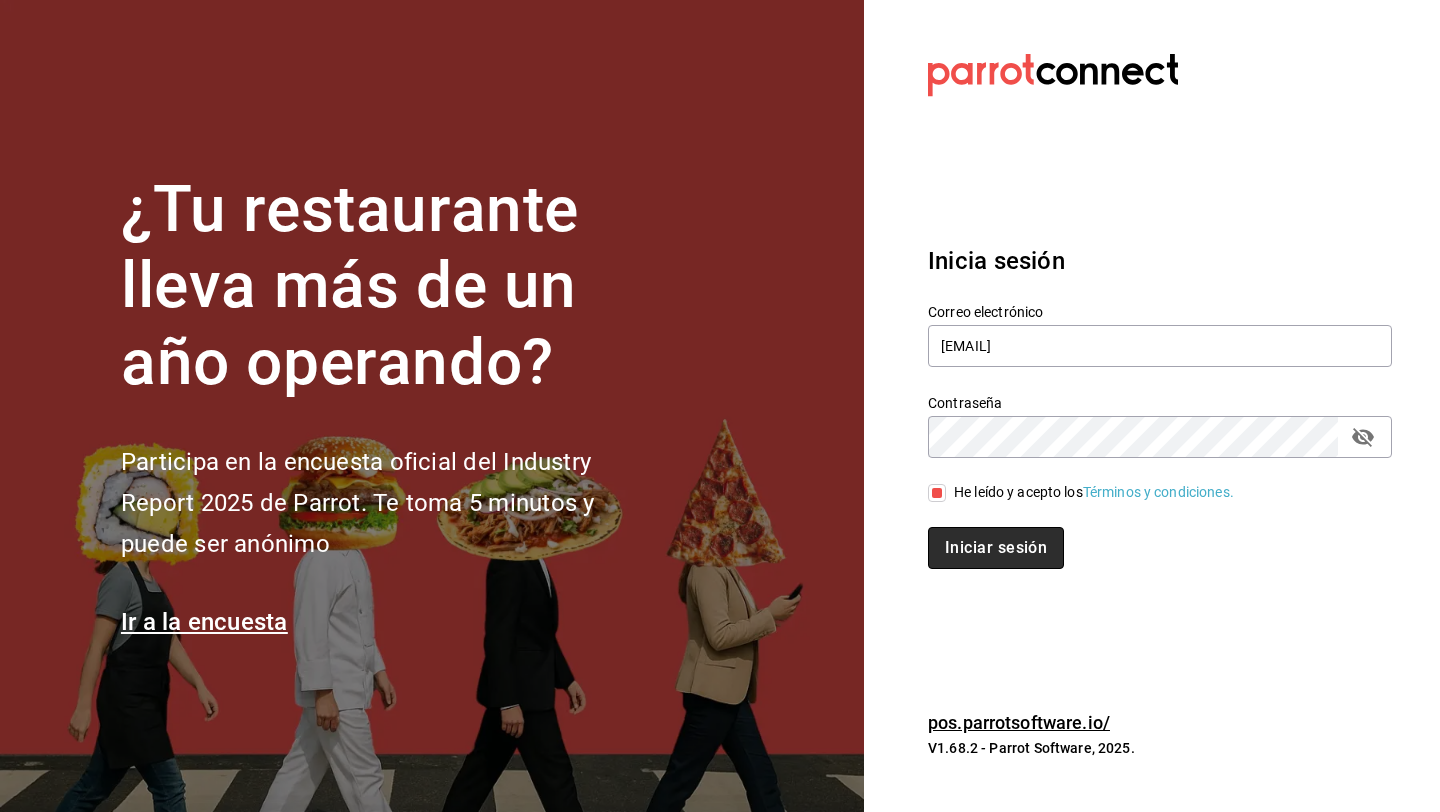 click on "Iniciar sesión" at bounding box center [996, 548] 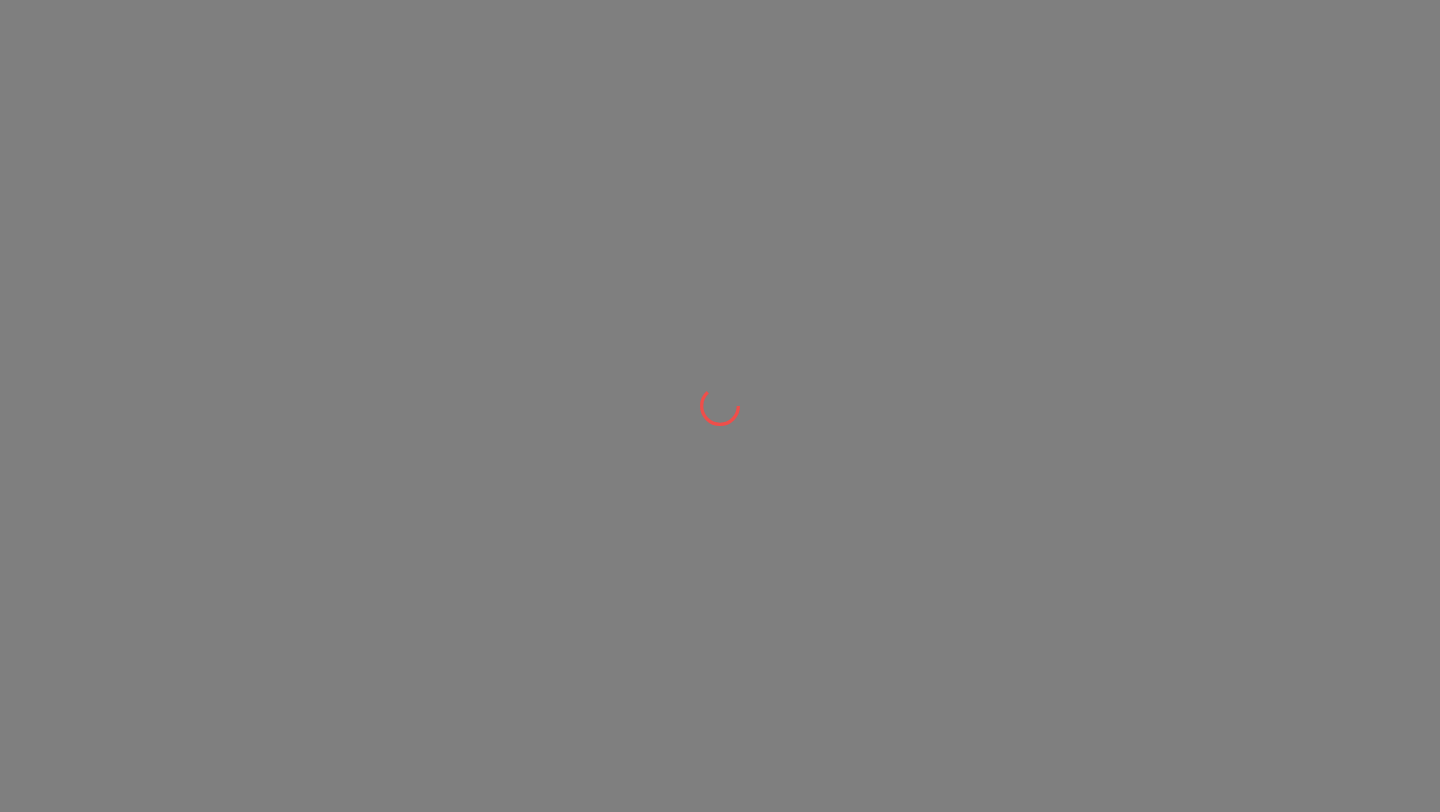 scroll, scrollTop: 0, scrollLeft: 0, axis: both 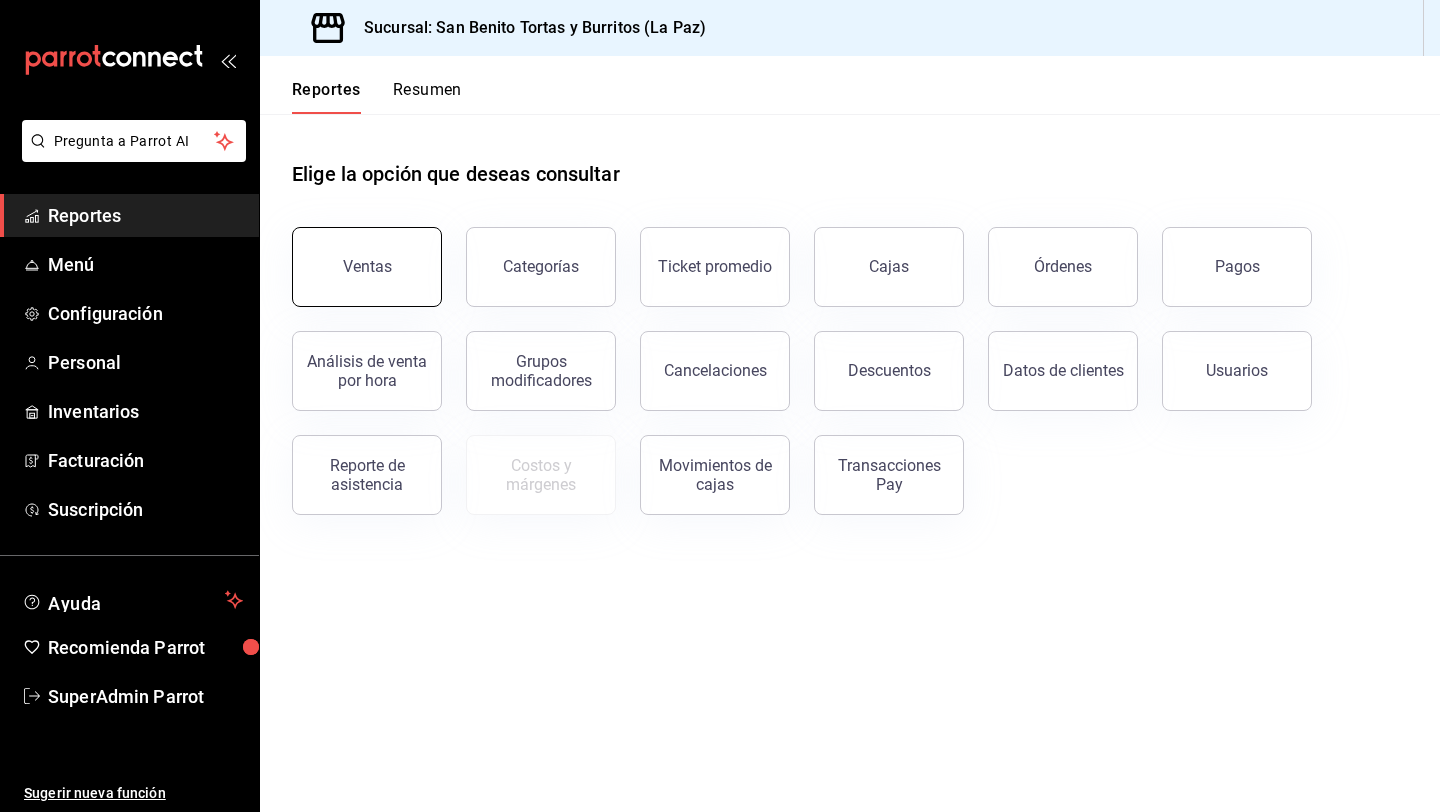 click on "Ventas" at bounding box center (367, 267) 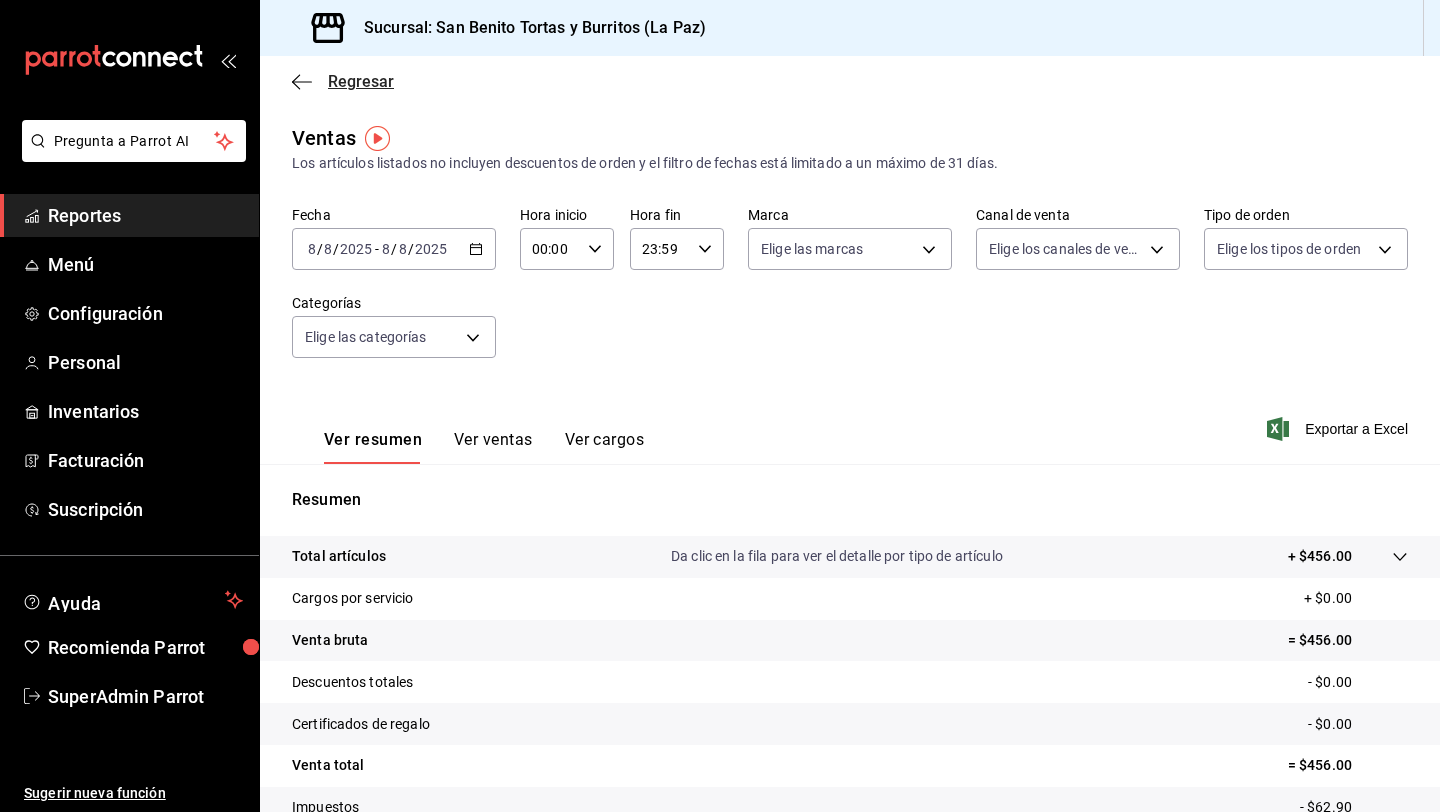 click 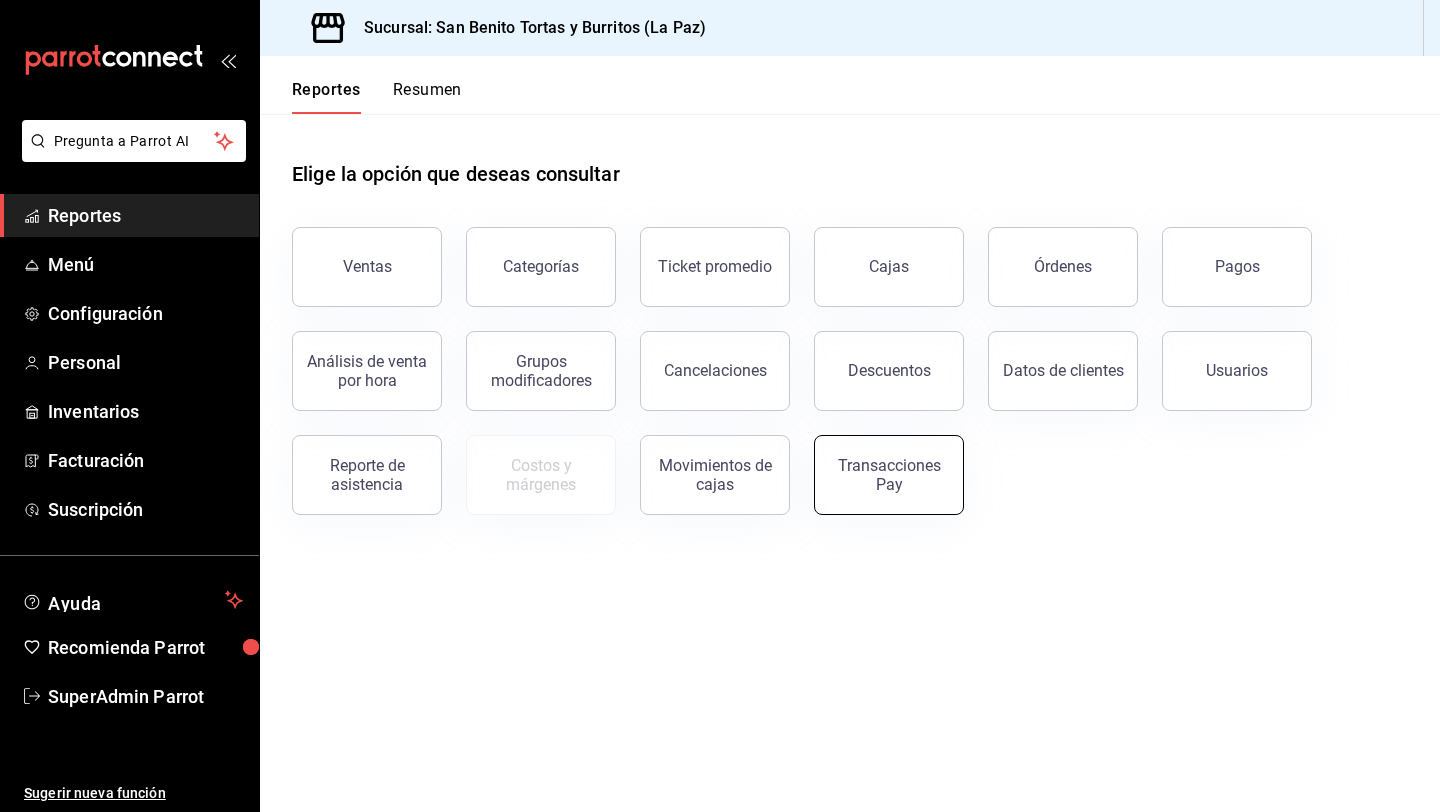 click on "Transacciones Pay" at bounding box center (889, 475) 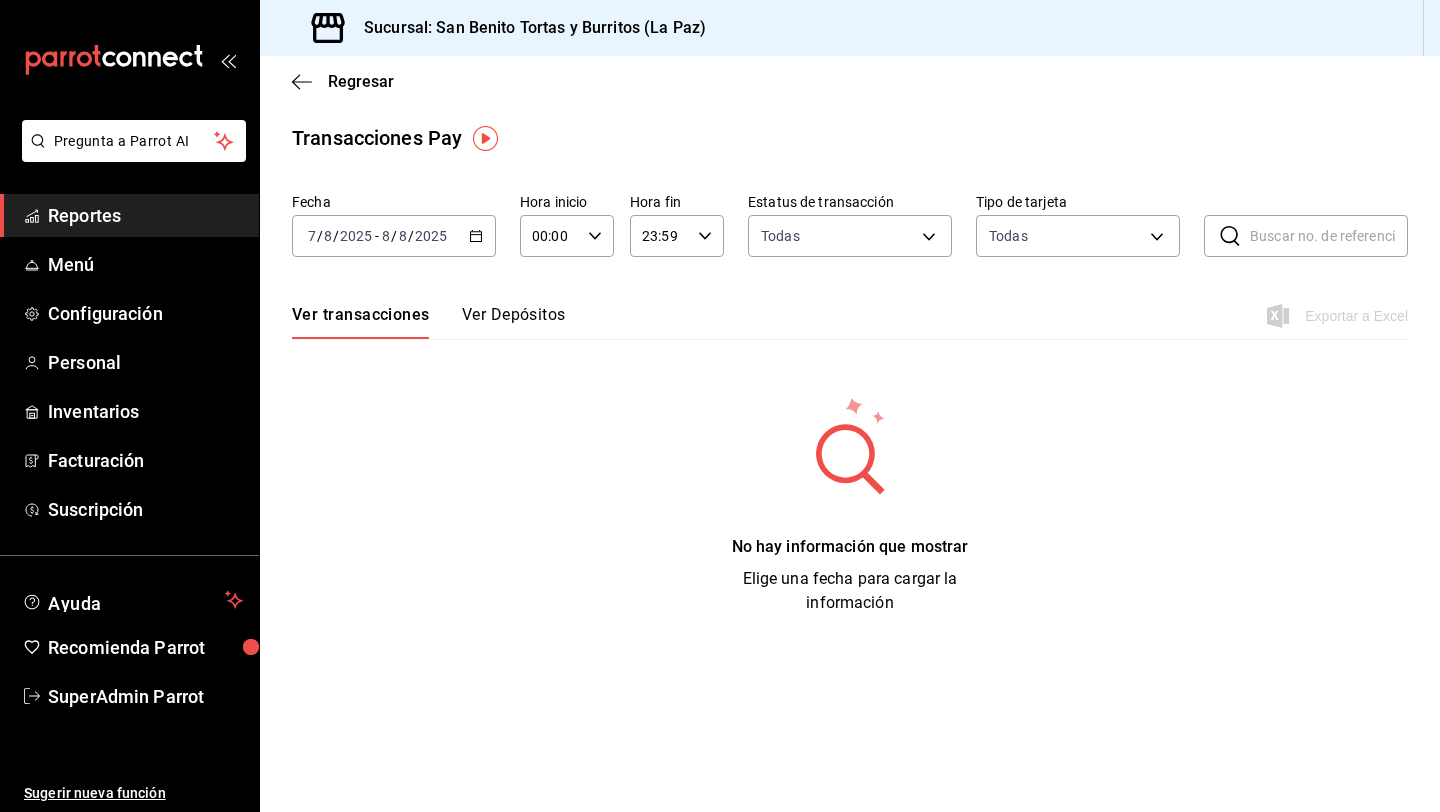 click 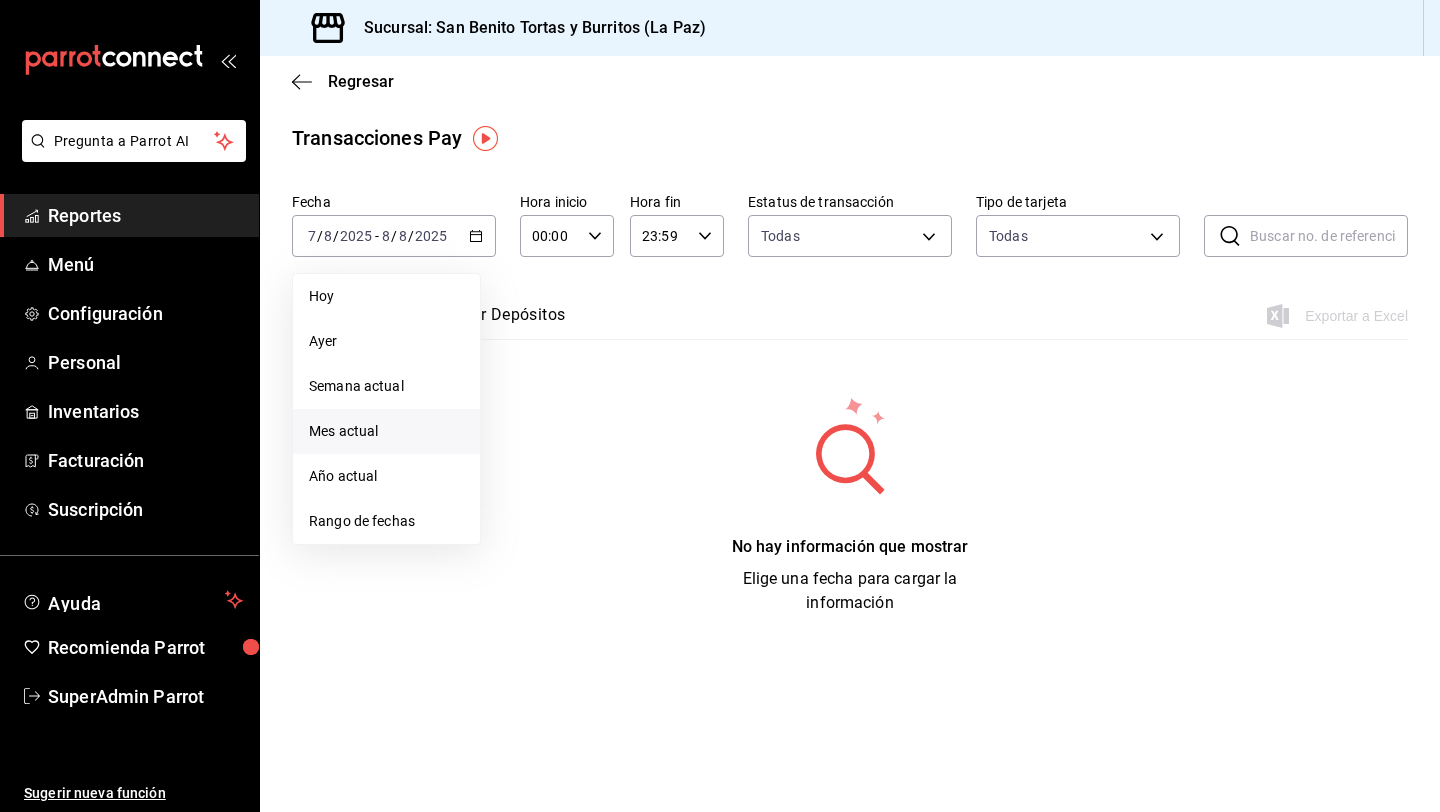 click on "Mes actual" at bounding box center [386, 431] 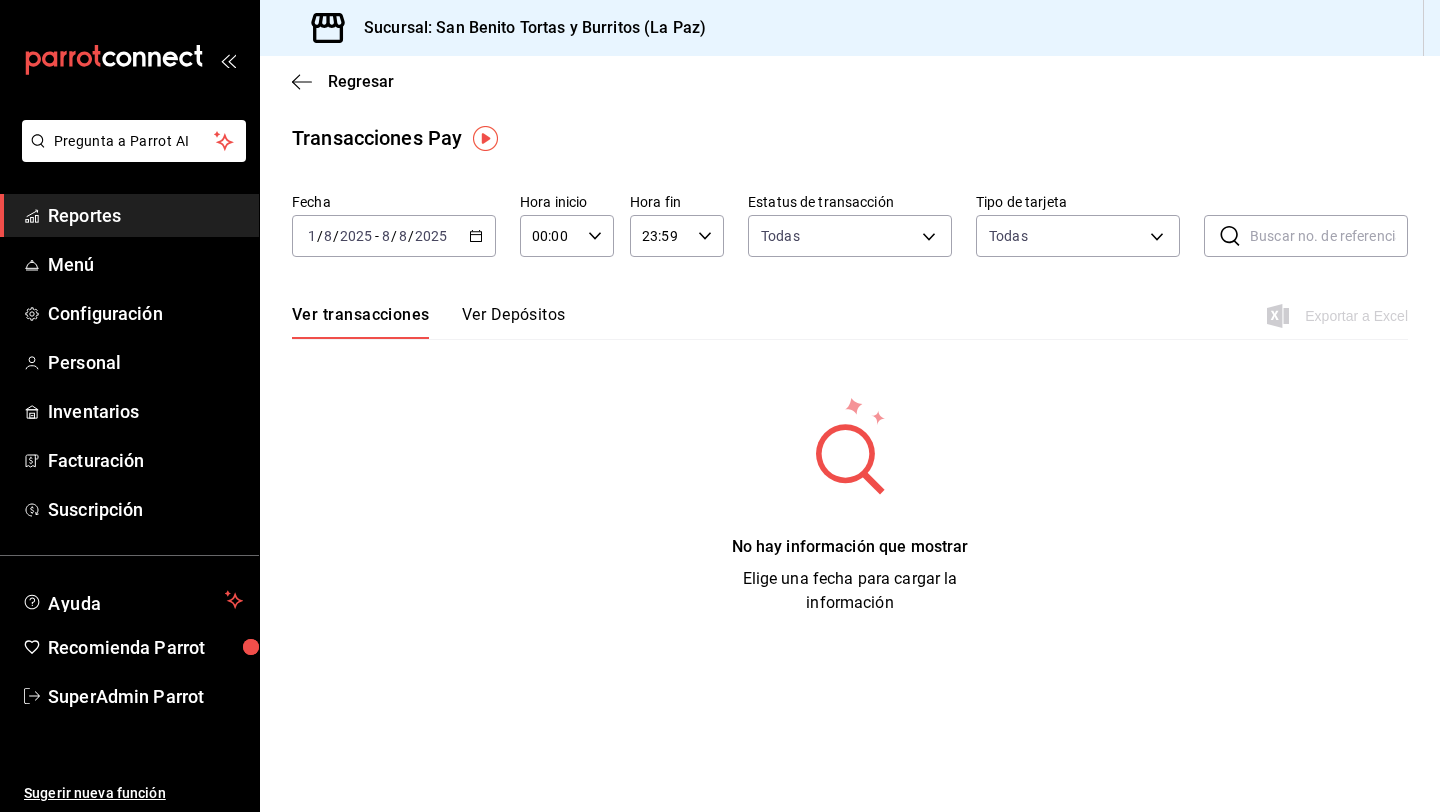 click on "2025-08-01 1 / 8 / 2025 - 2025-08-08 8 / 8 / 2025" at bounding box center (394, 236) 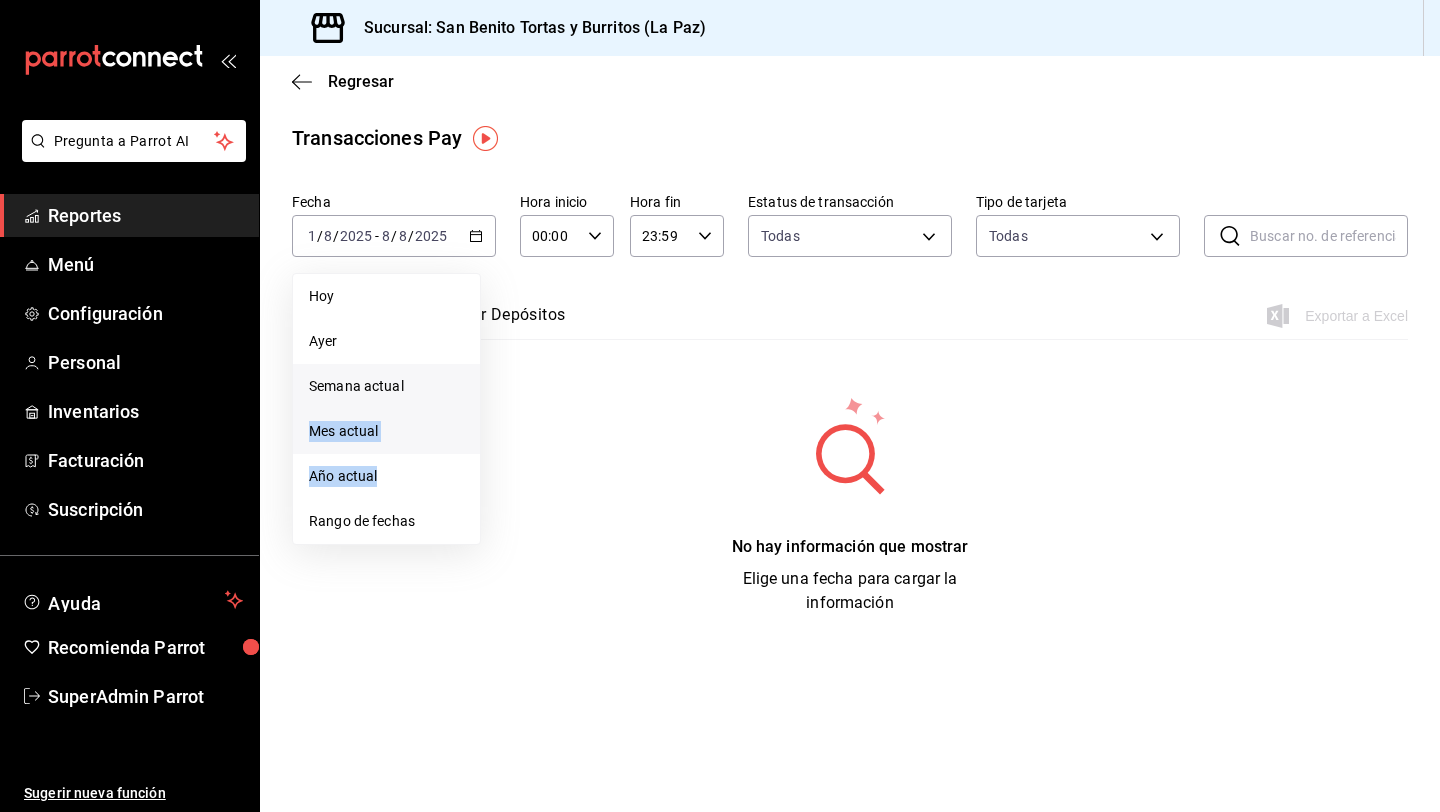drag, startPoint x: 386, startPoint y: 485, endPoint x: 390, endPoint y: 401, distance: 84.095184 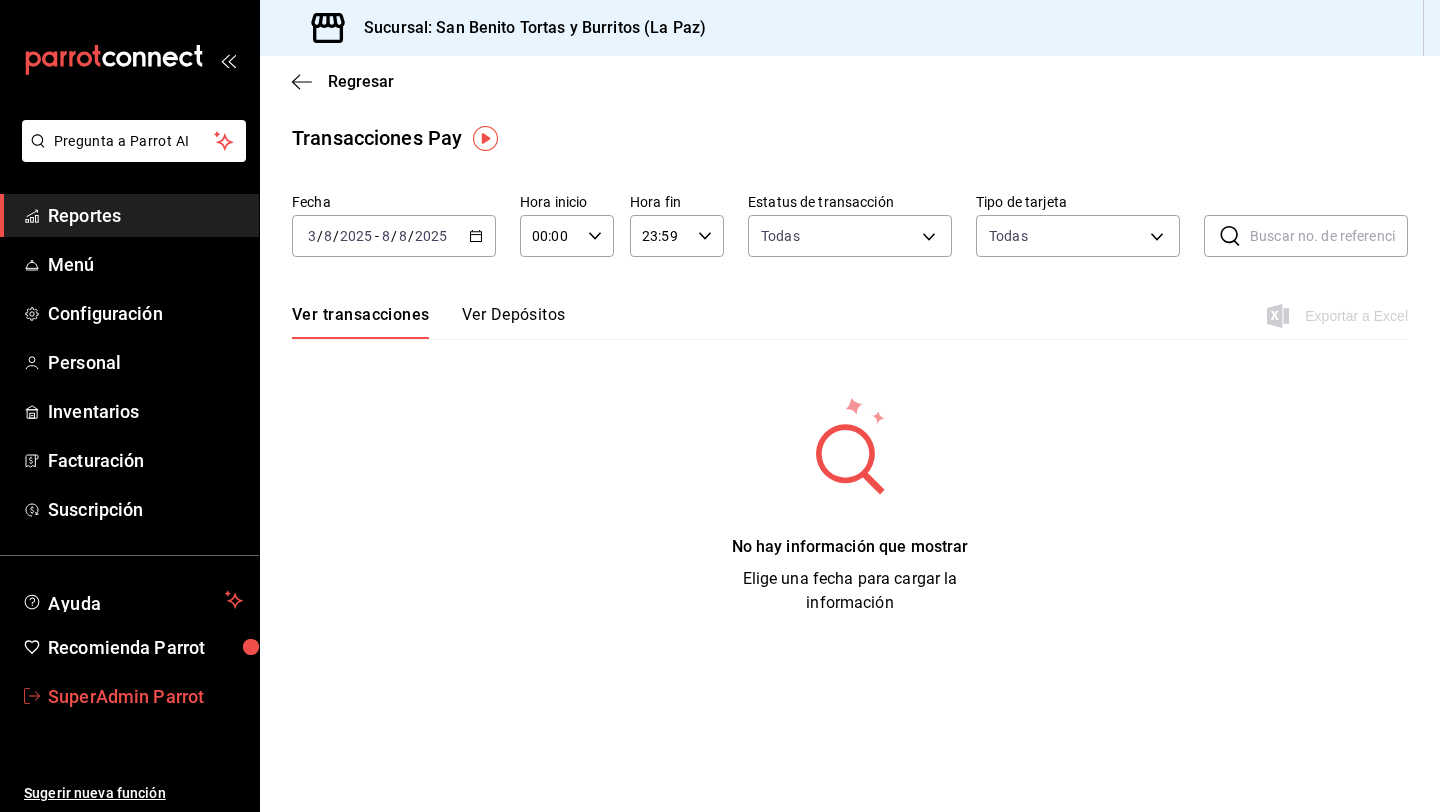 click on "SuperAdmin Parrot" at bounding box center [145, 696] 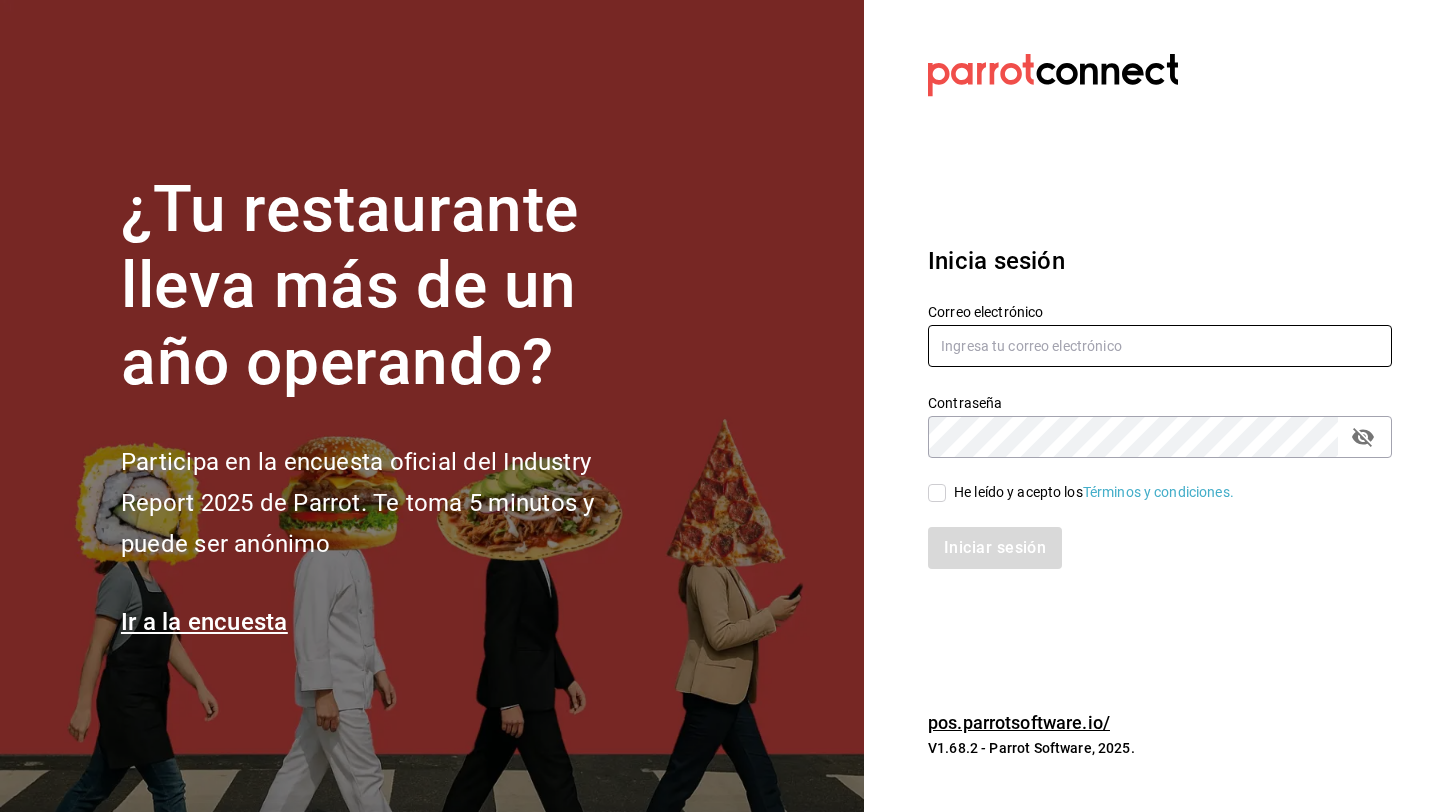 click at bounding box center (1160, 346) 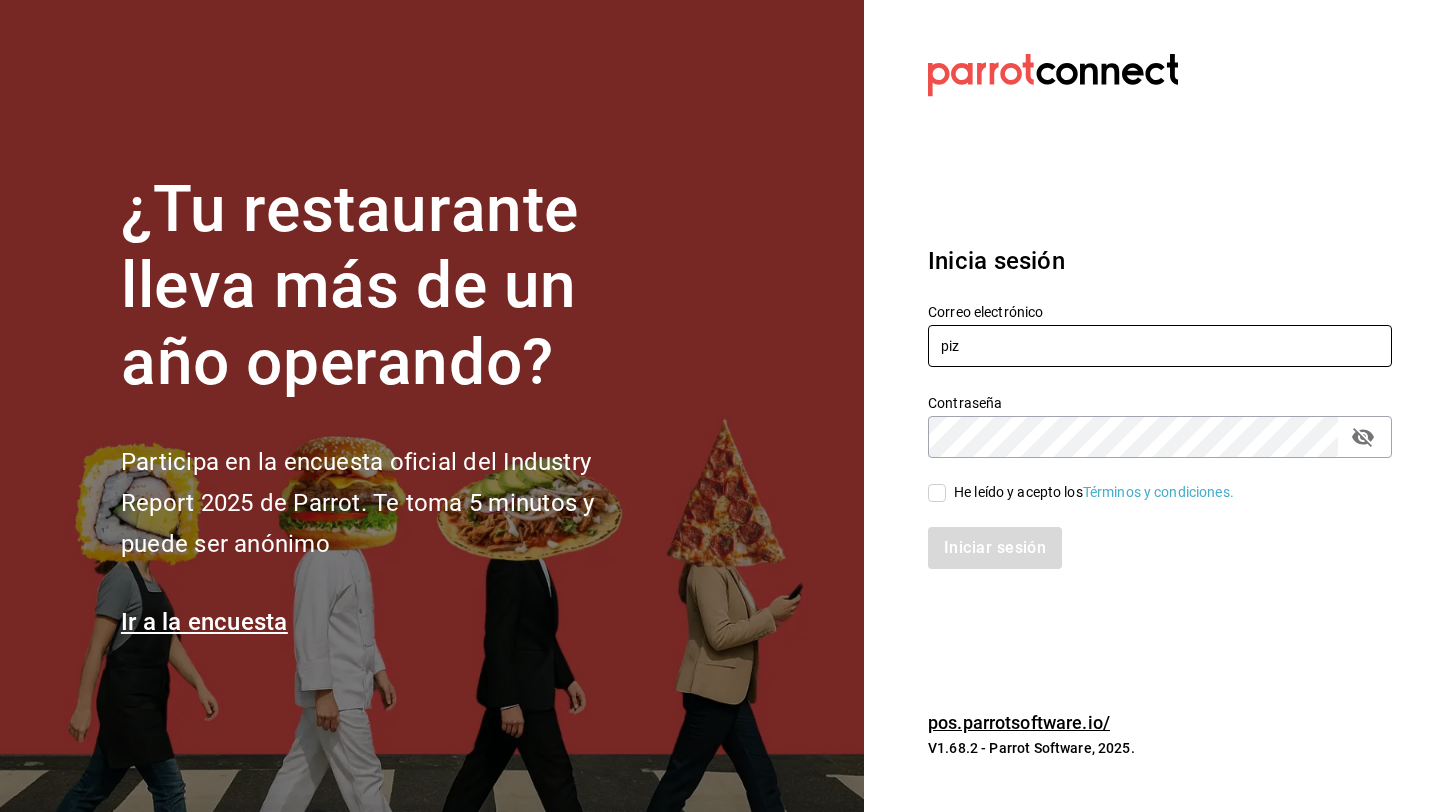 type on "pizzeriaccontessa@condesa.com" 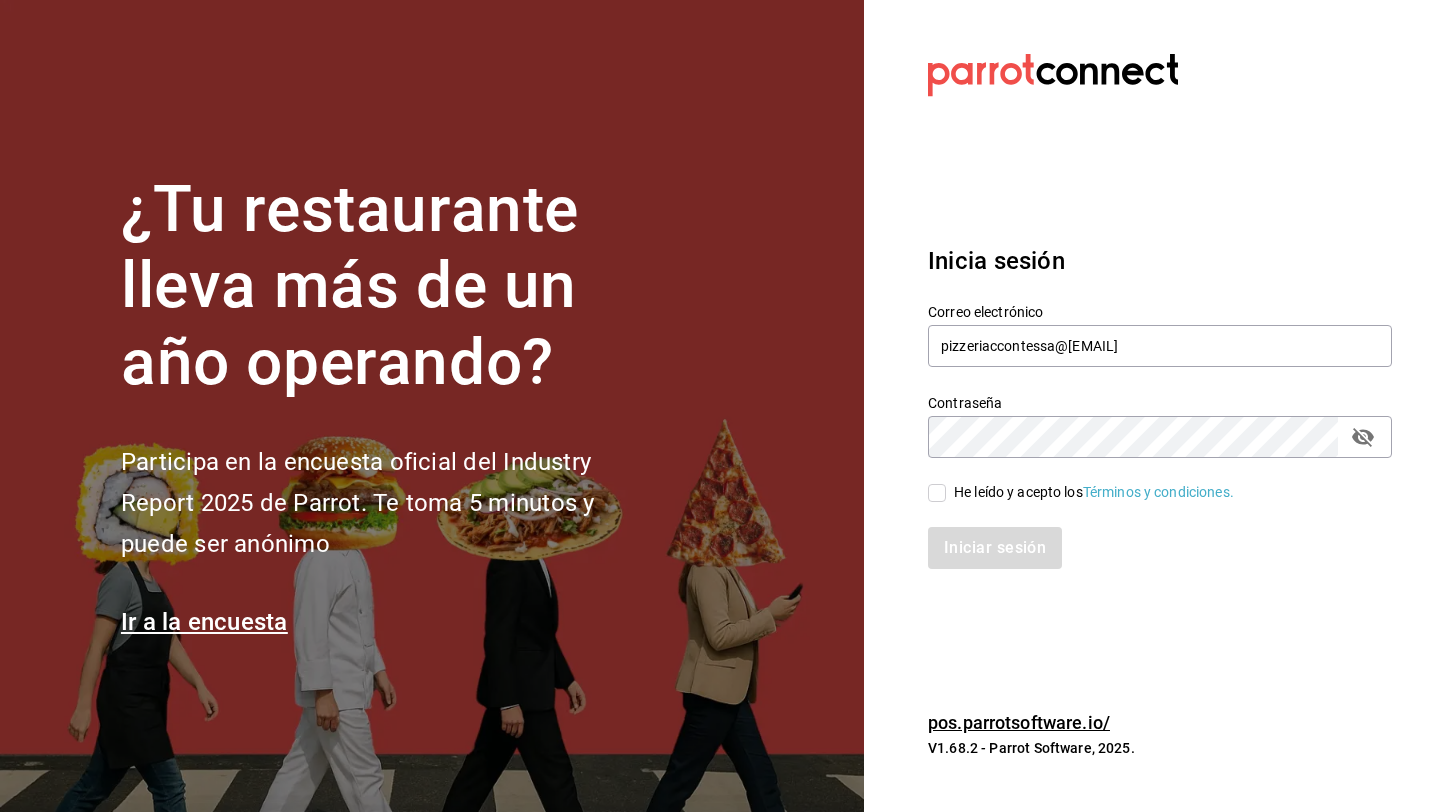 click on "He leído y acepto los  Términos y condiciones." at bounding box center (1094, 492) 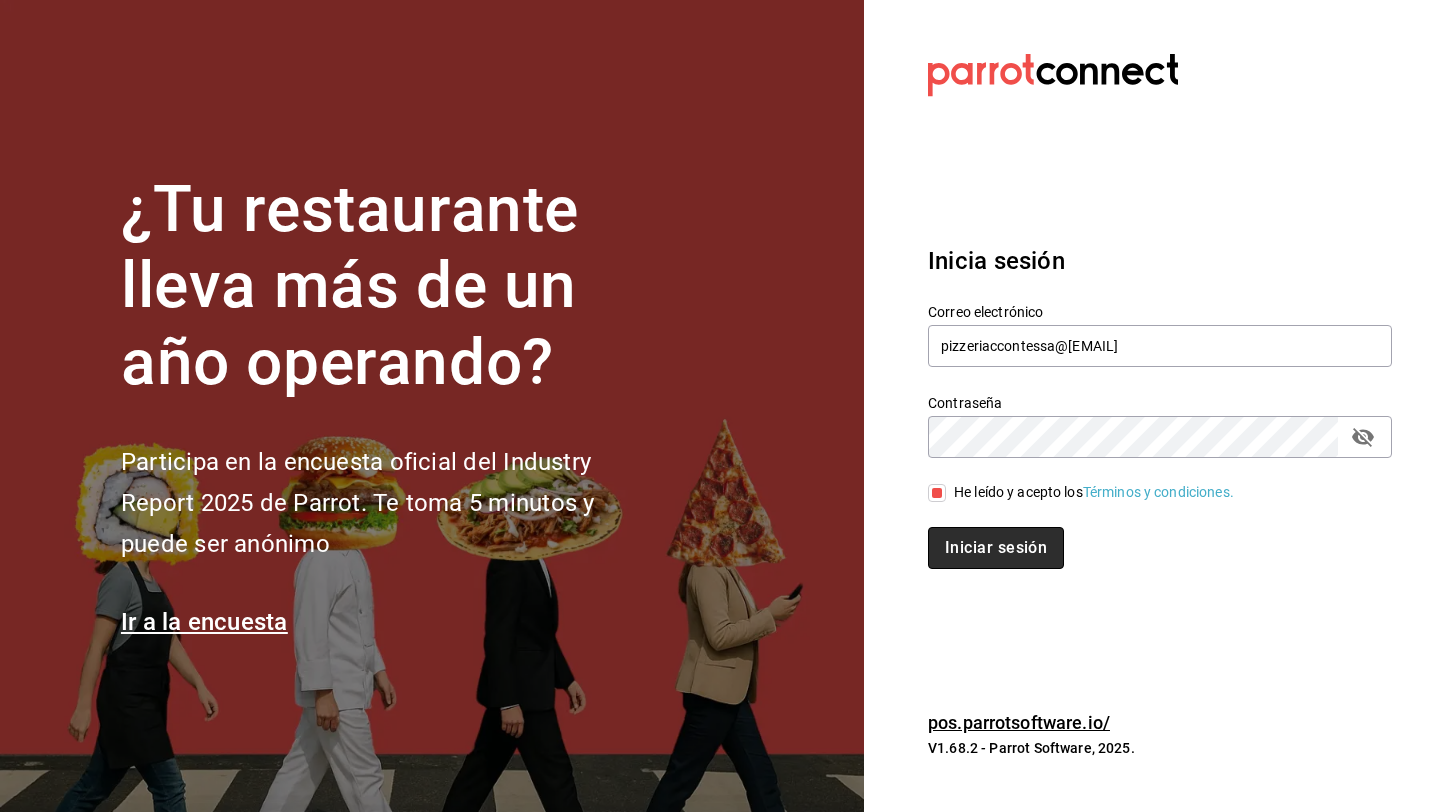 click on "Iniciar sesión" at bounding box center (996, 548) 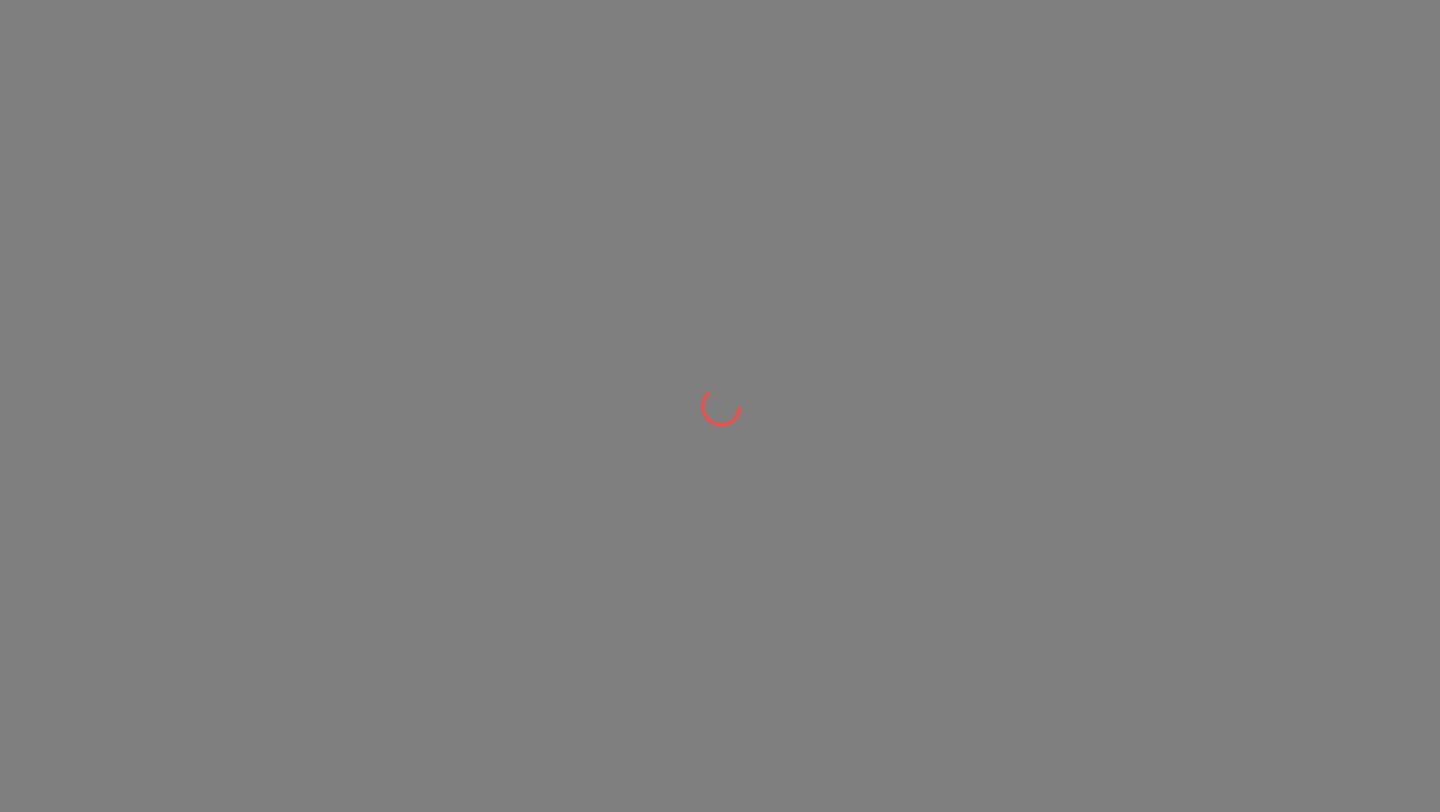scroll, scrollTop: 0, scrollLeft: 0, axis: both 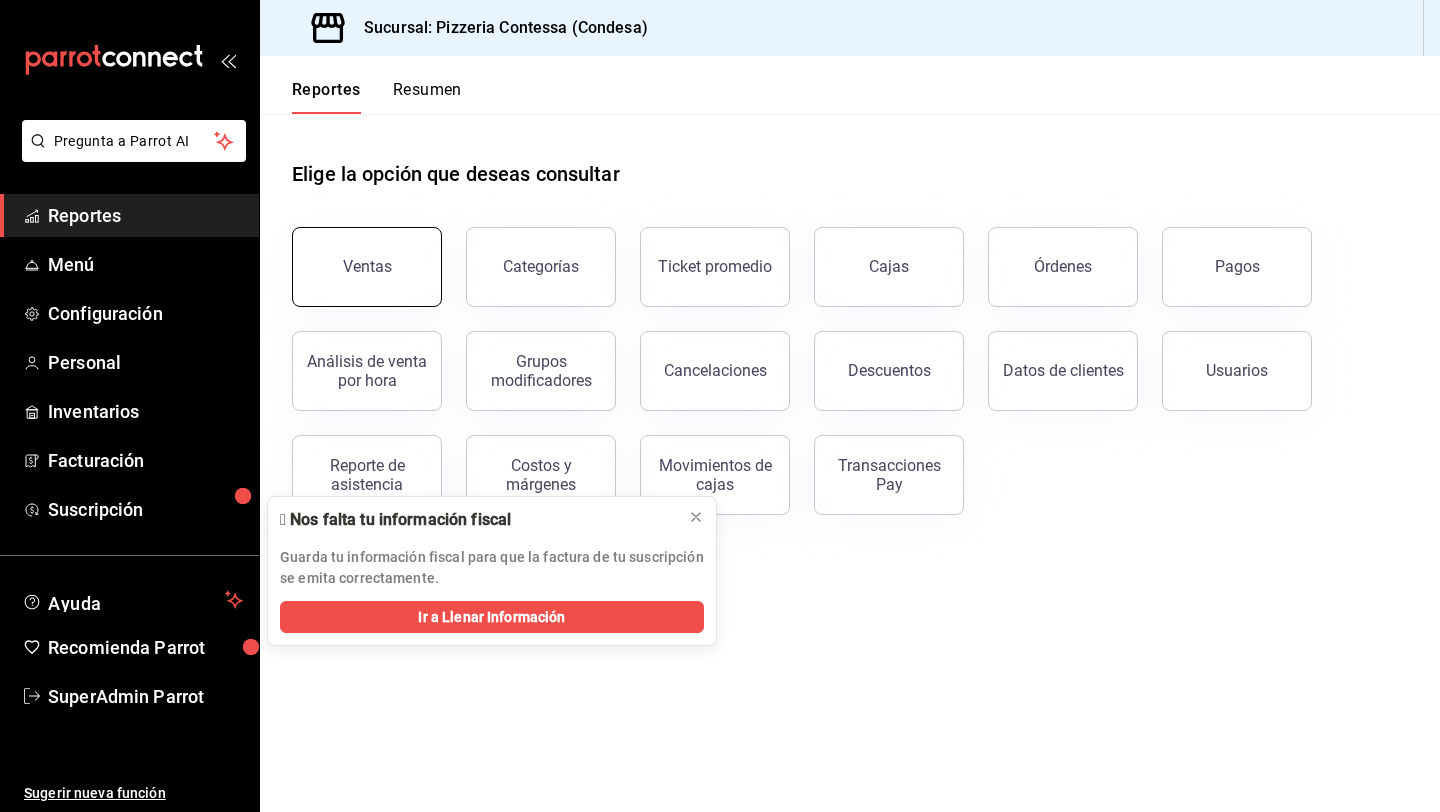 click on "Ventas" at bounding box center (367, 267) 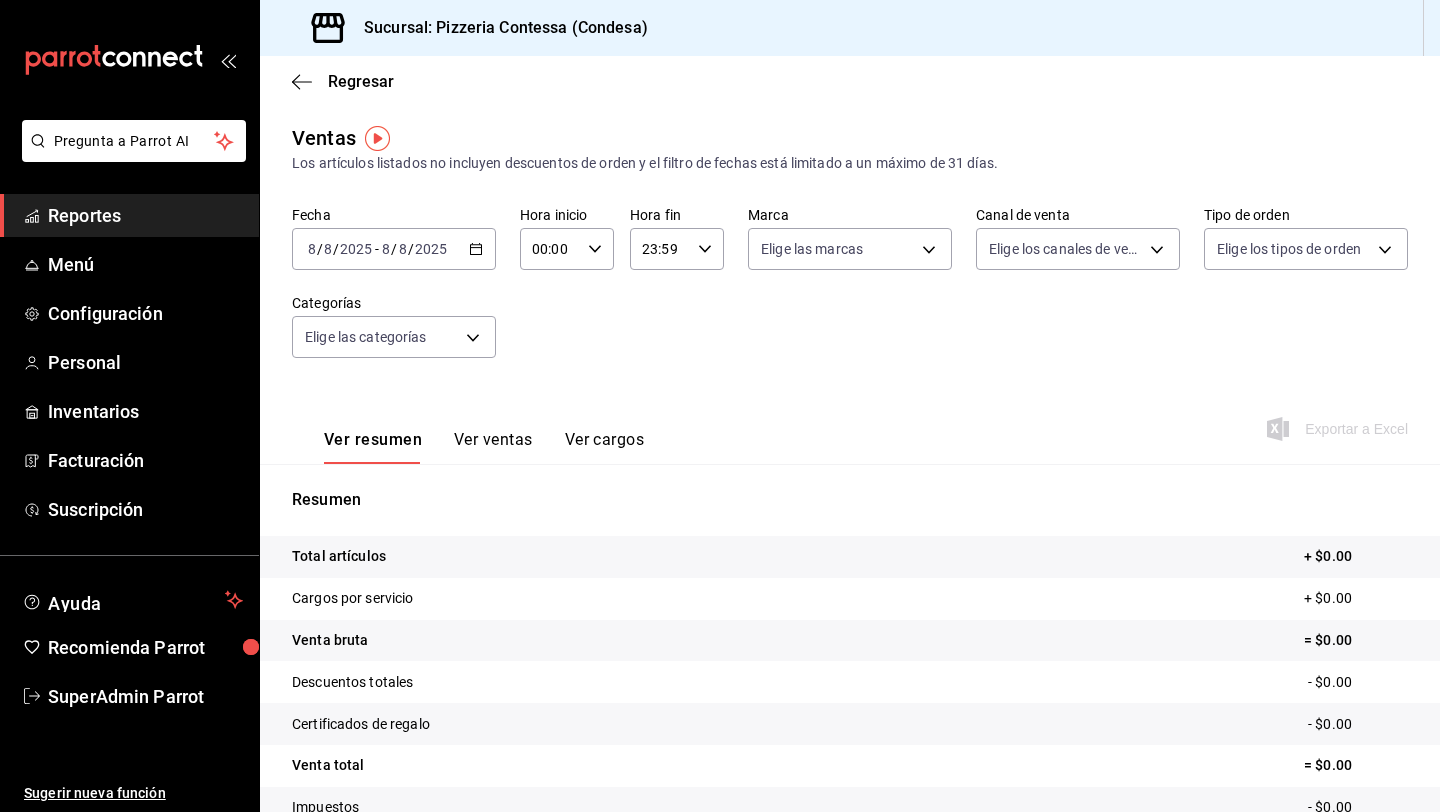 click on "2025" at bounding box center (431, 249) 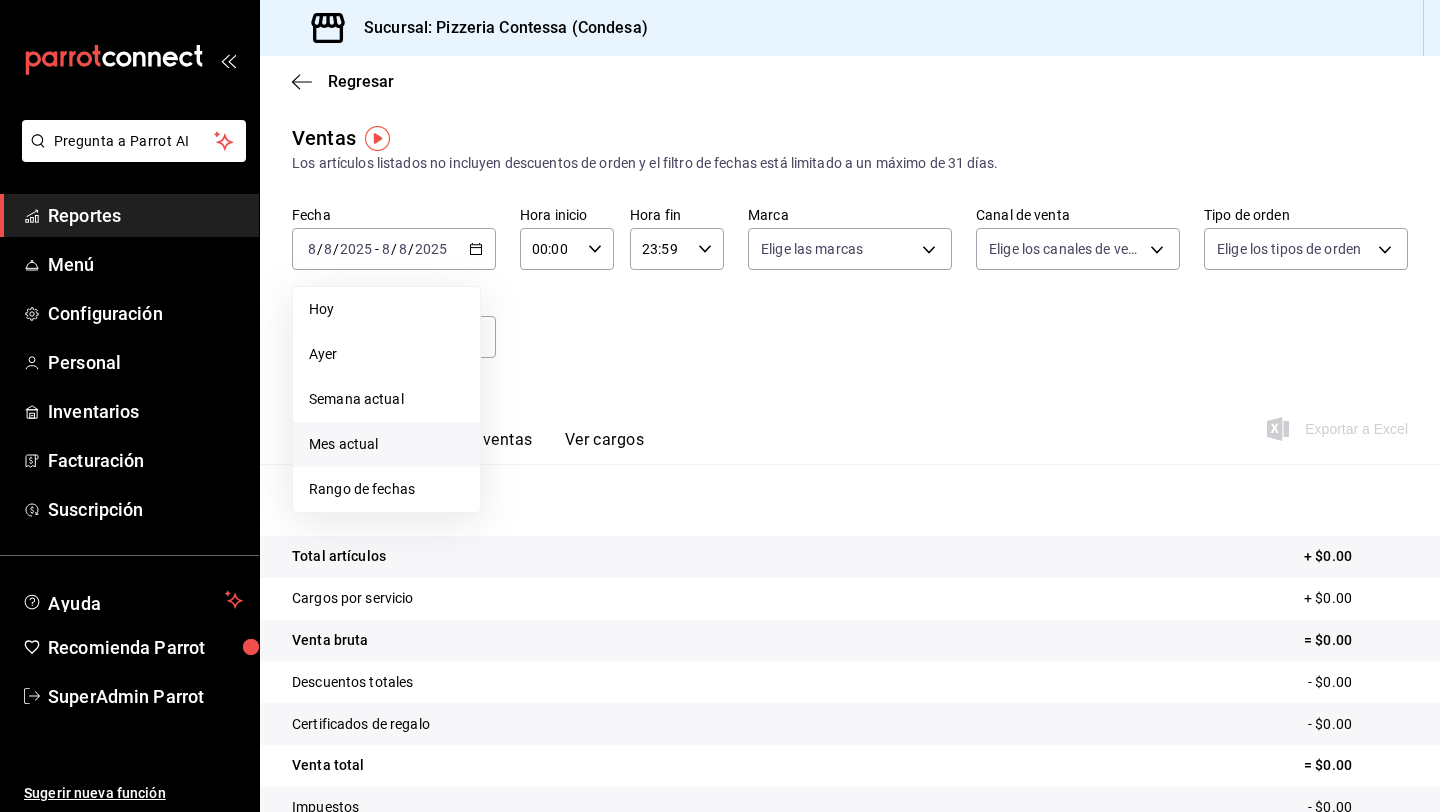 click on "Mes actual" at bounding box center (386, 444) 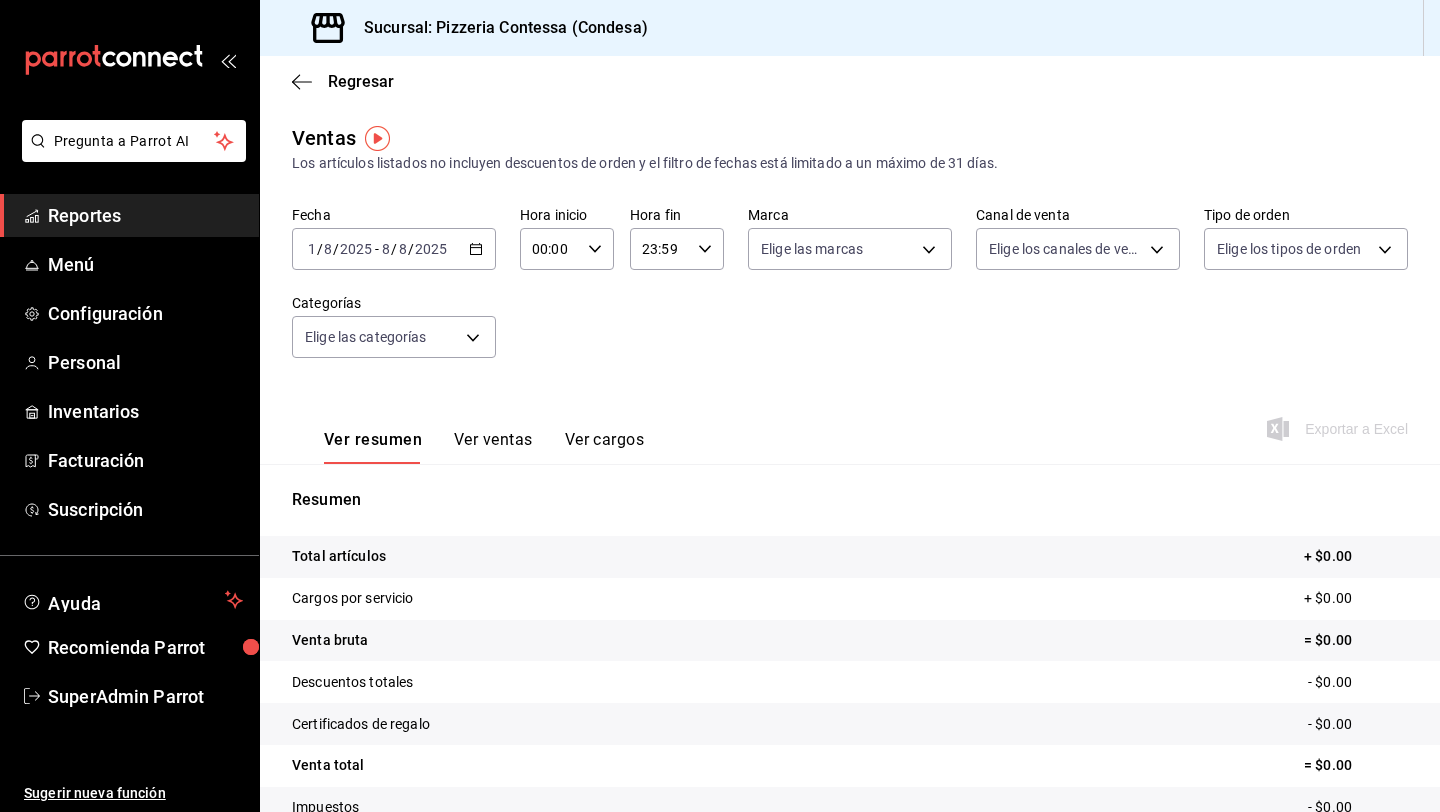 click 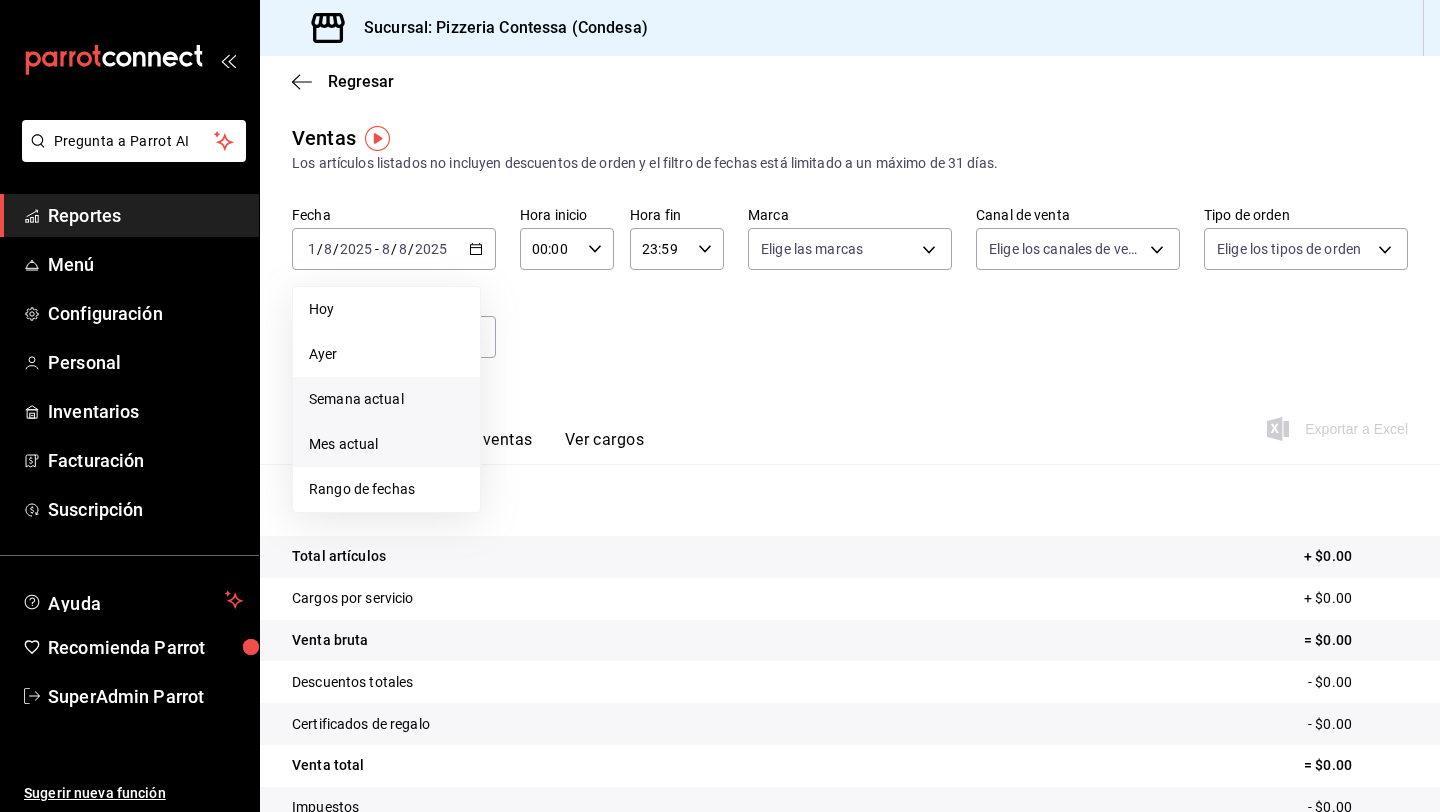 click on "Semana actual" at bounding box center (386, 399) 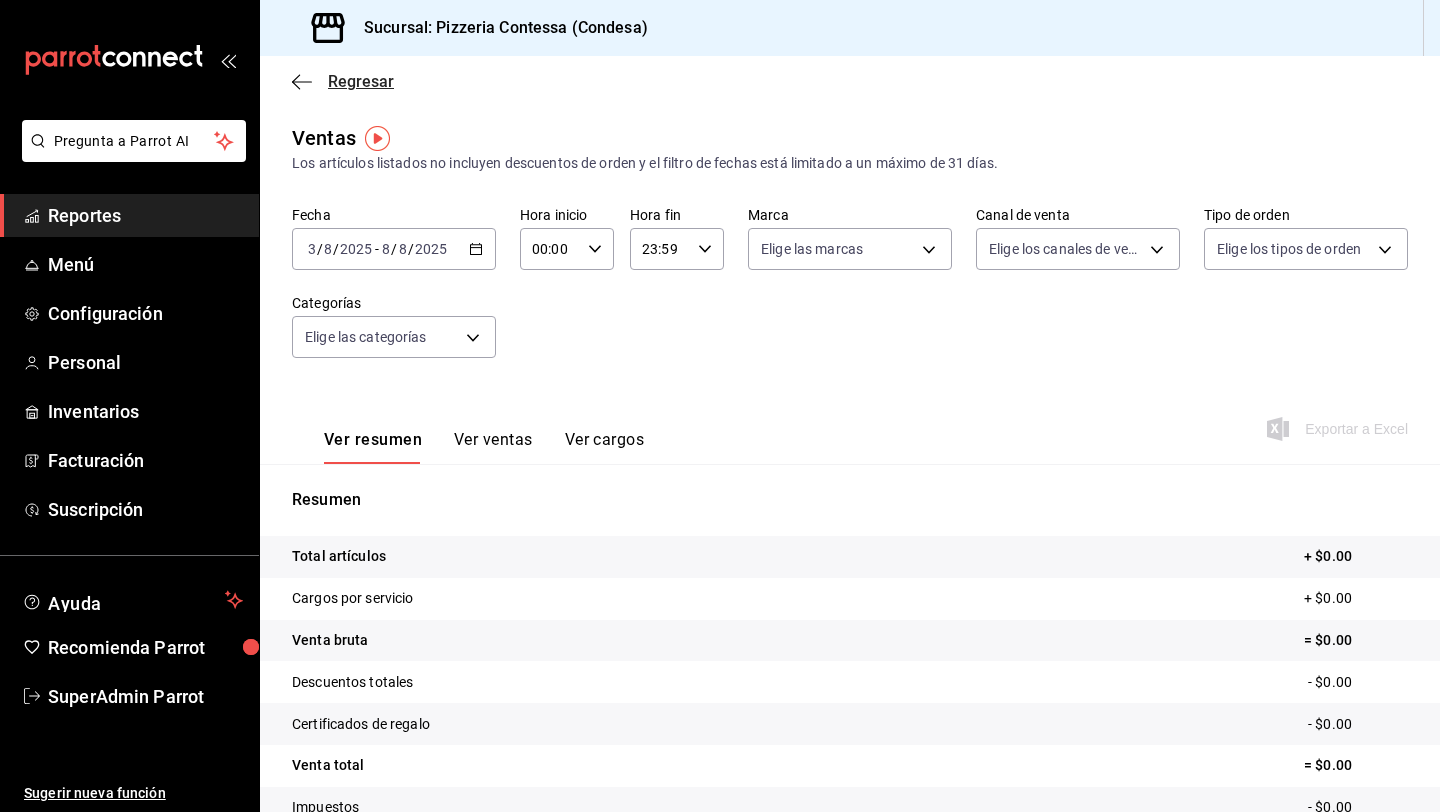 click 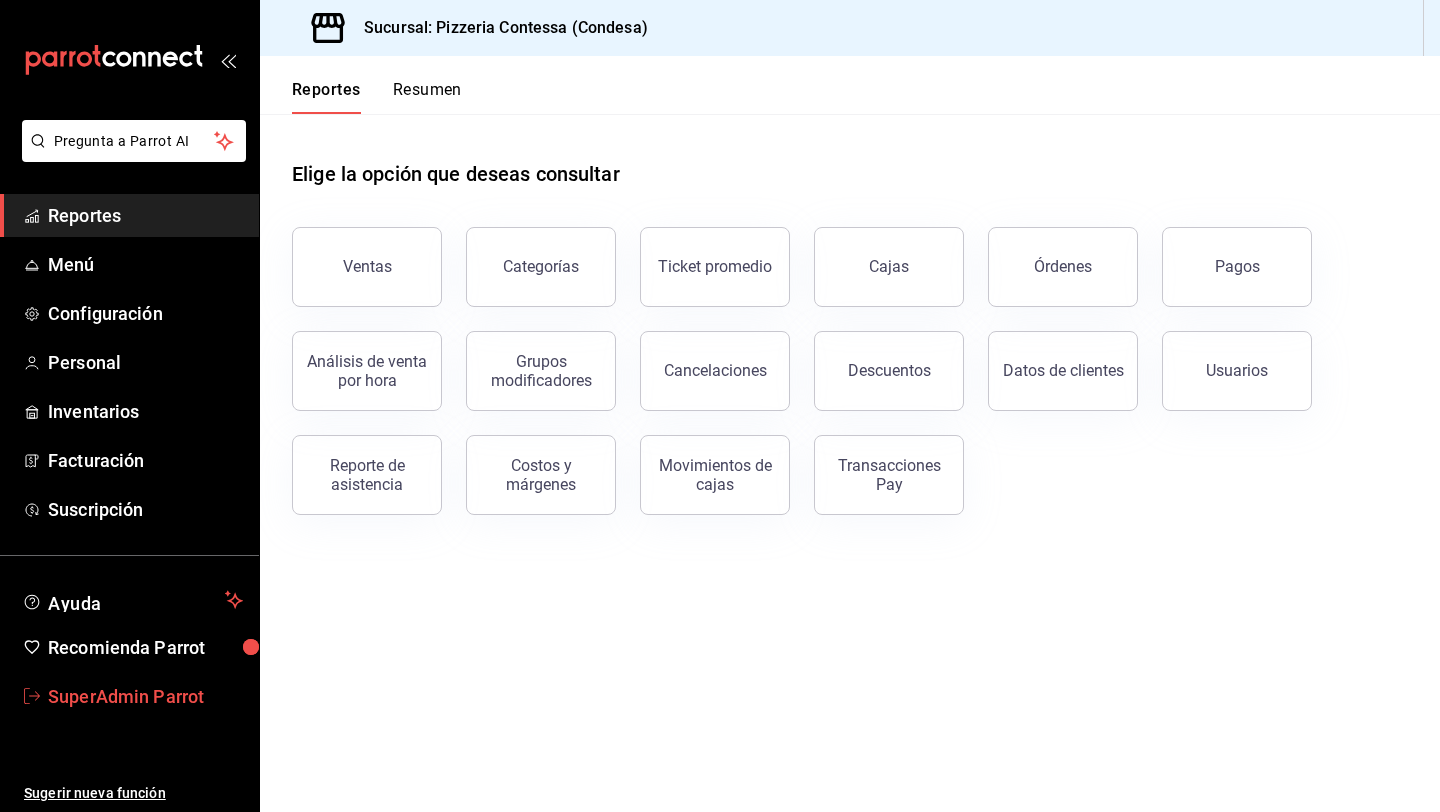 click on "SuperAdmin Parrot" at bounding box center [145, 696] 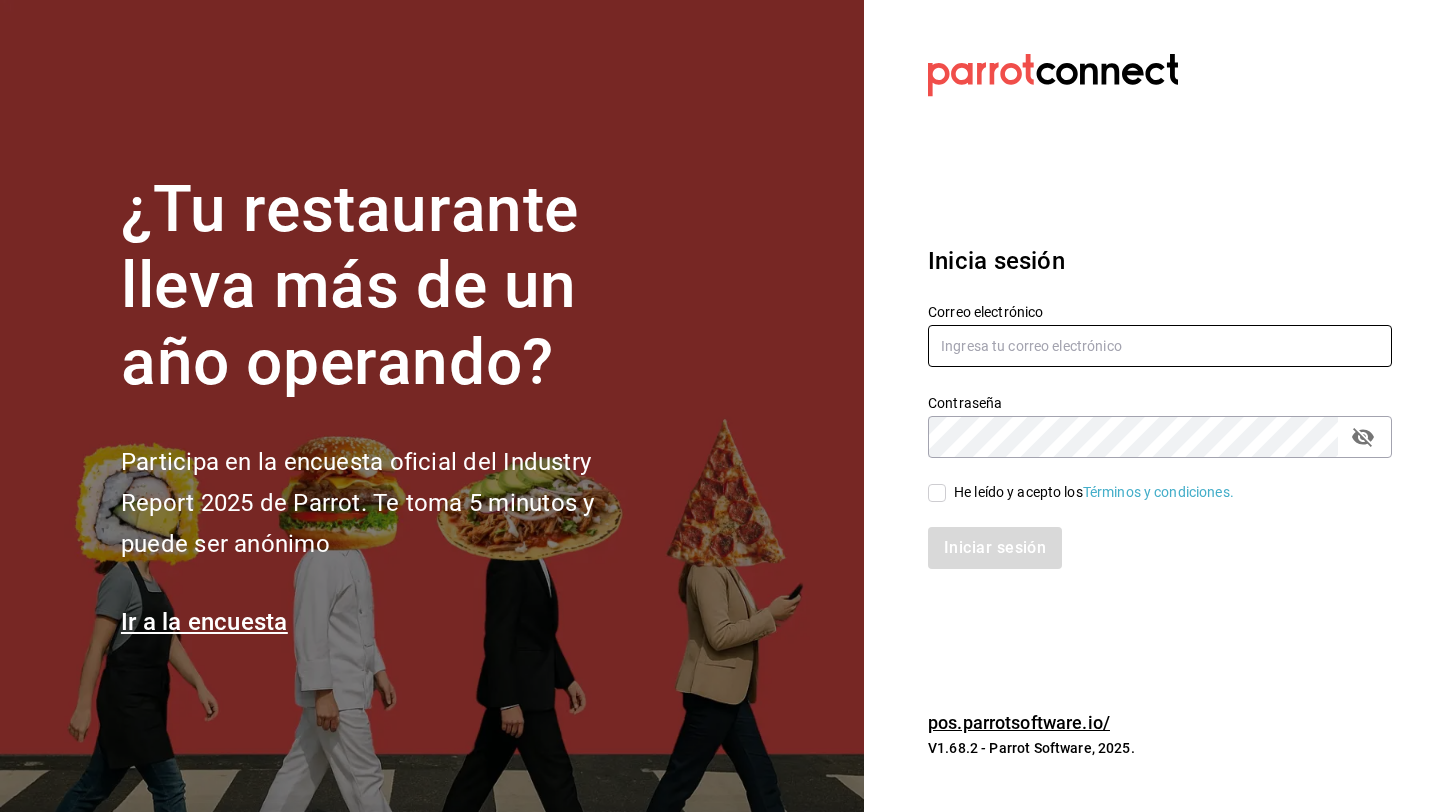 click at bounding box center [1160, 346] 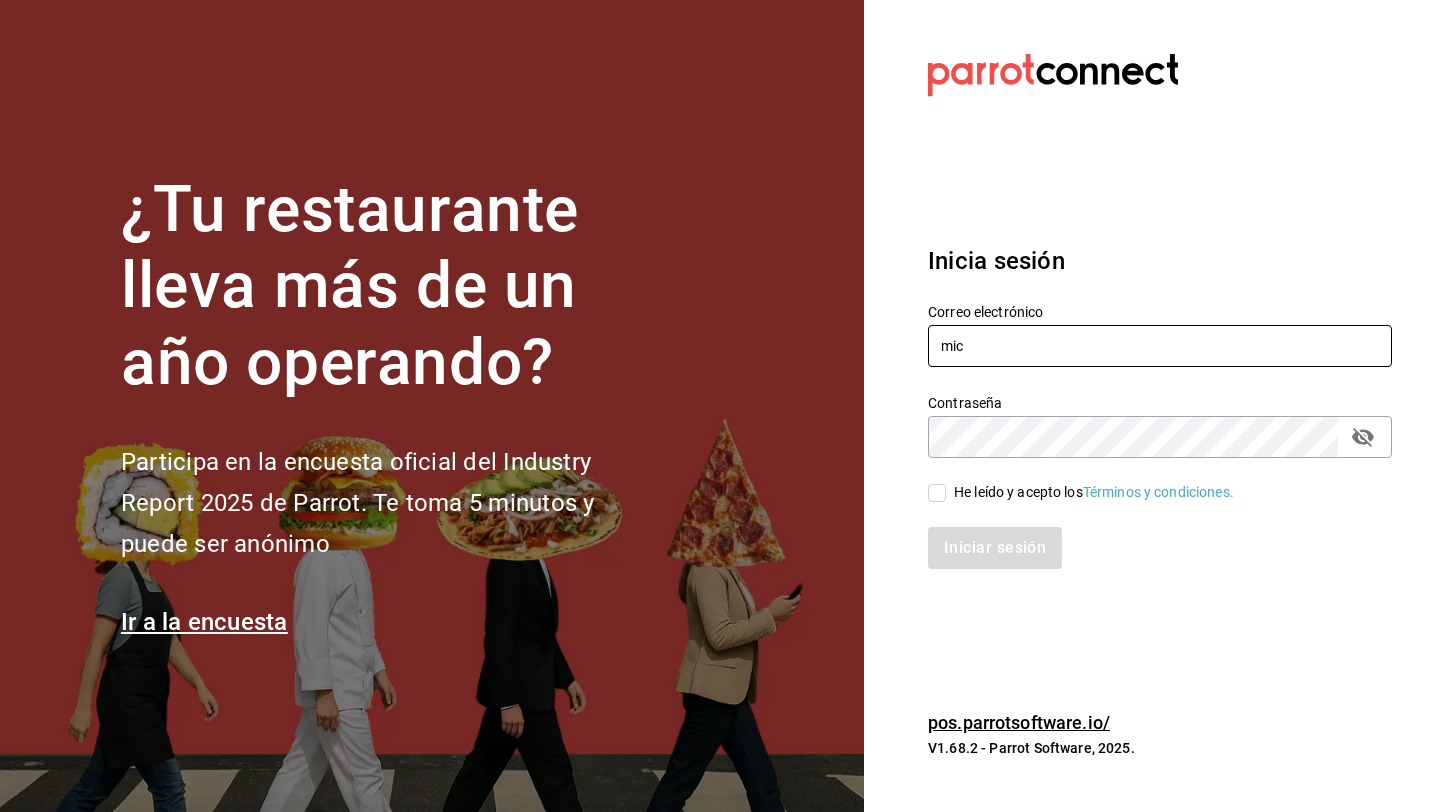 type on "michecatlan@oaxaca.com" 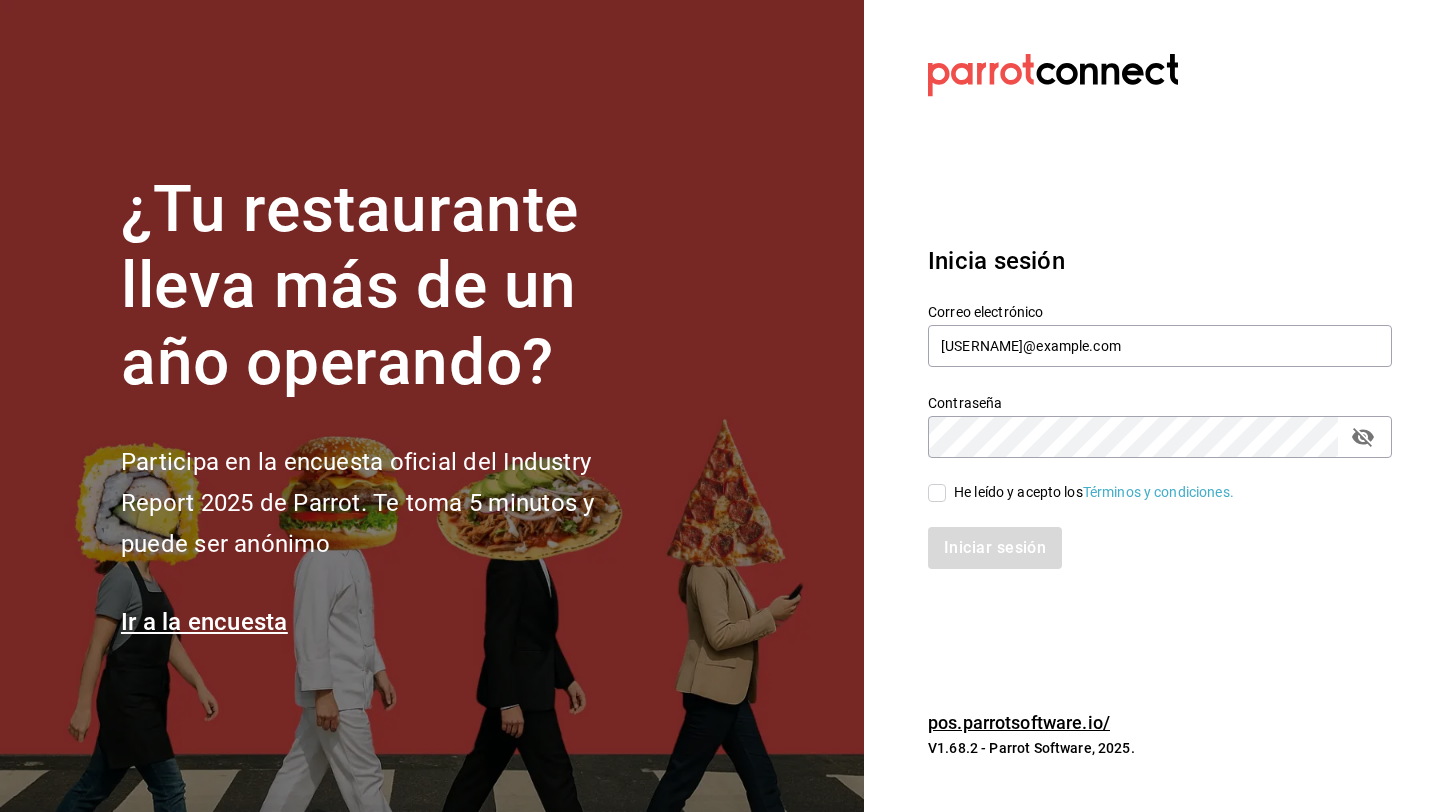 click on "He leído y acepto los  Términos y condiciones." at bounding box center [1094, 492] 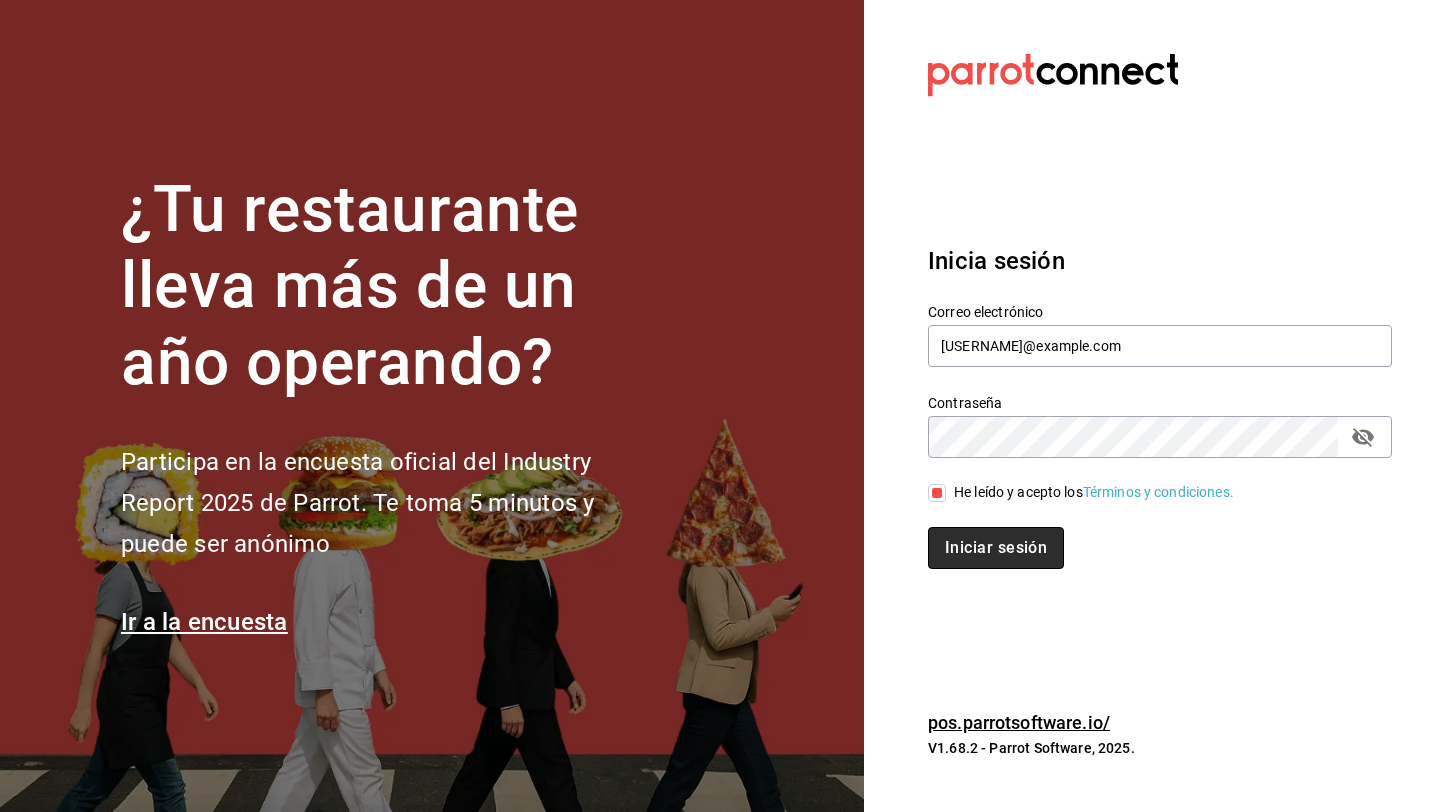 click on "Iniciar sesión" at bounding box center (996, 548) 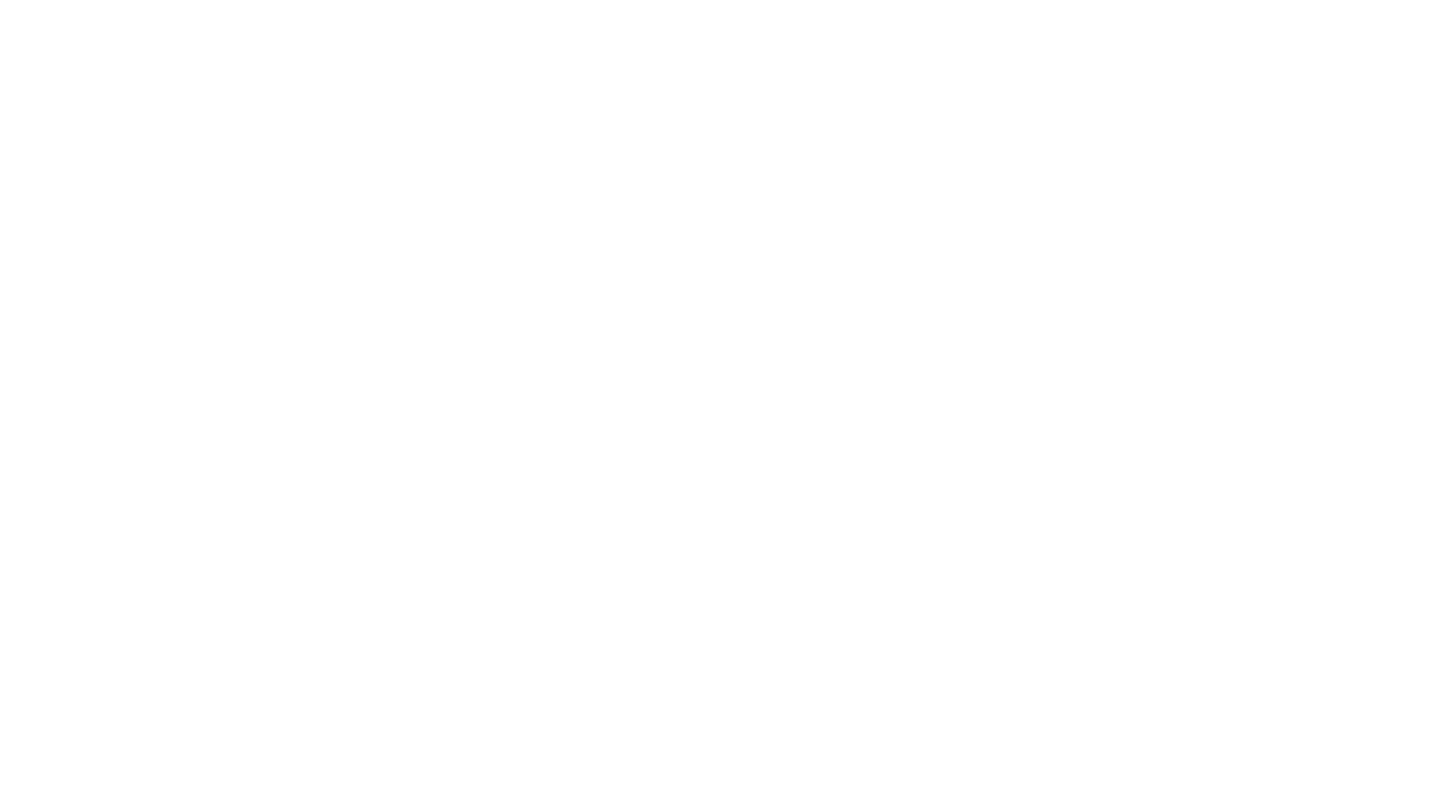 scroll, scrollTop: 0, scrollLeft: 0, axis: both 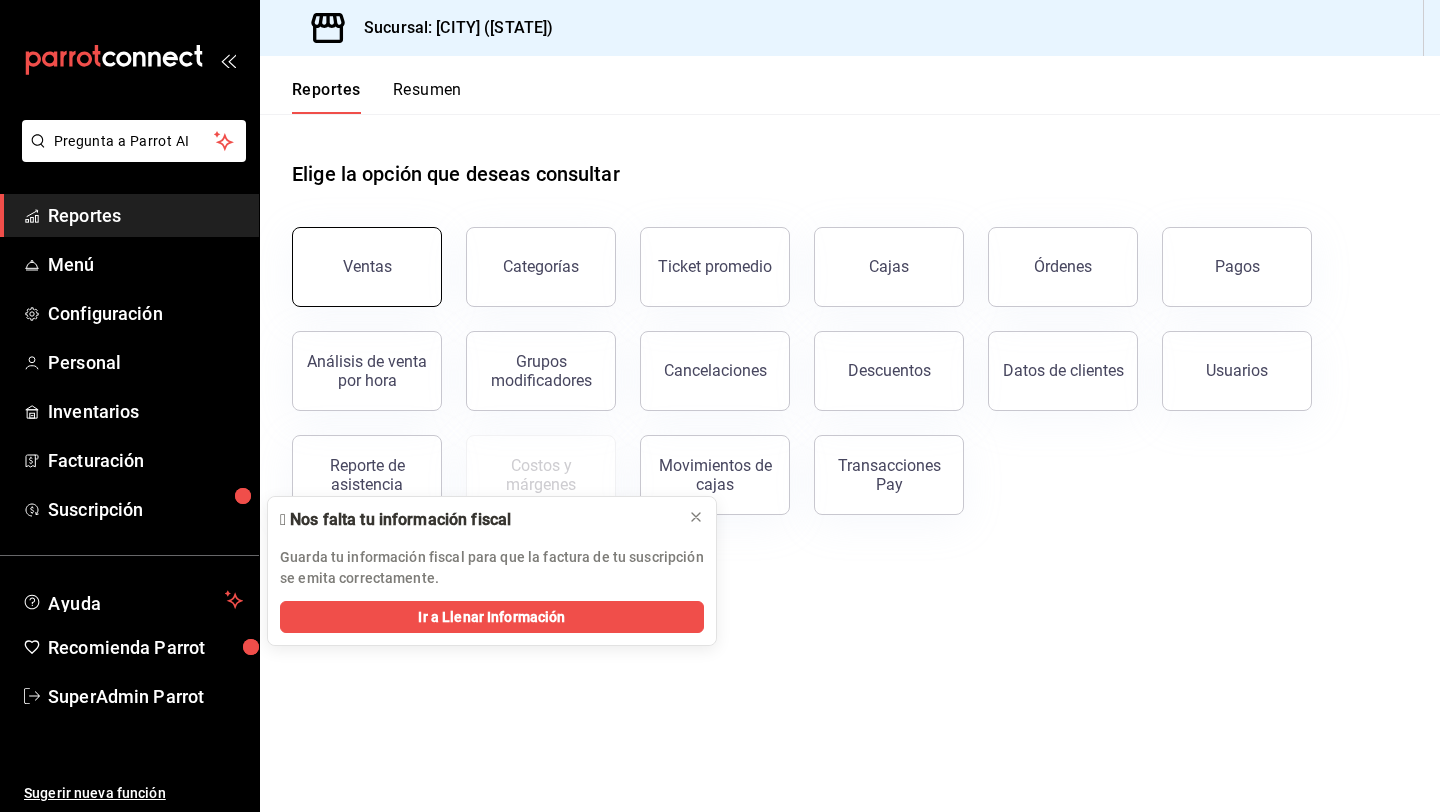 click on "Ventas" at bounding box center (367, 267) 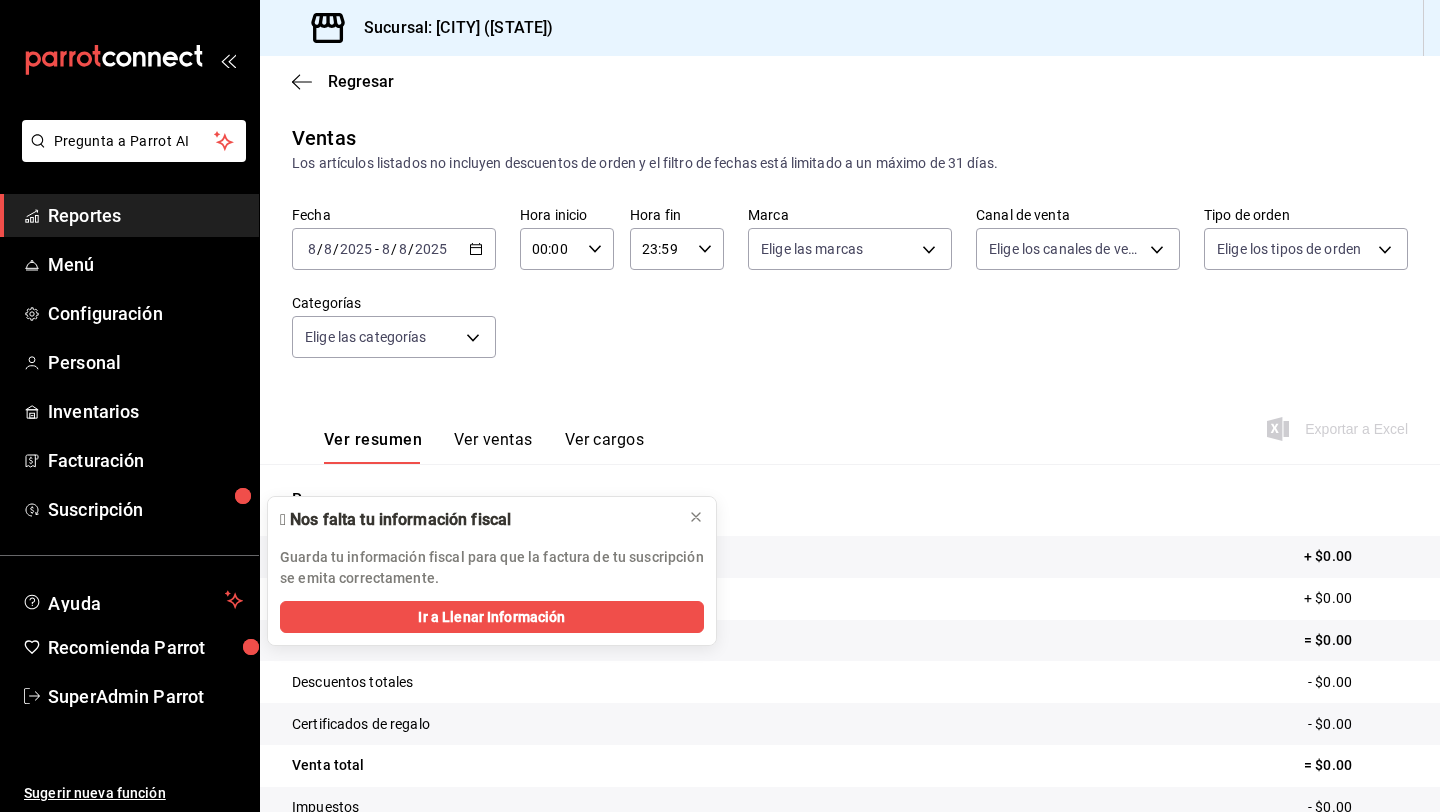 click on "2025-08-08 8 / 8 / 2025 - 2025-08-08 8 / 8 / 2025" at bounding box center (394, 249) 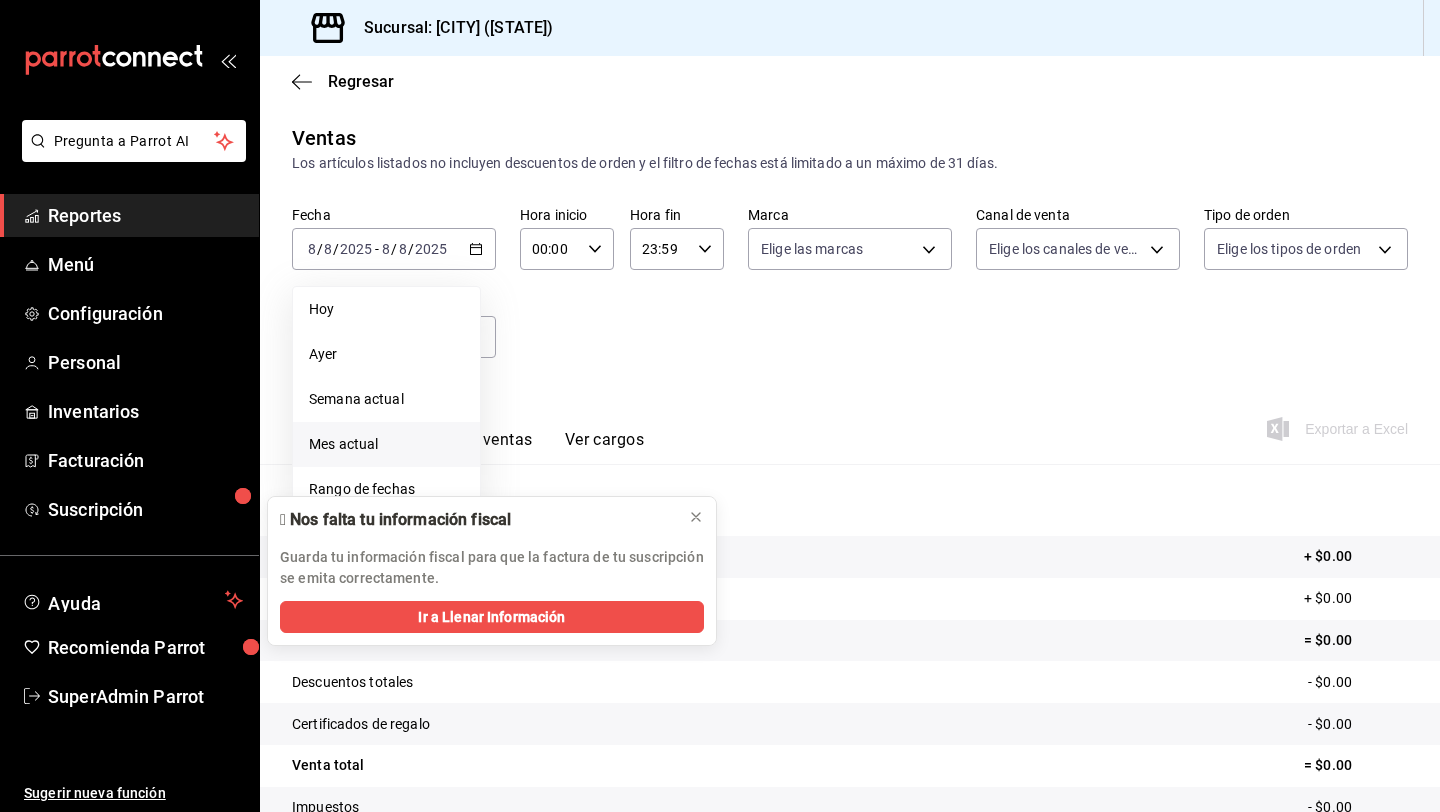 click on "Mes actual" at bounding box center (386, 444) 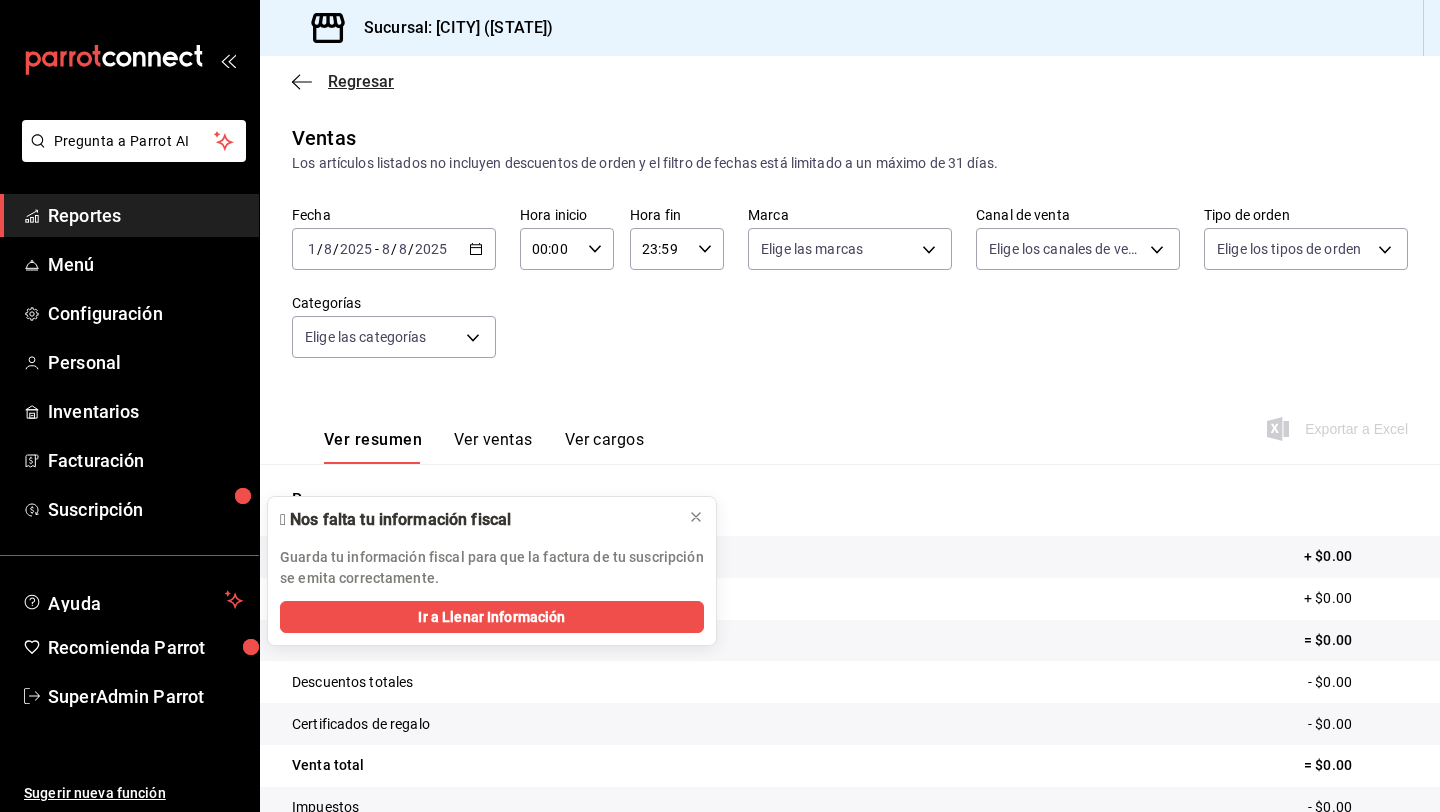 click 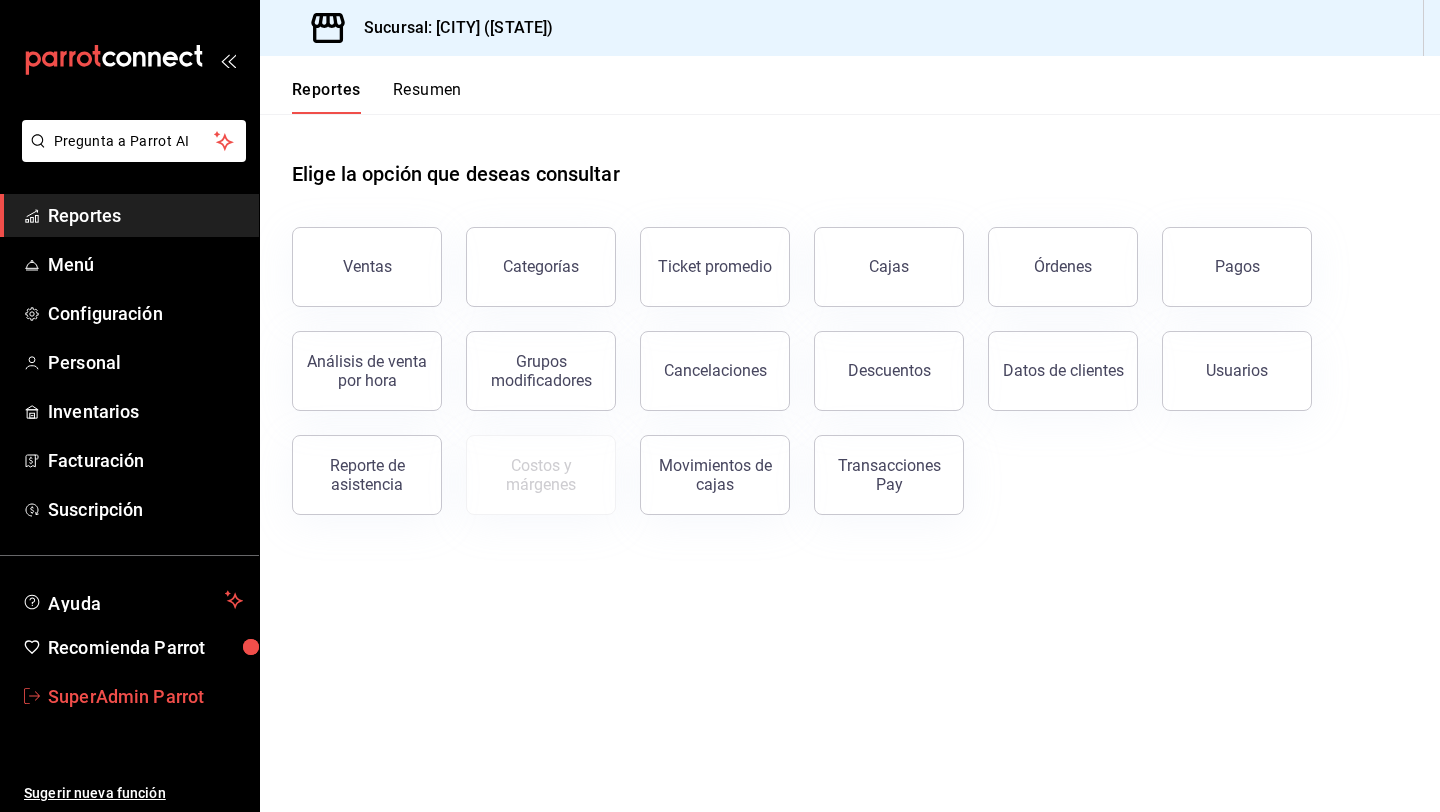 click on "SuperAdmin Parrot" at bounding box center [145, 696] 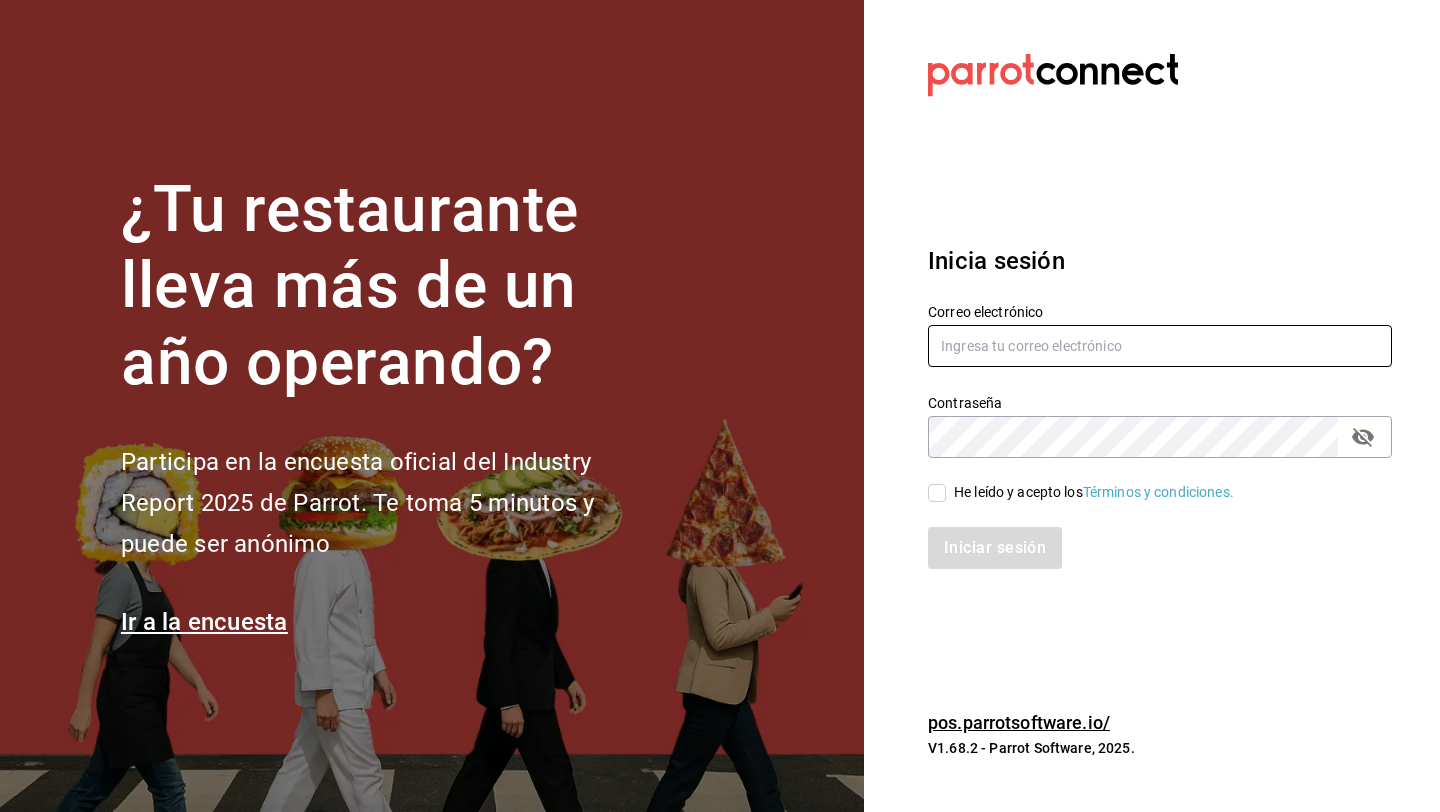 click at bounding box center (1160, 346) 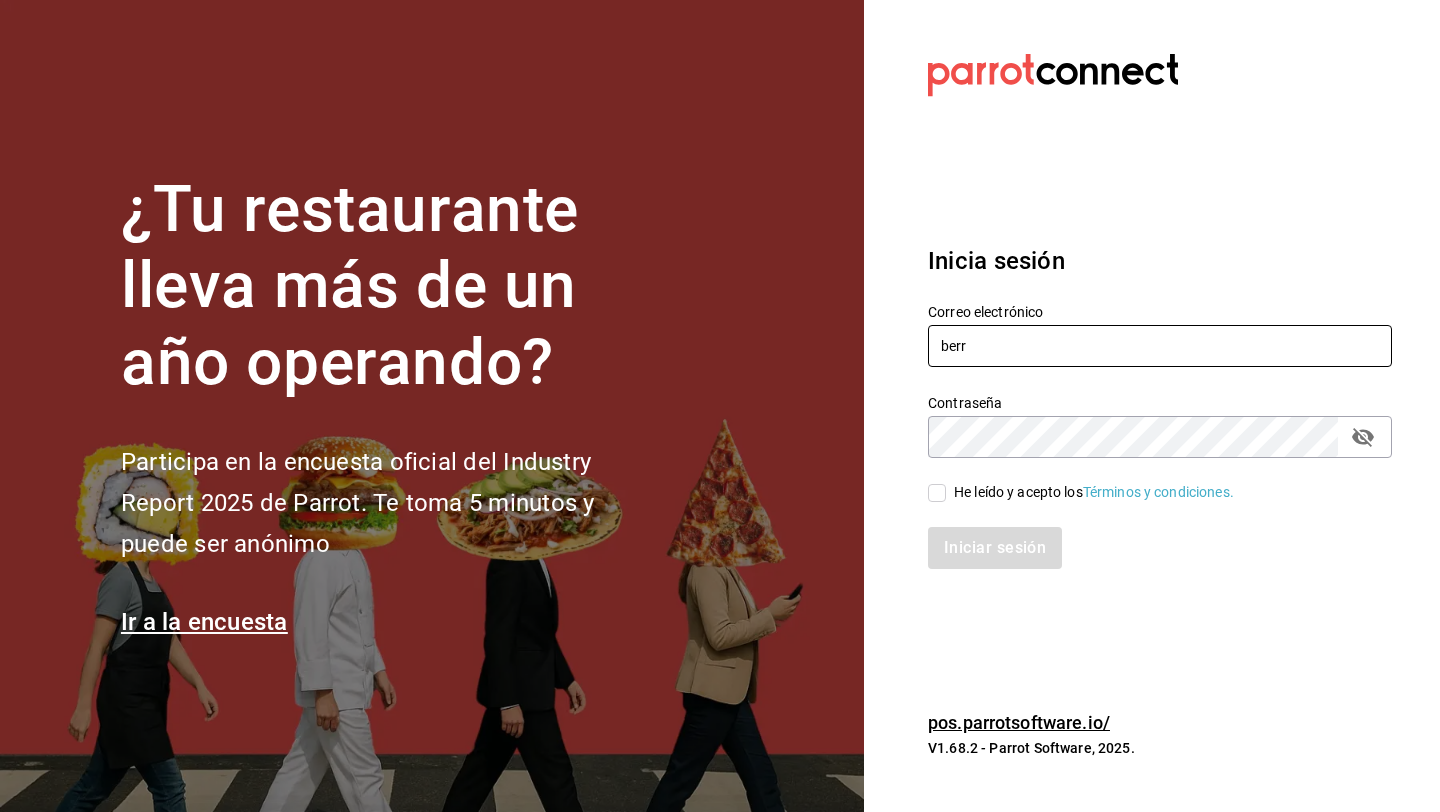 type on "berrincheheladeria@condesa.com" 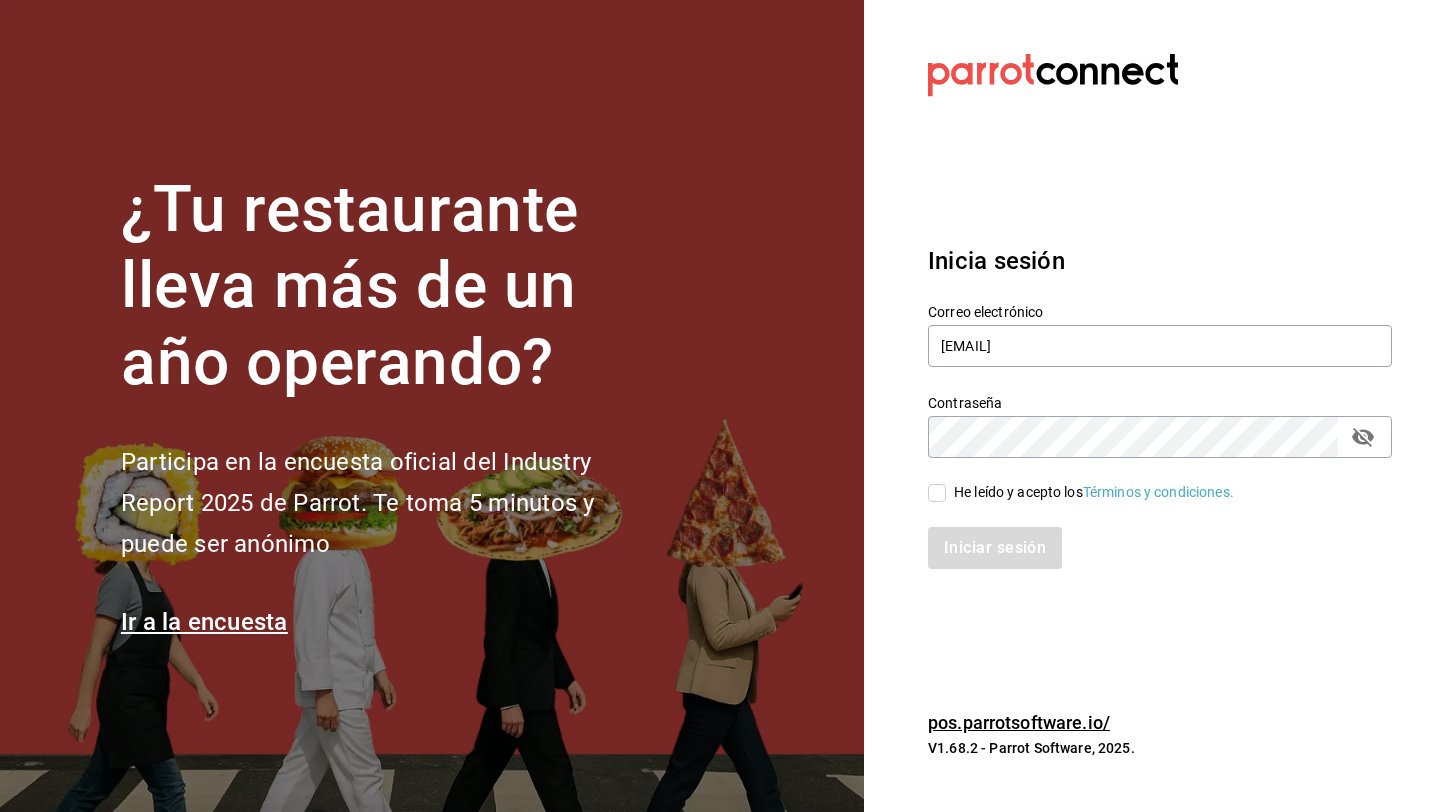 click on "He leído y acepto los  Términos y condiciones." at bounding box center [1094, 492] 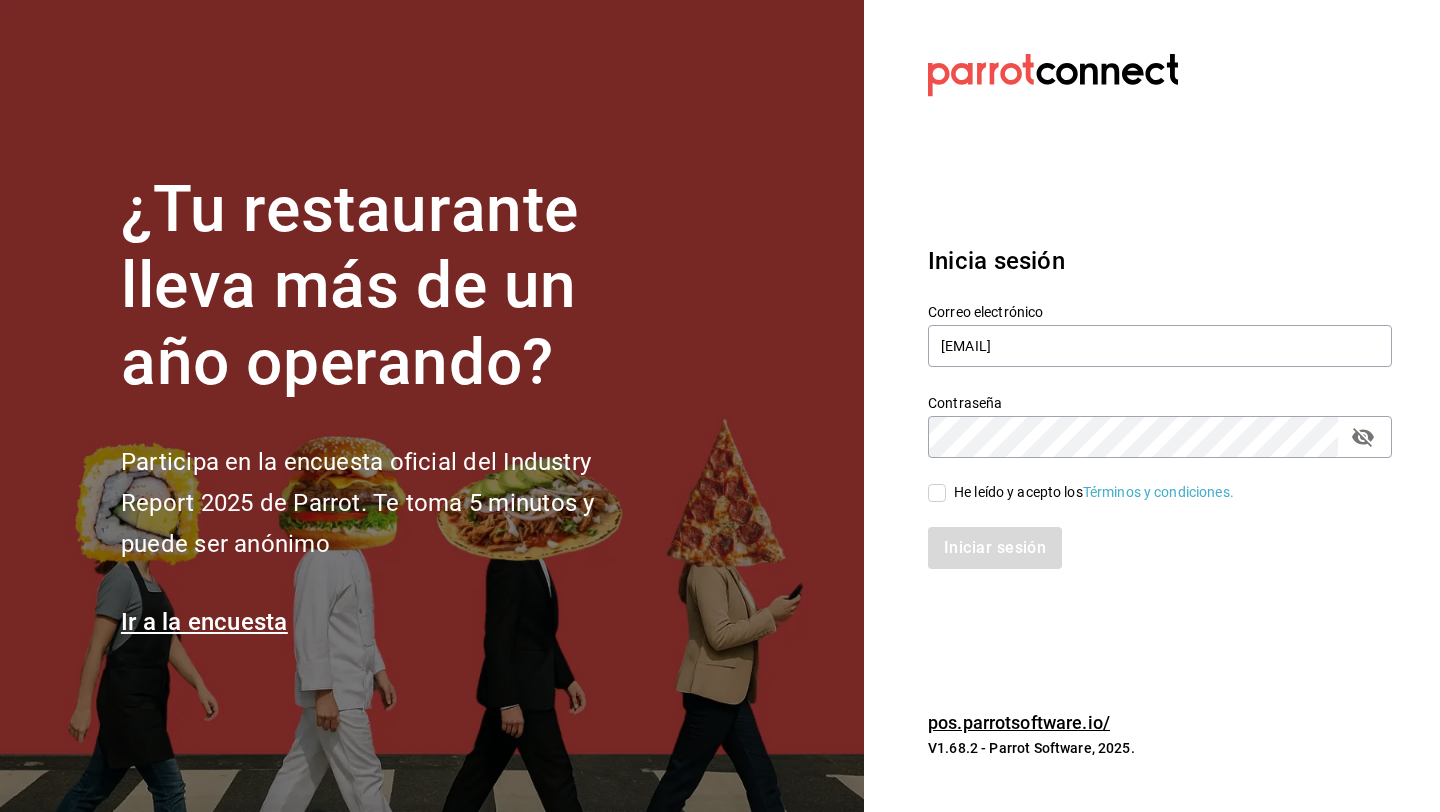 click on "He leído y acepto los  Términos y condiciones." at bounding box center (937, 493) 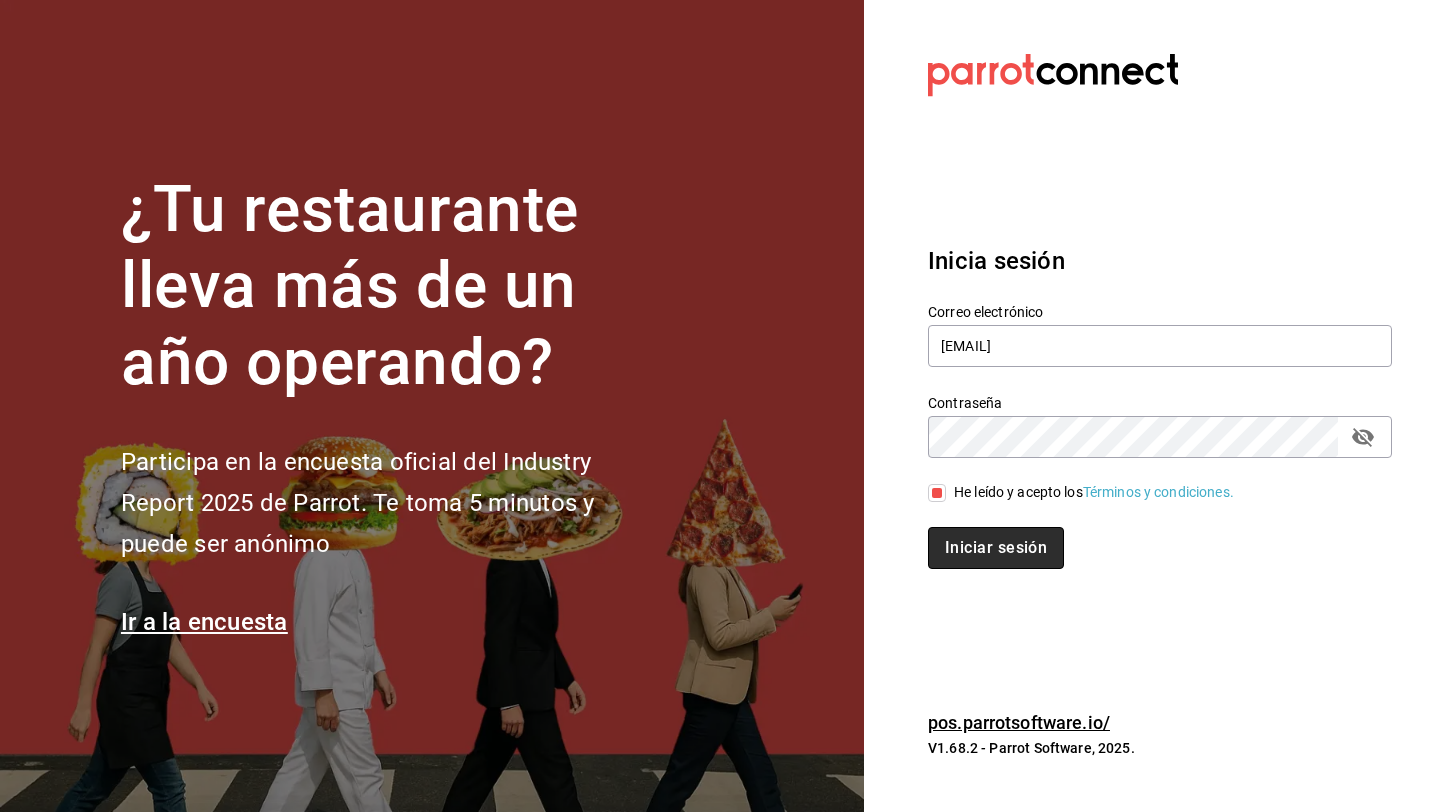 click on "Iniciar sesión" at bounding box center [996, 548] 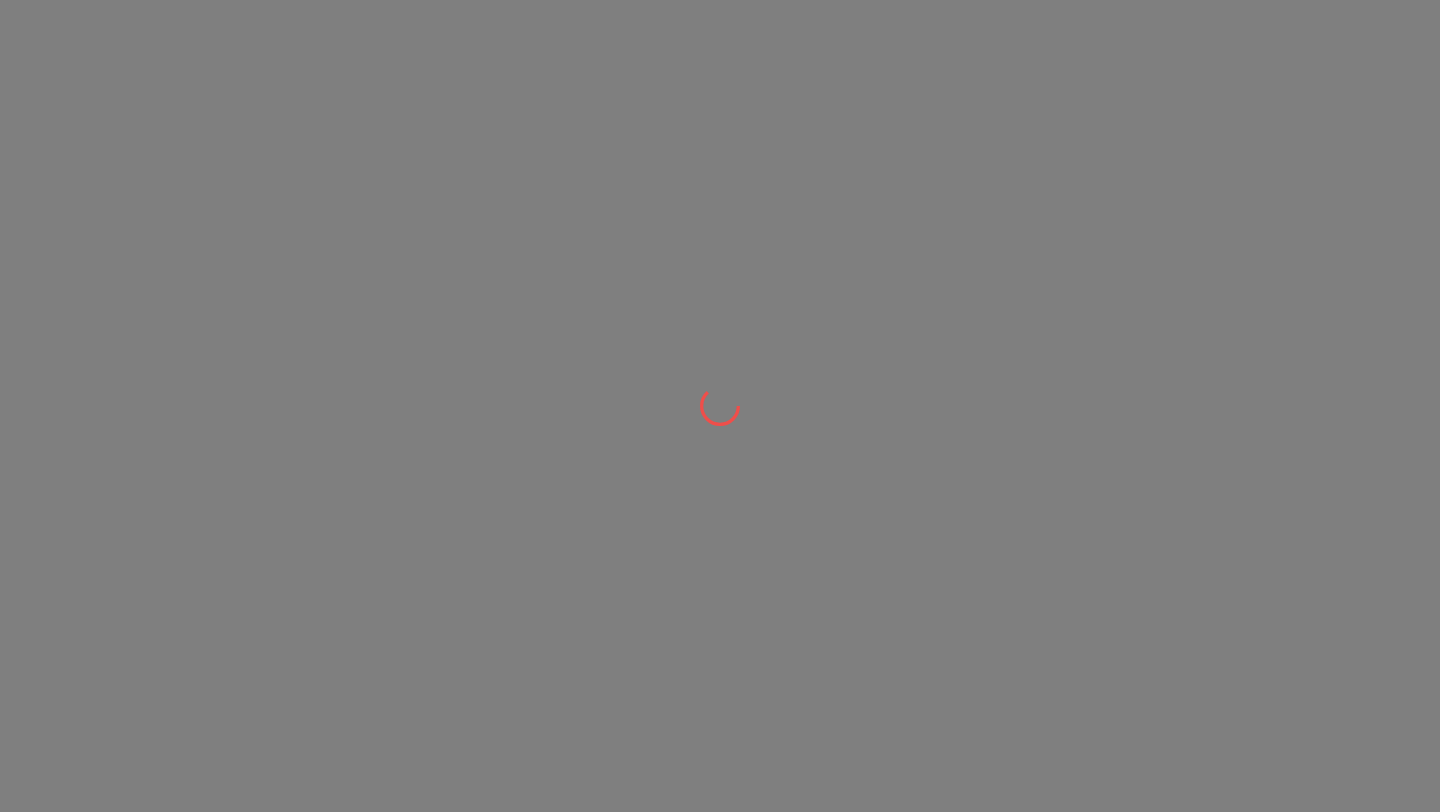 scroll, scrollTop: 0, scrollLeft: 0, axis: both 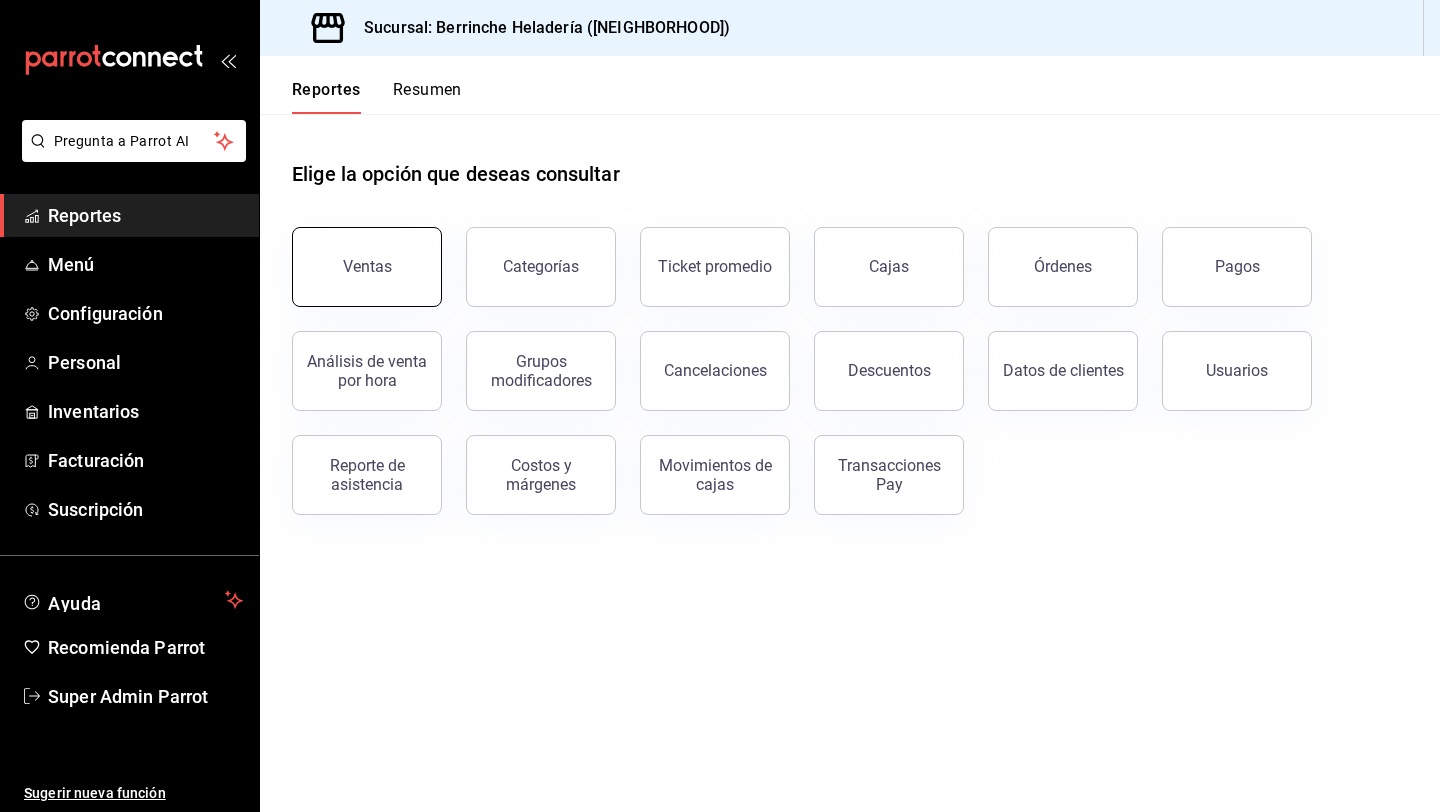 click on "Ventas" at bounding box center [367, 267] 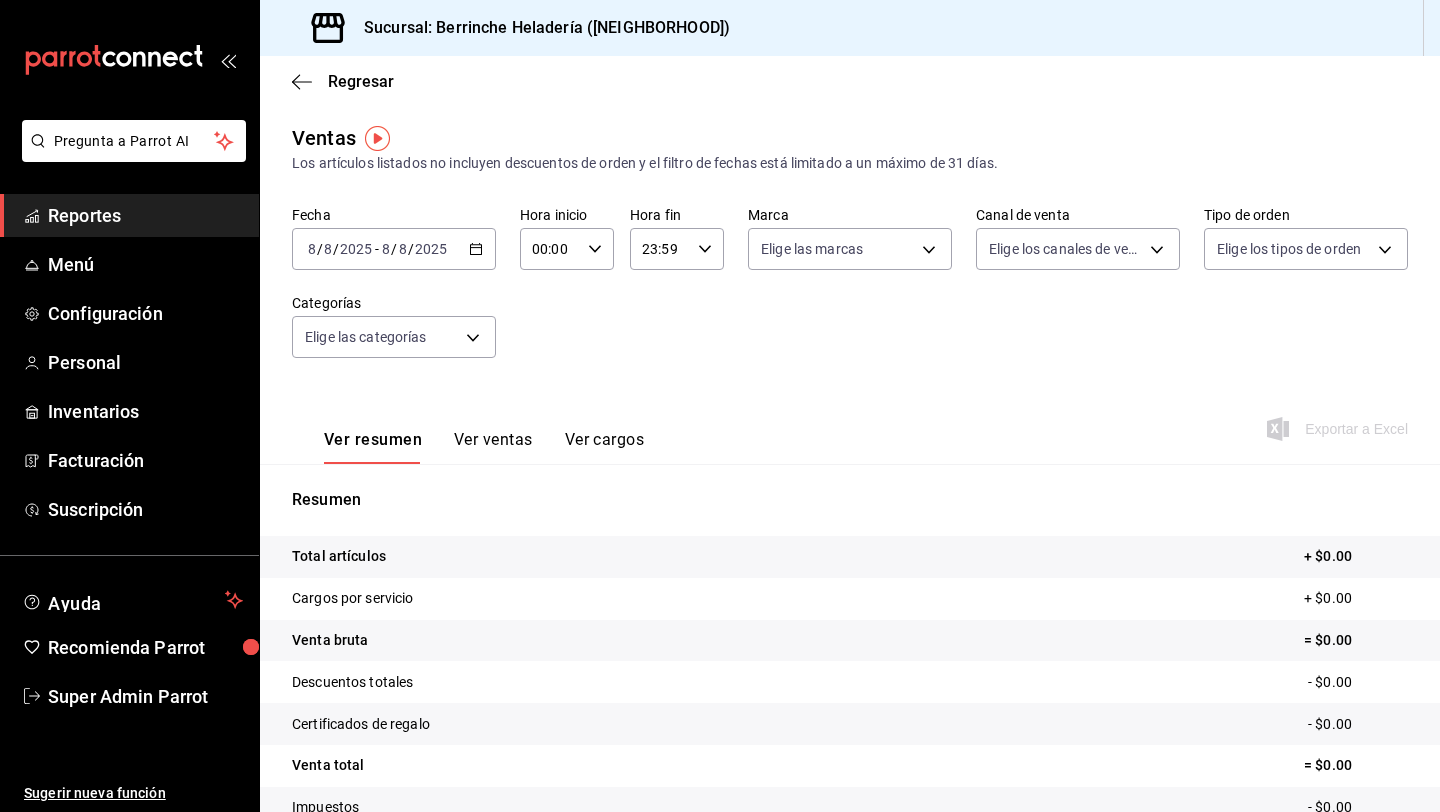 click on "2025-08-08 8 / 8 / 2025 - 2025-08-08 8 / 8 / 2025" at bounding box center [394, 249] 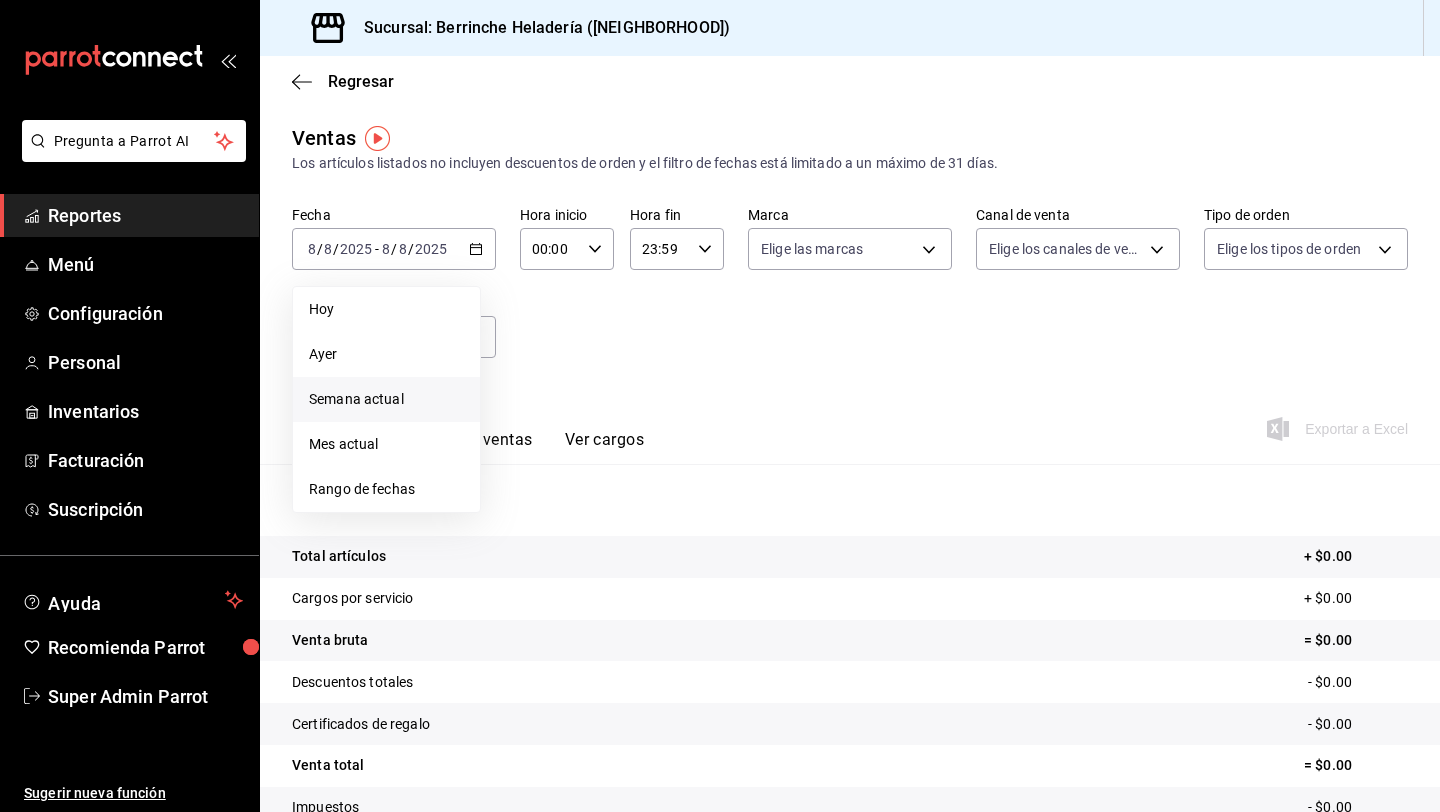 click on "Semana actual" at bounding box center [386, 399] 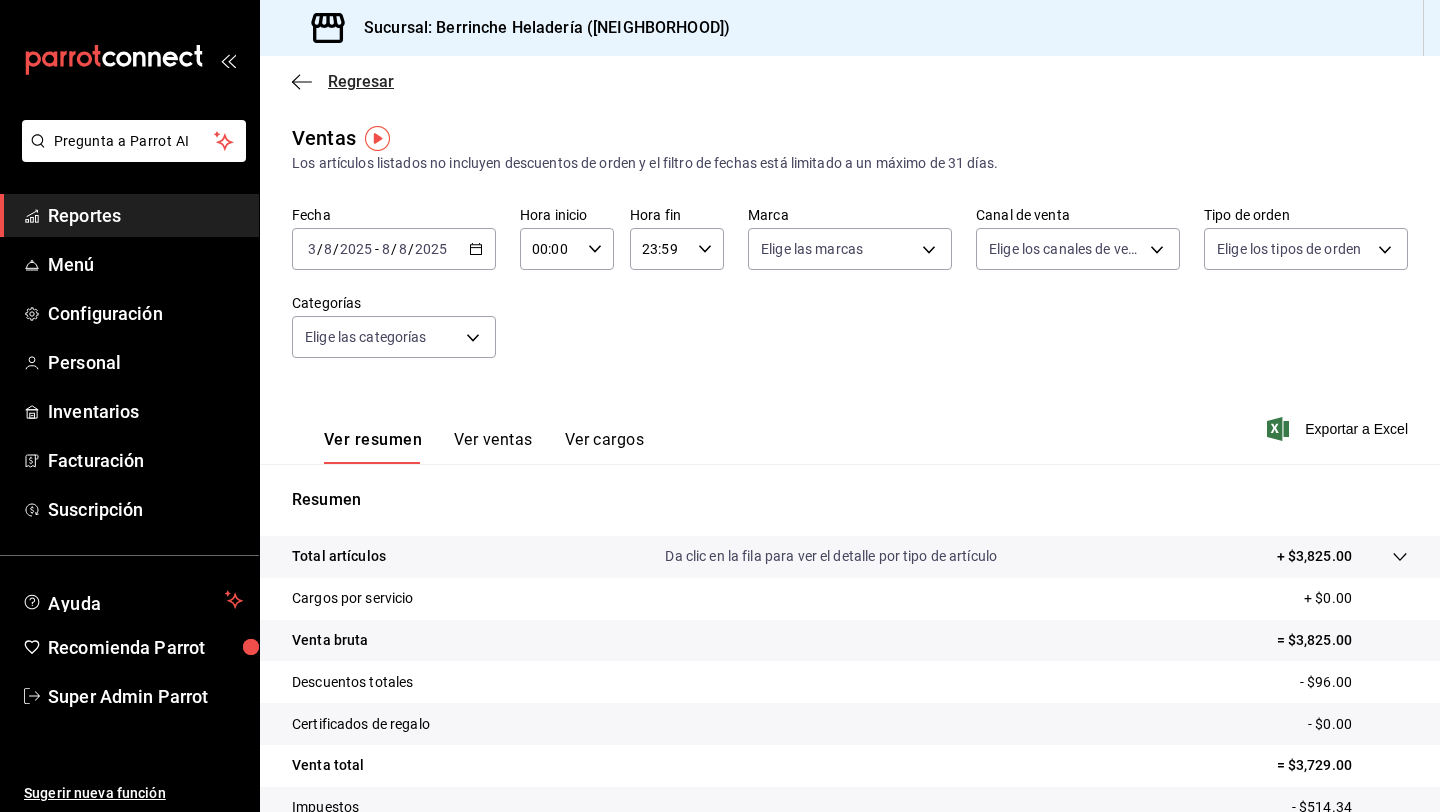 click 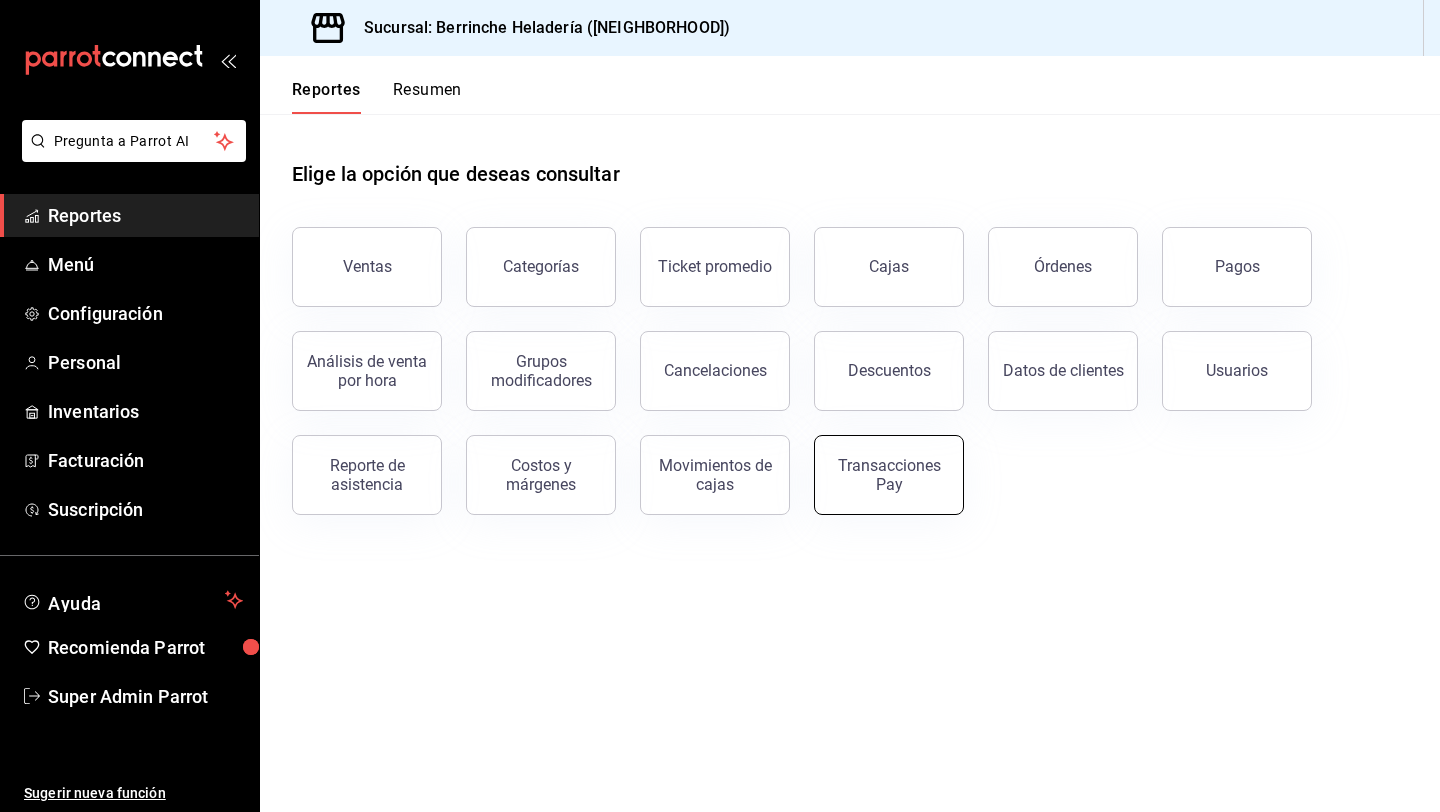click on "Transacciones Pay" at bounding box center (889, 475) 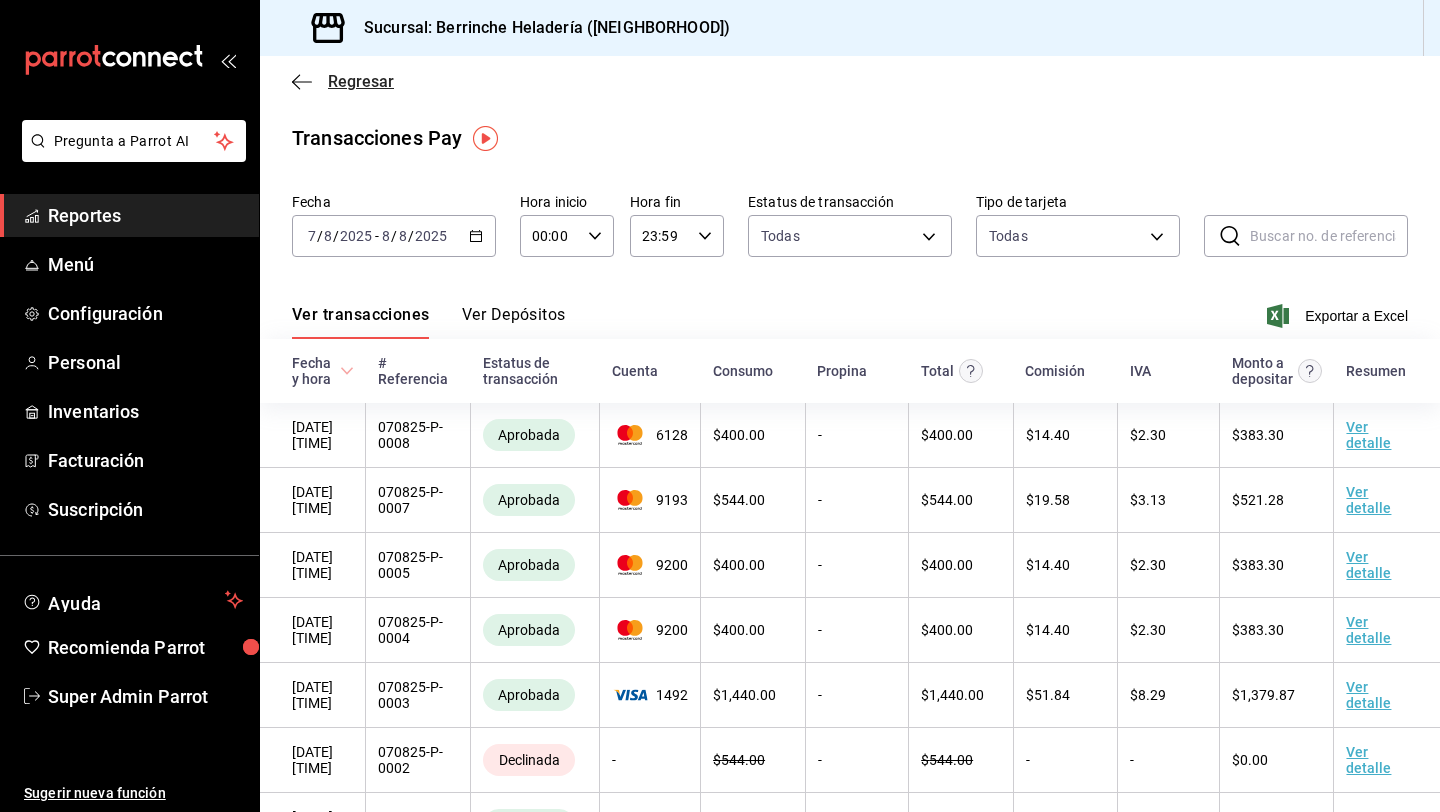 click 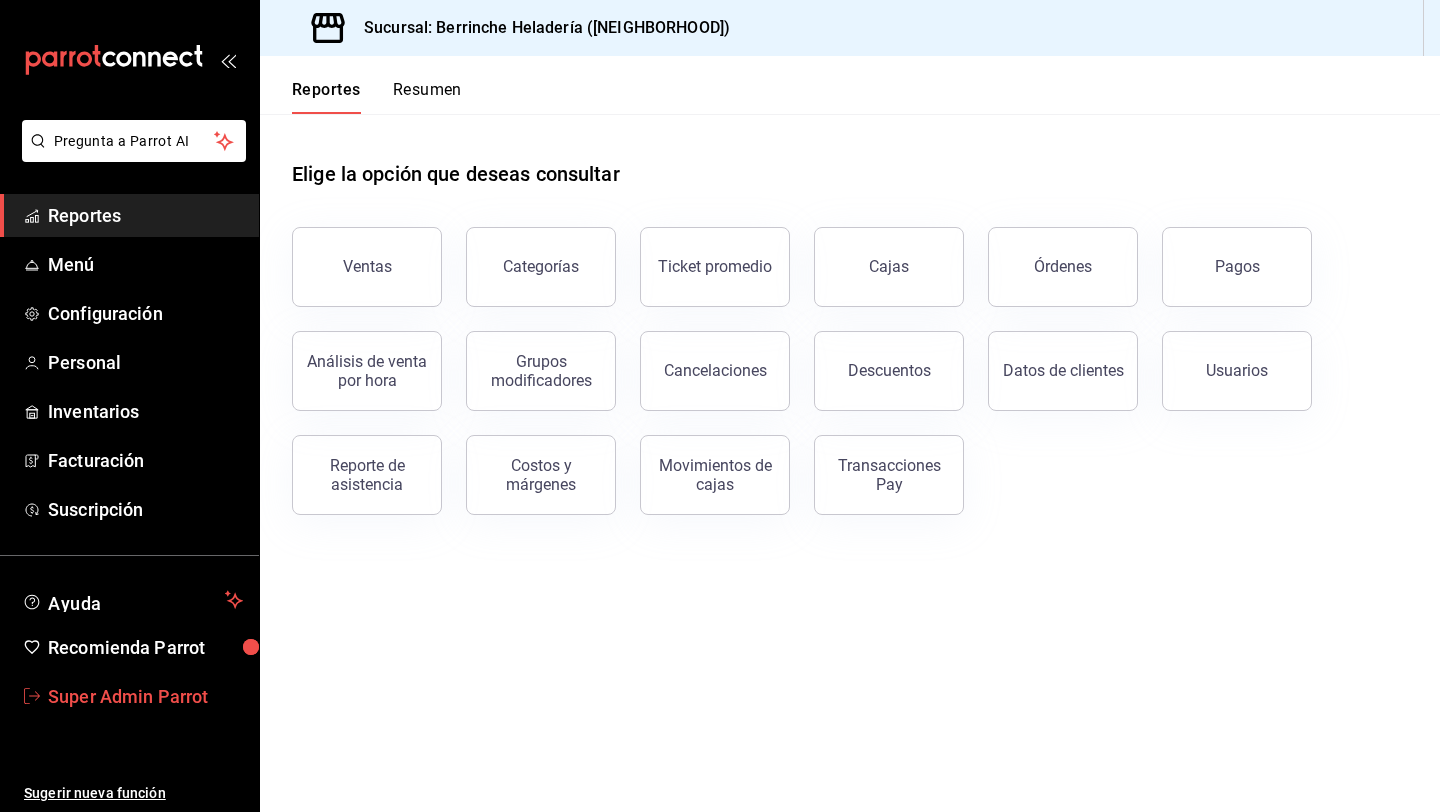 click on "Super Admin Parrot" at bounding box center [129, 696] 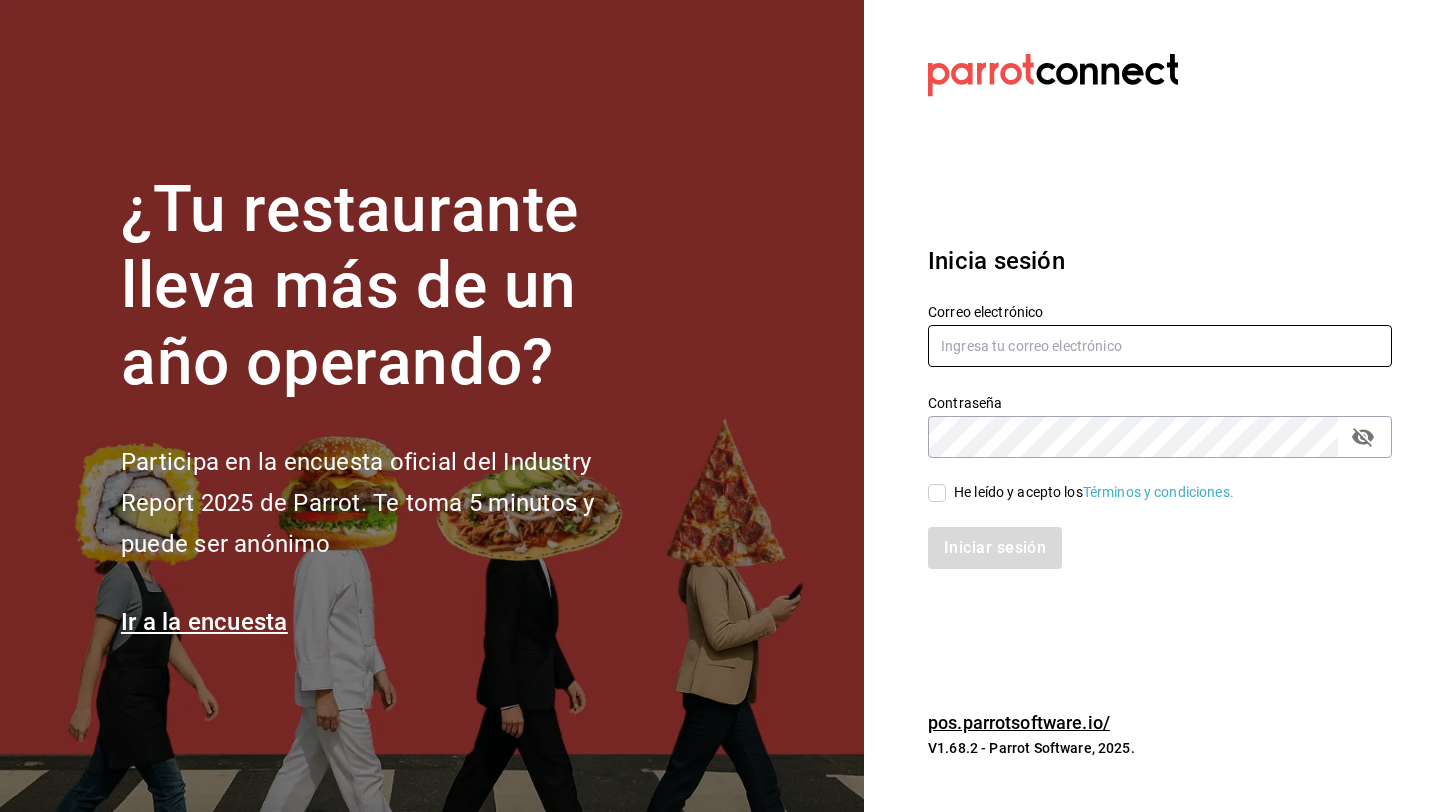 click at bounding box center [1160, 346] 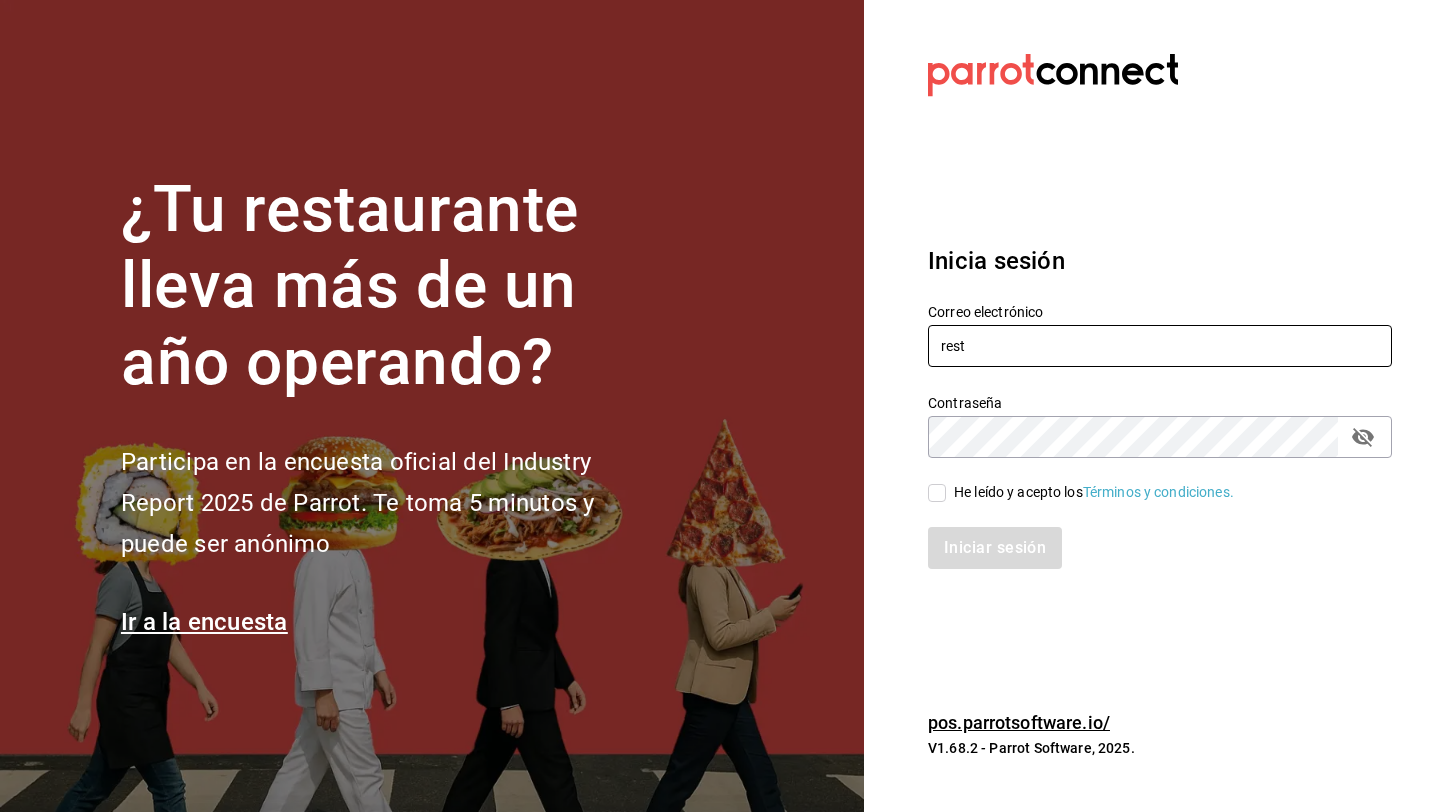 type on "restaurantelosdoctores@monterrey.com" 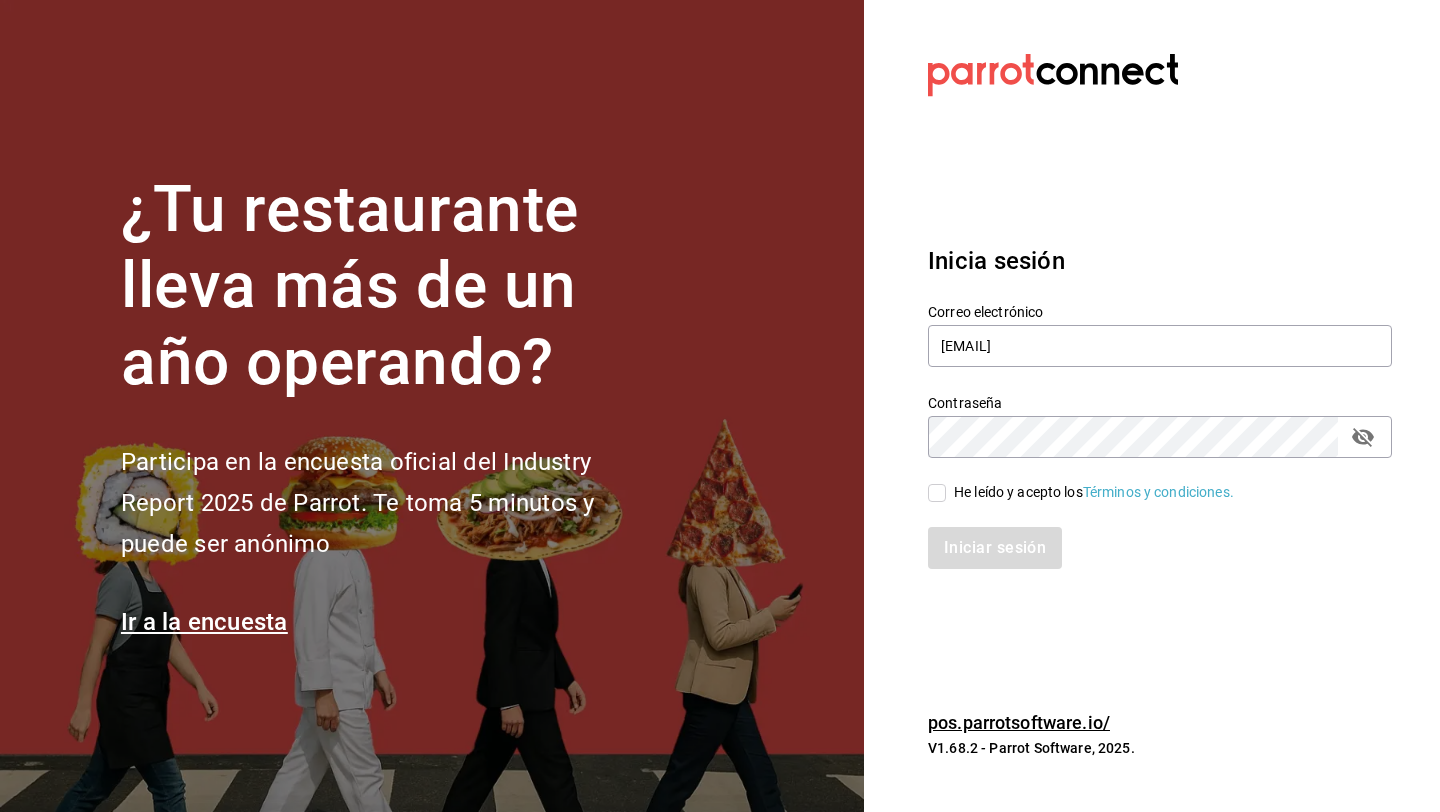 click on "He leído y acepto los  Términos y condiciones." at bounding box center [1094, 492] 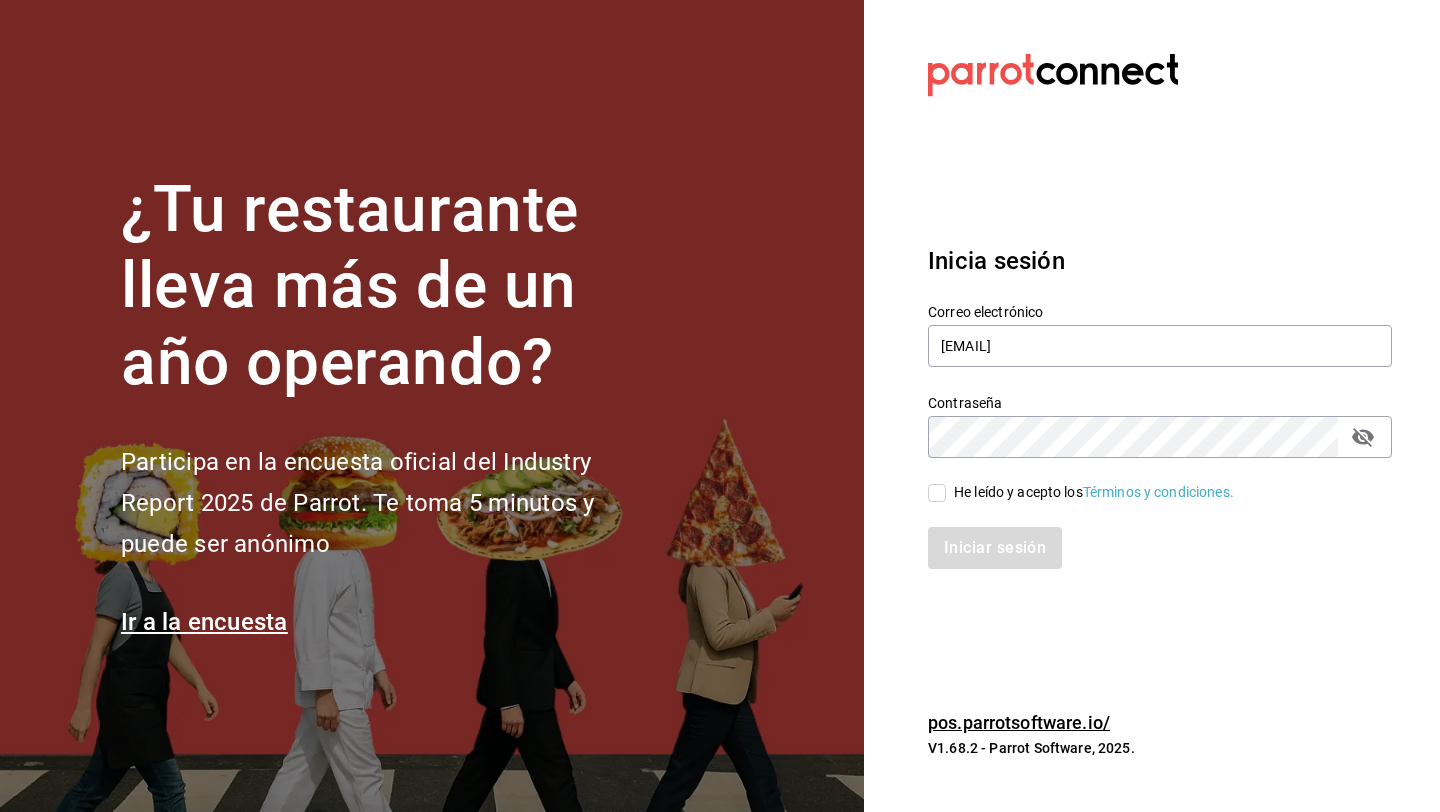checkbox on "true" 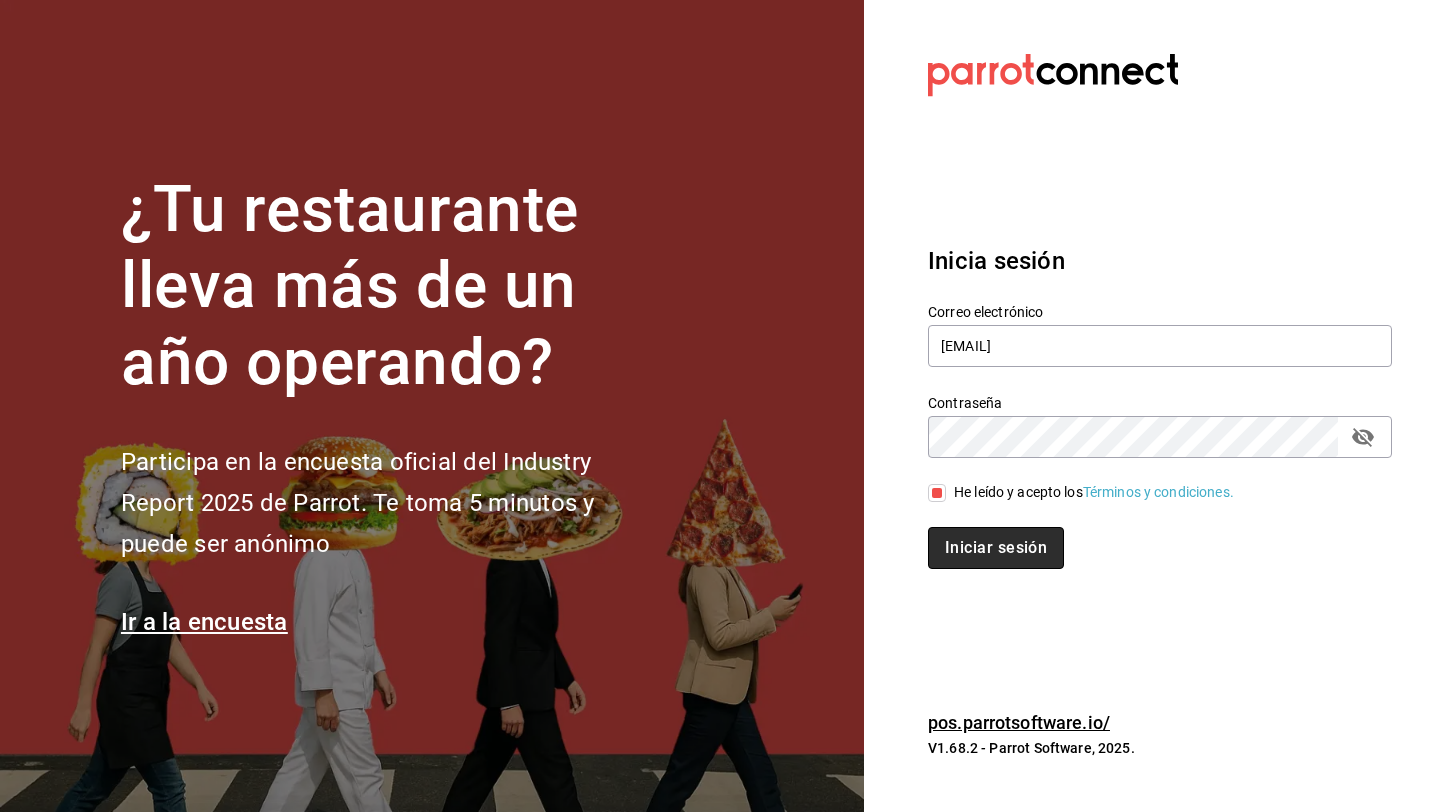 click on "Iniciar sesión" at bounding box center [996, 548] 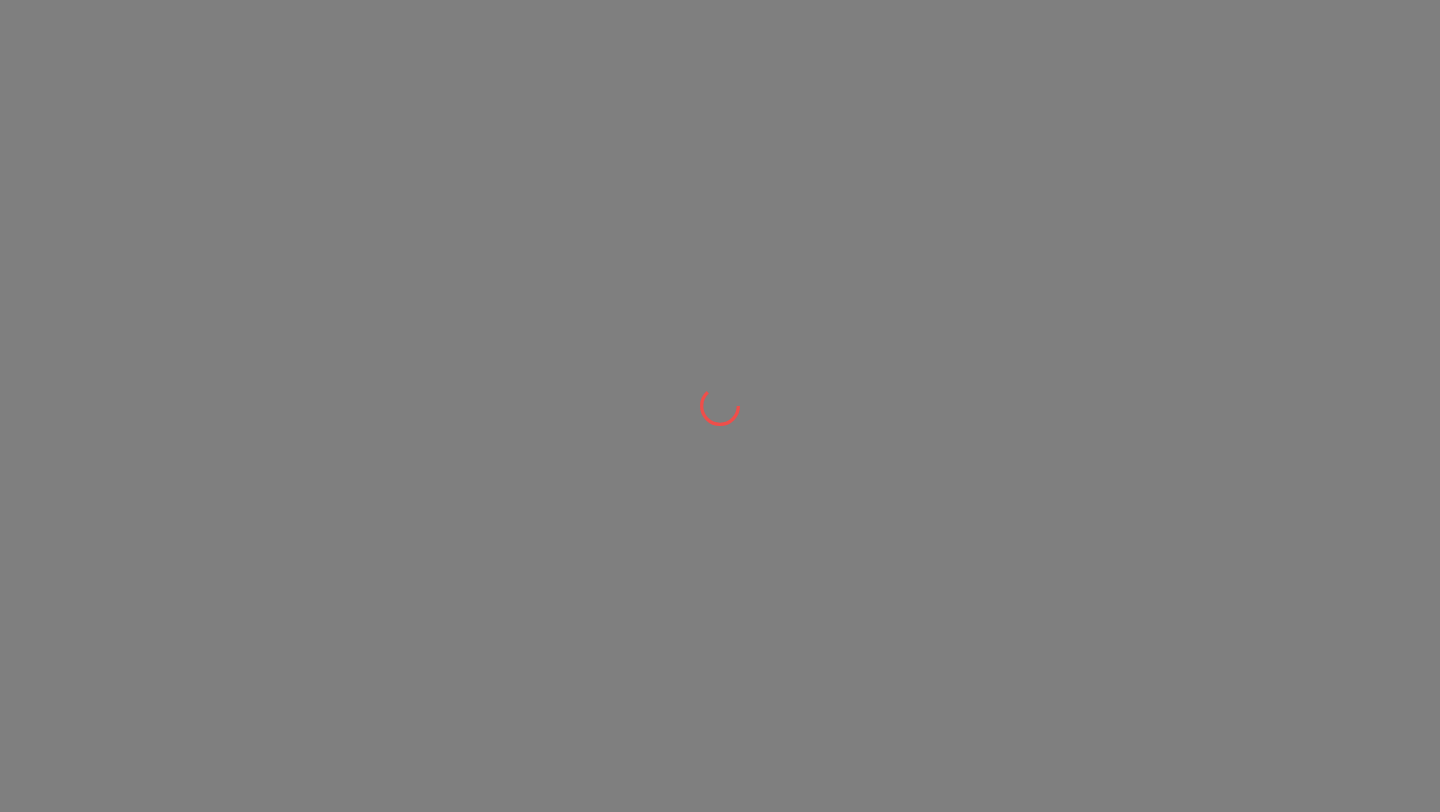 scroll, scrollTop: 0, scrollLeft: 0, axis: both 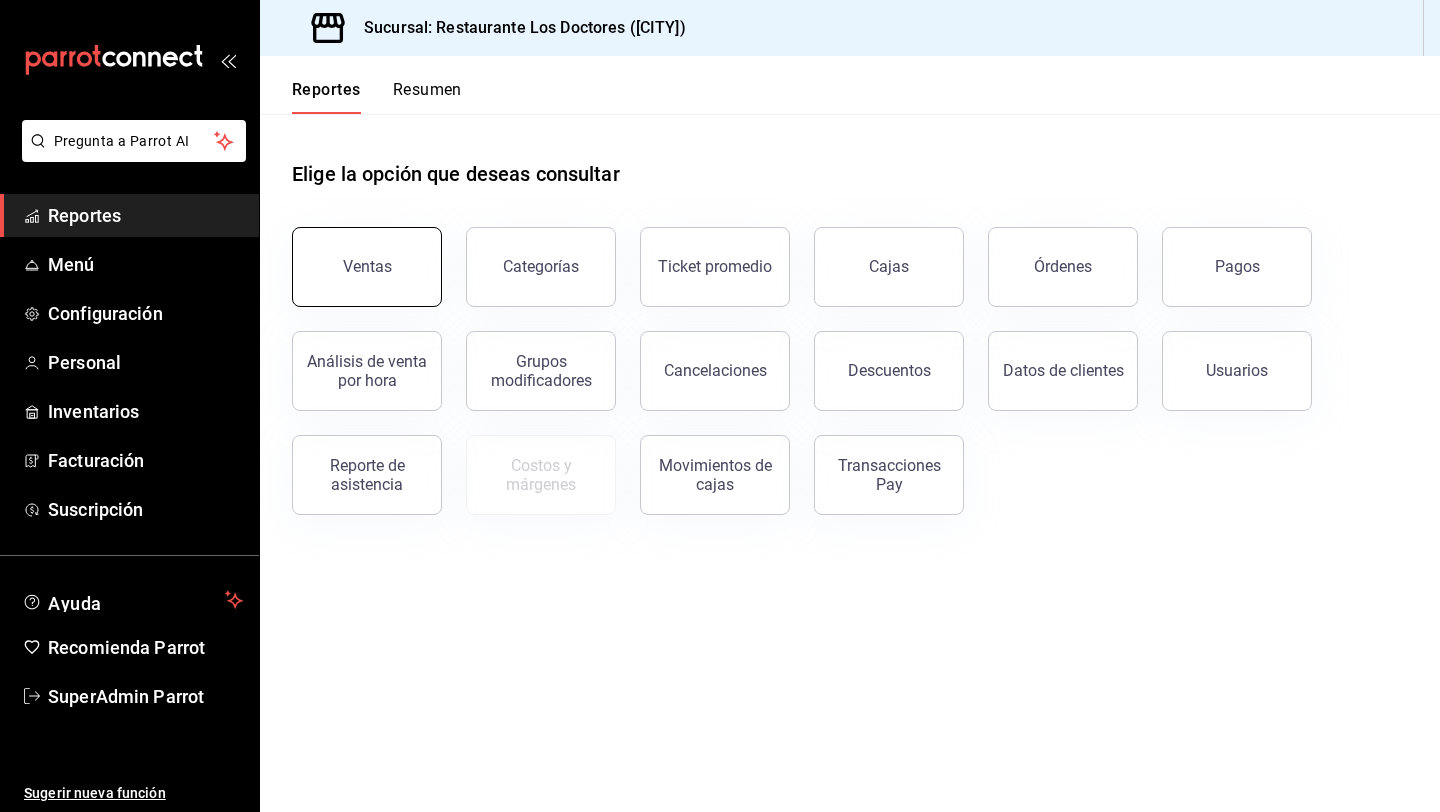 click on "Ventas" at bounding box center (367, 267) 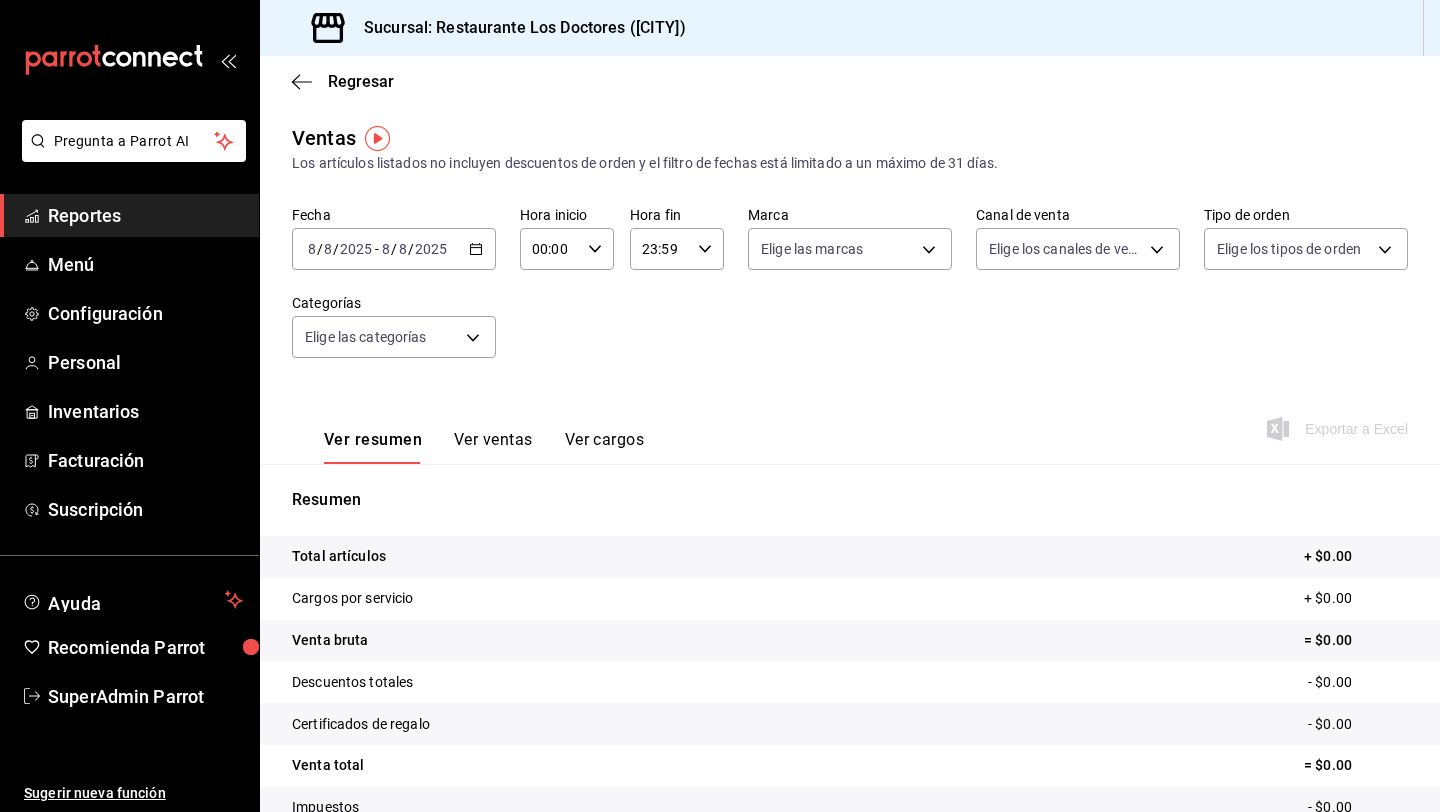 click 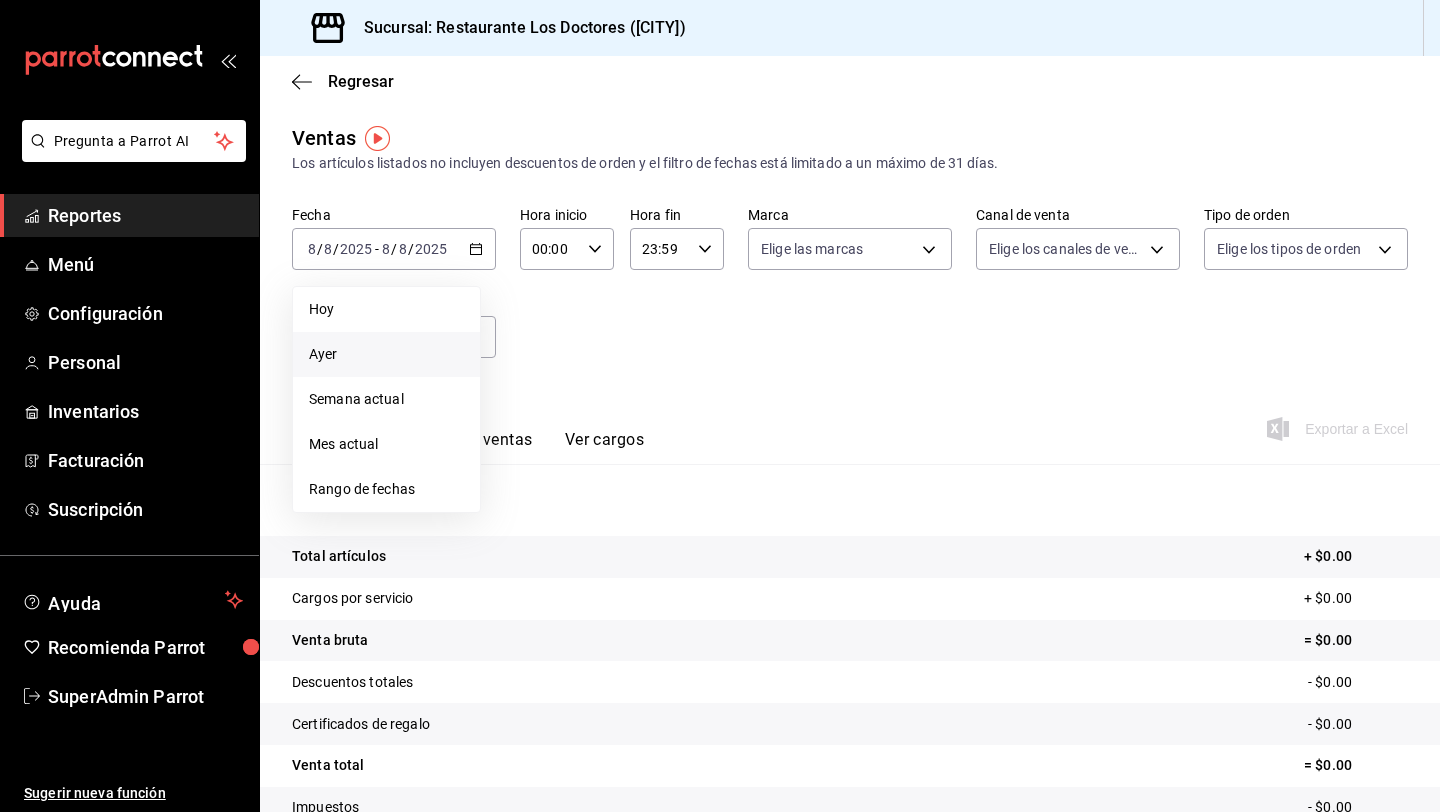 click on "Ayer" at bounding box center [386, 354] 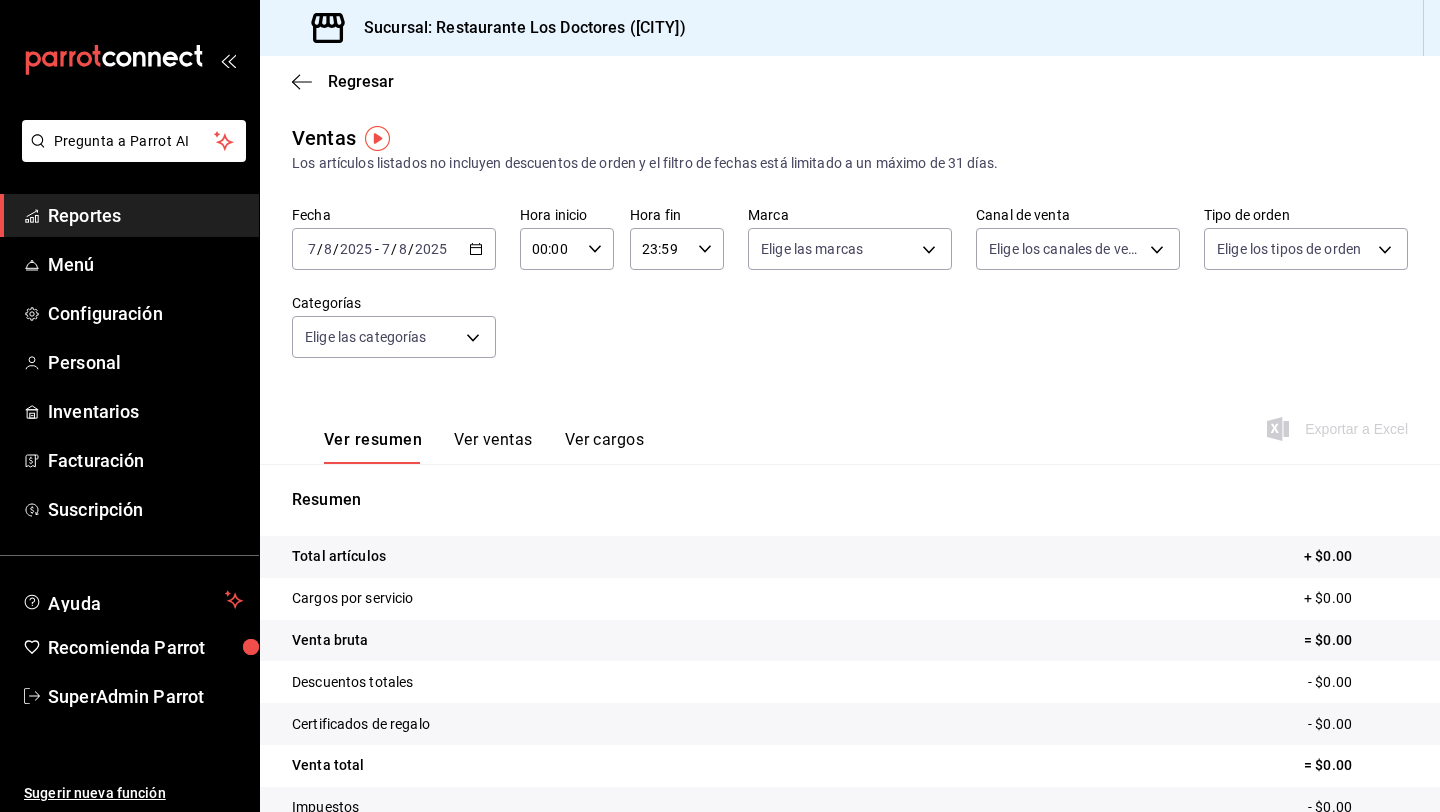 click on "Fecha 2025-08-07 7 / 8 / 2025 - 2025-08-07 7 / 8 / 2025 Hora inicio 00:00 Hora inicio Hora fin 23:59 Hora fin Marca Elige las marcas Canal de venta Elige los canales de venta Tipo de orden Elige los tipos de orden Categorías Elige las categorías" at bounding box center [850, 294] 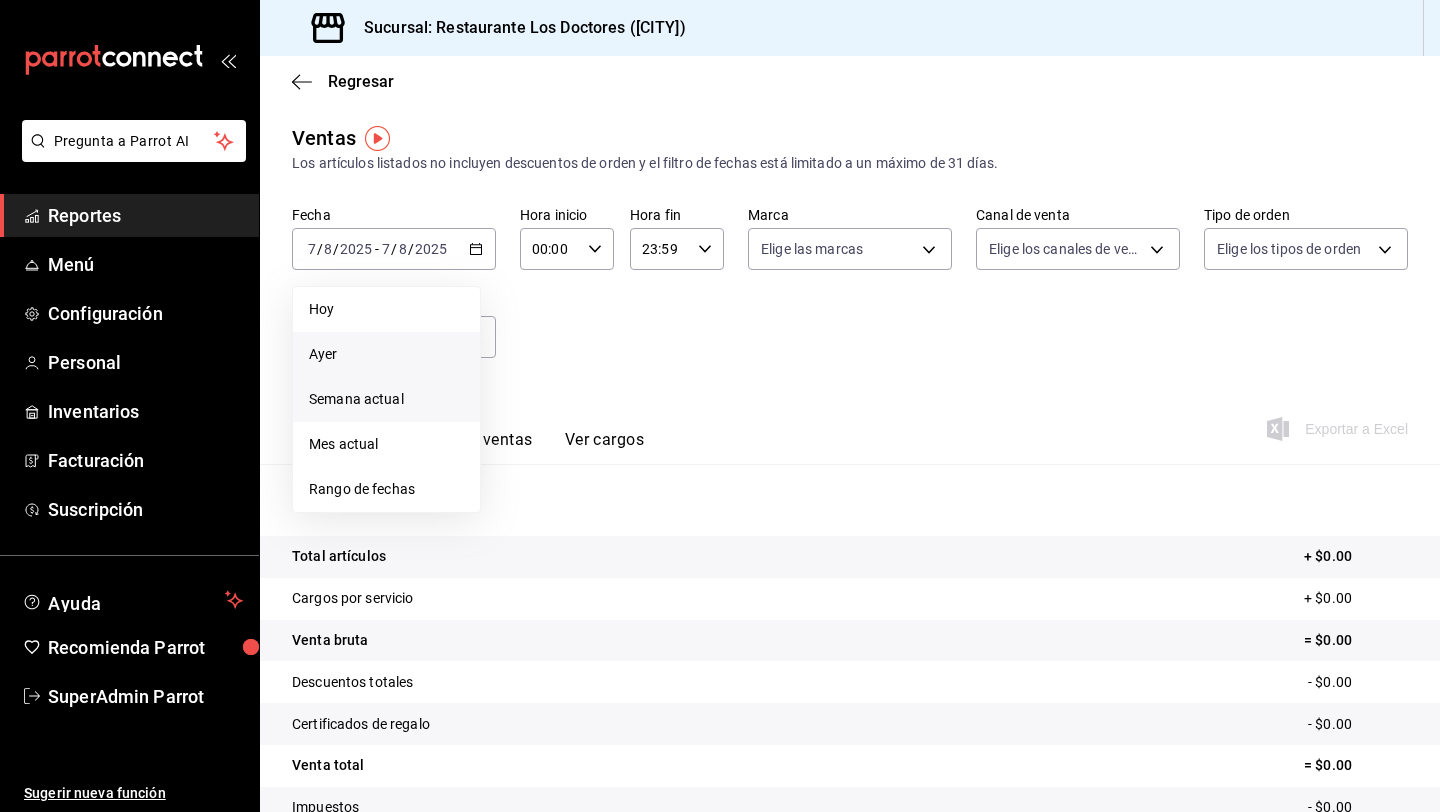 click on "Semana actual" at bounding box center (386, 399) 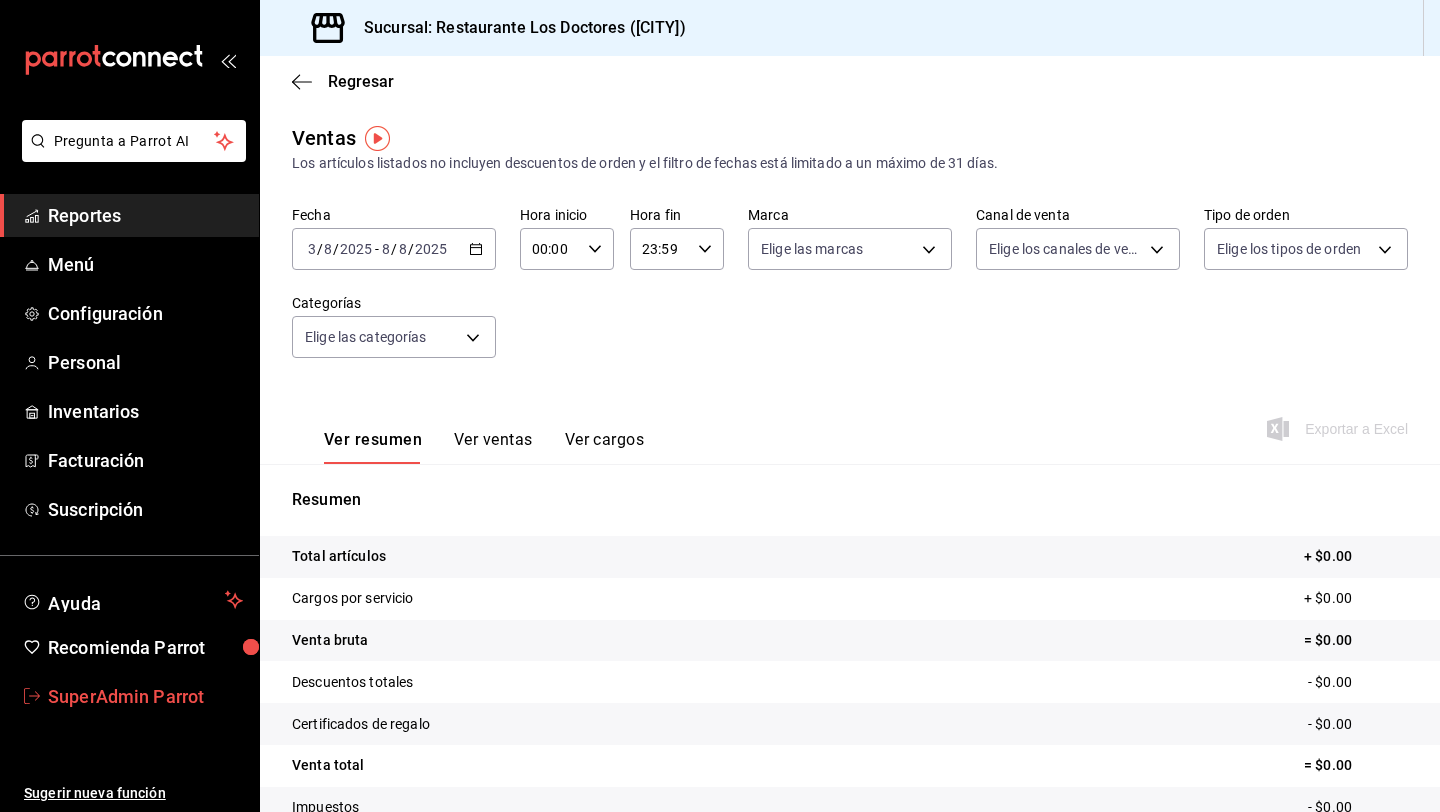 click on "SuperAdmin Parrot" at bounding box center (145, 696) 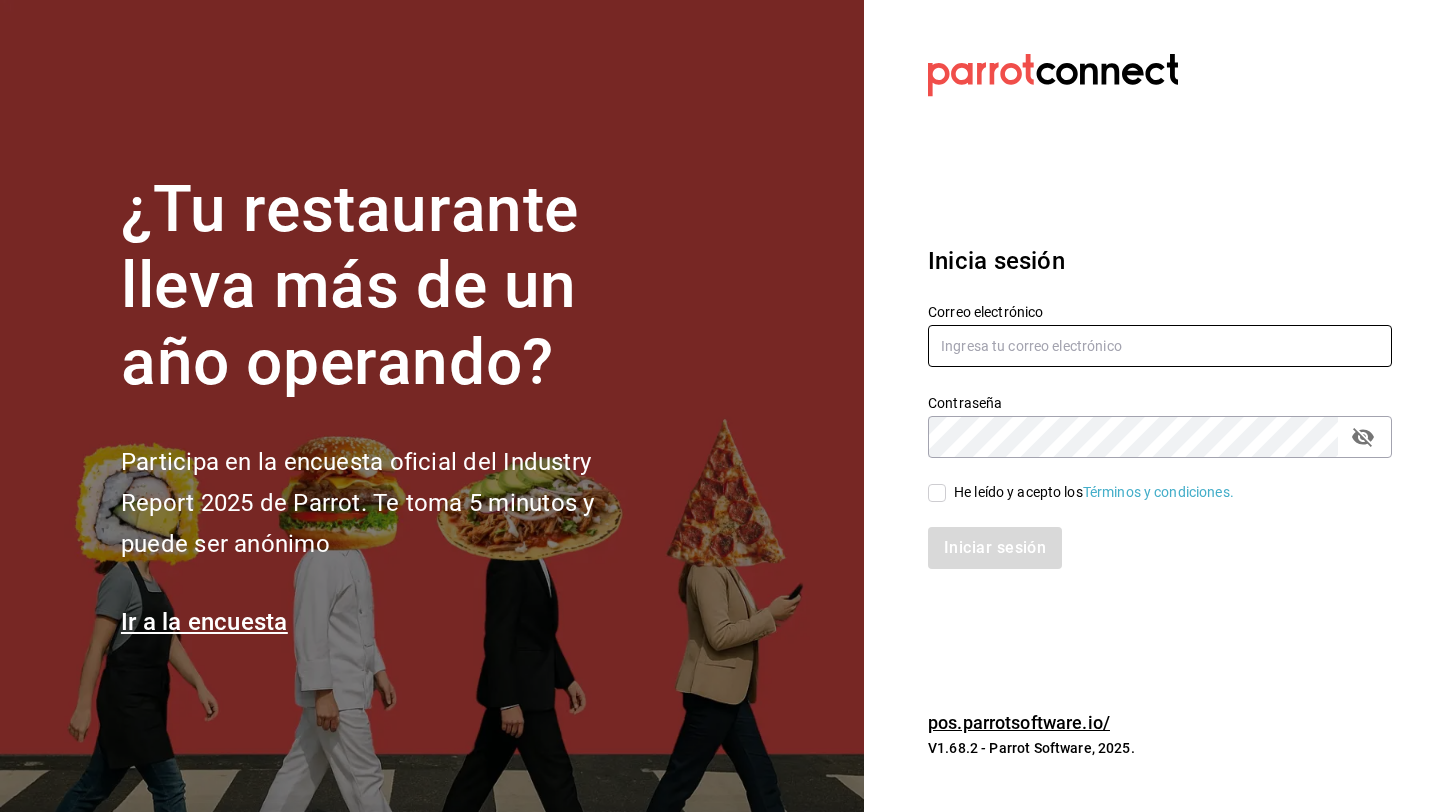 click at bounding box center [1160, 346] 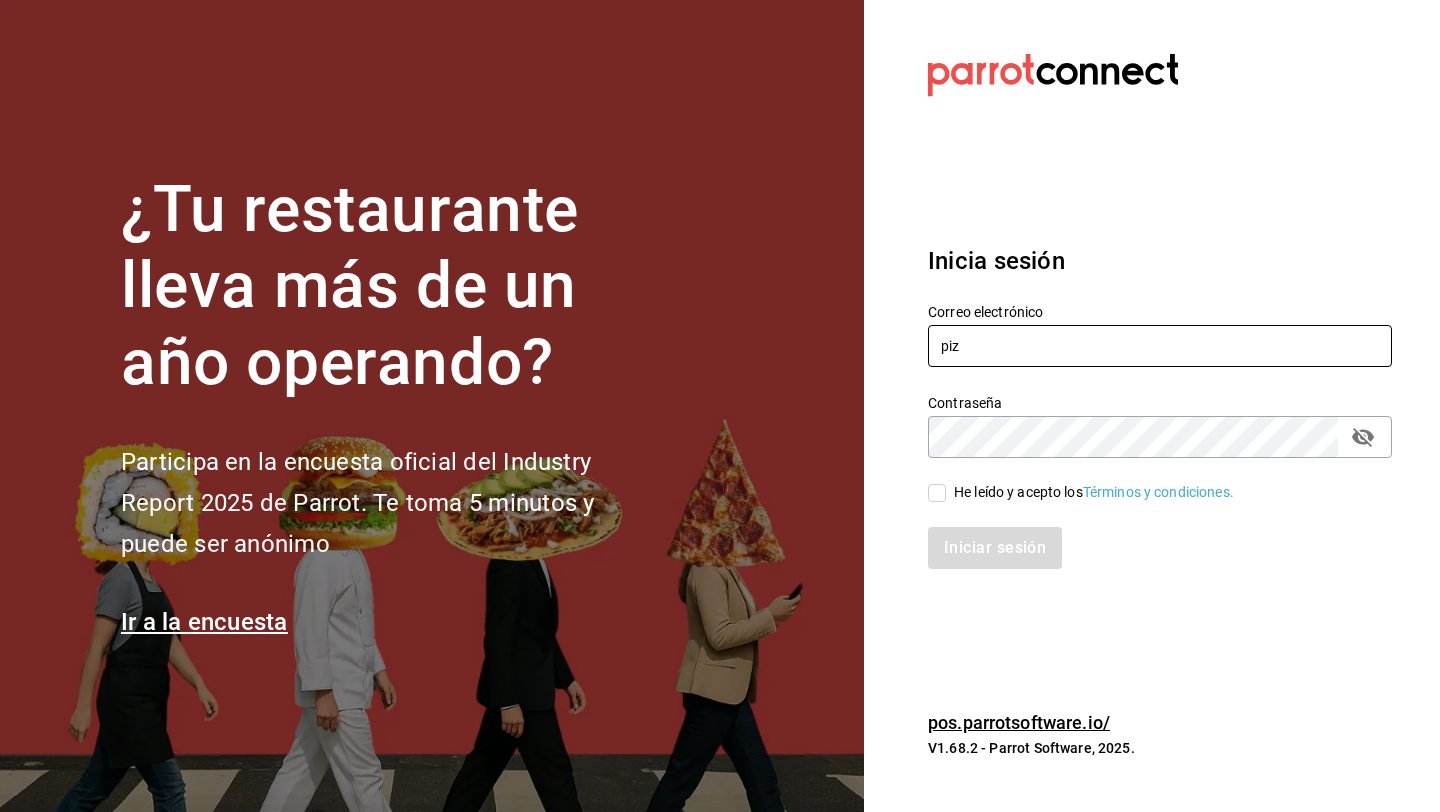 type on "pizzeriaccontessa@condesa.com" 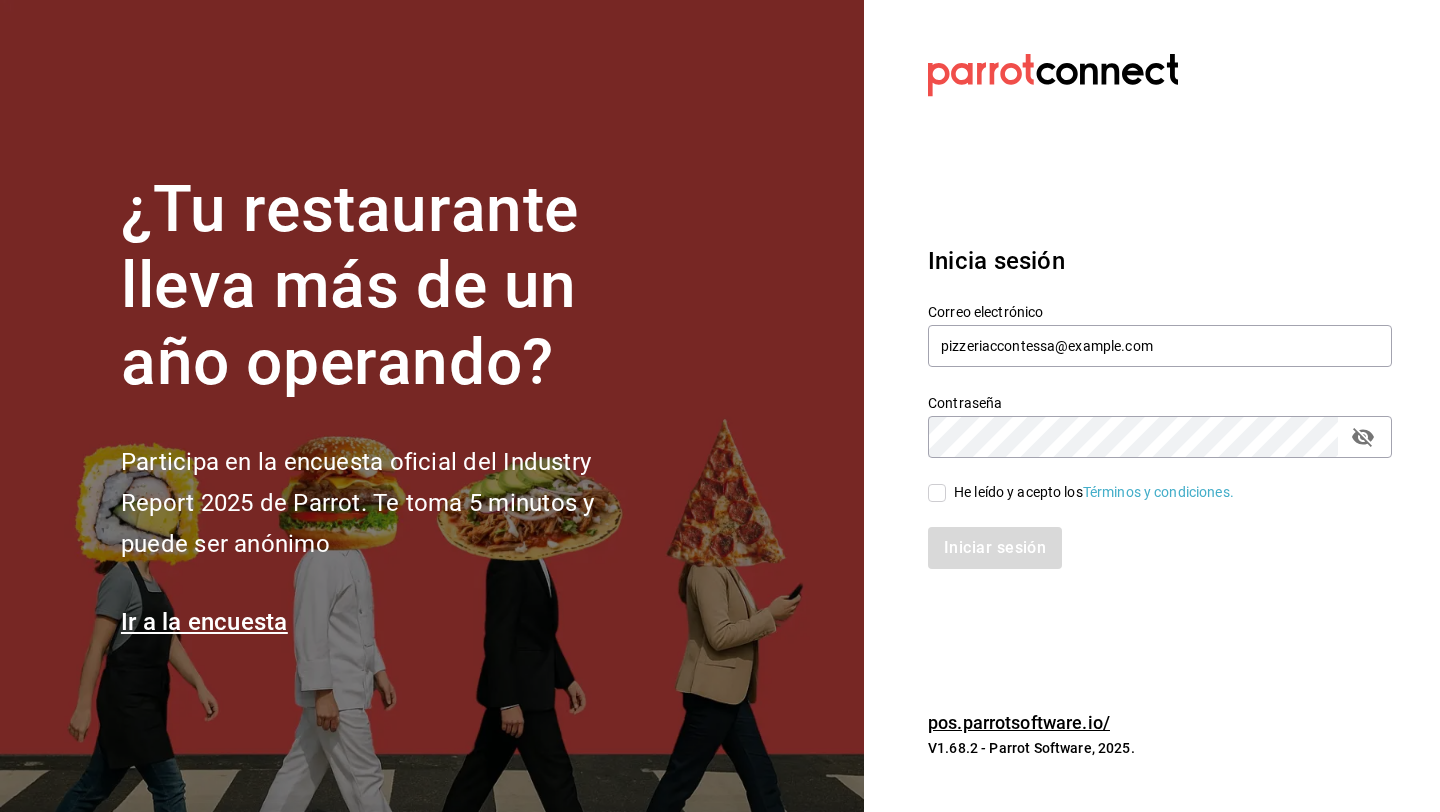 click on "He leído y acepto los  Términos y condiciones." at bounding box center (1094, 492) 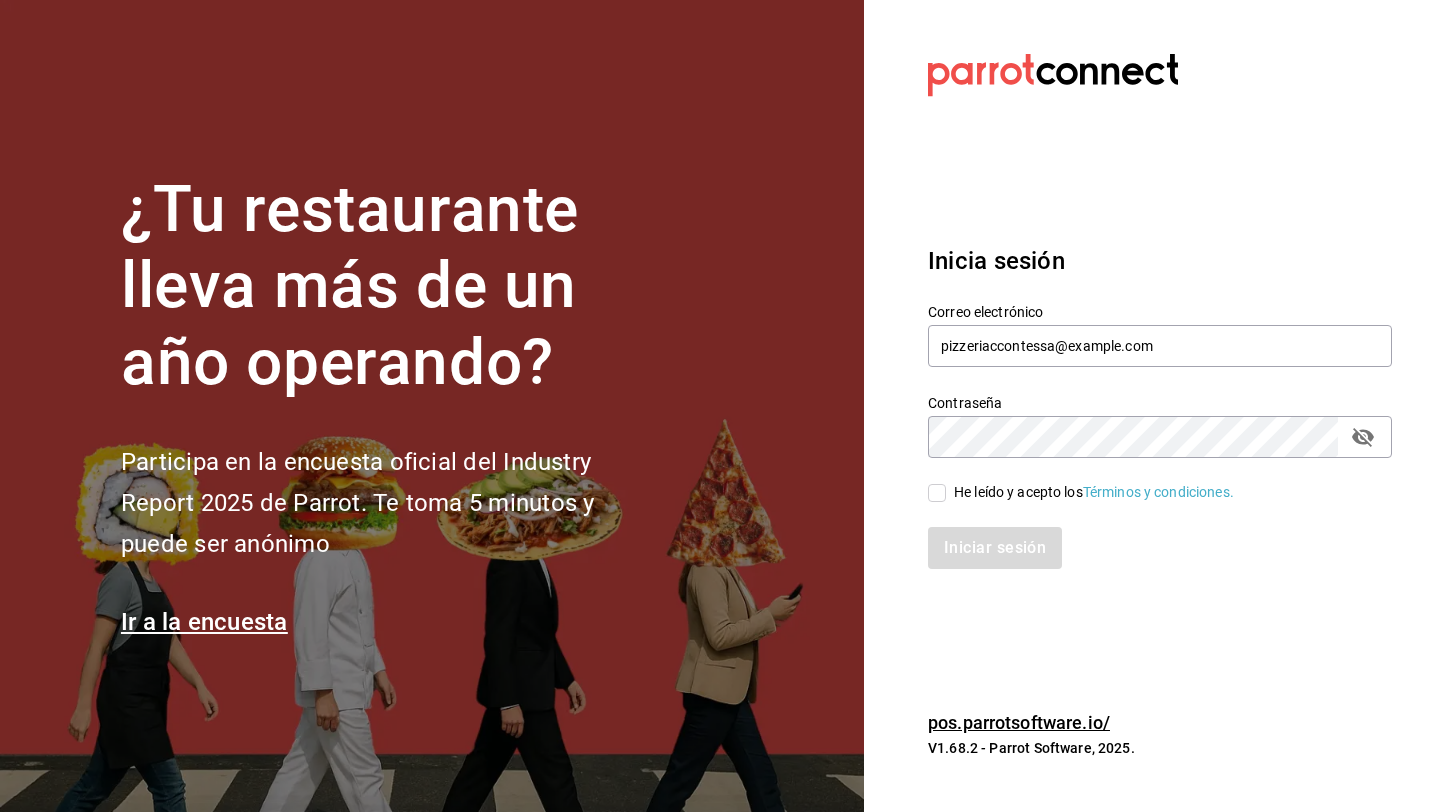 checkbox on "true" 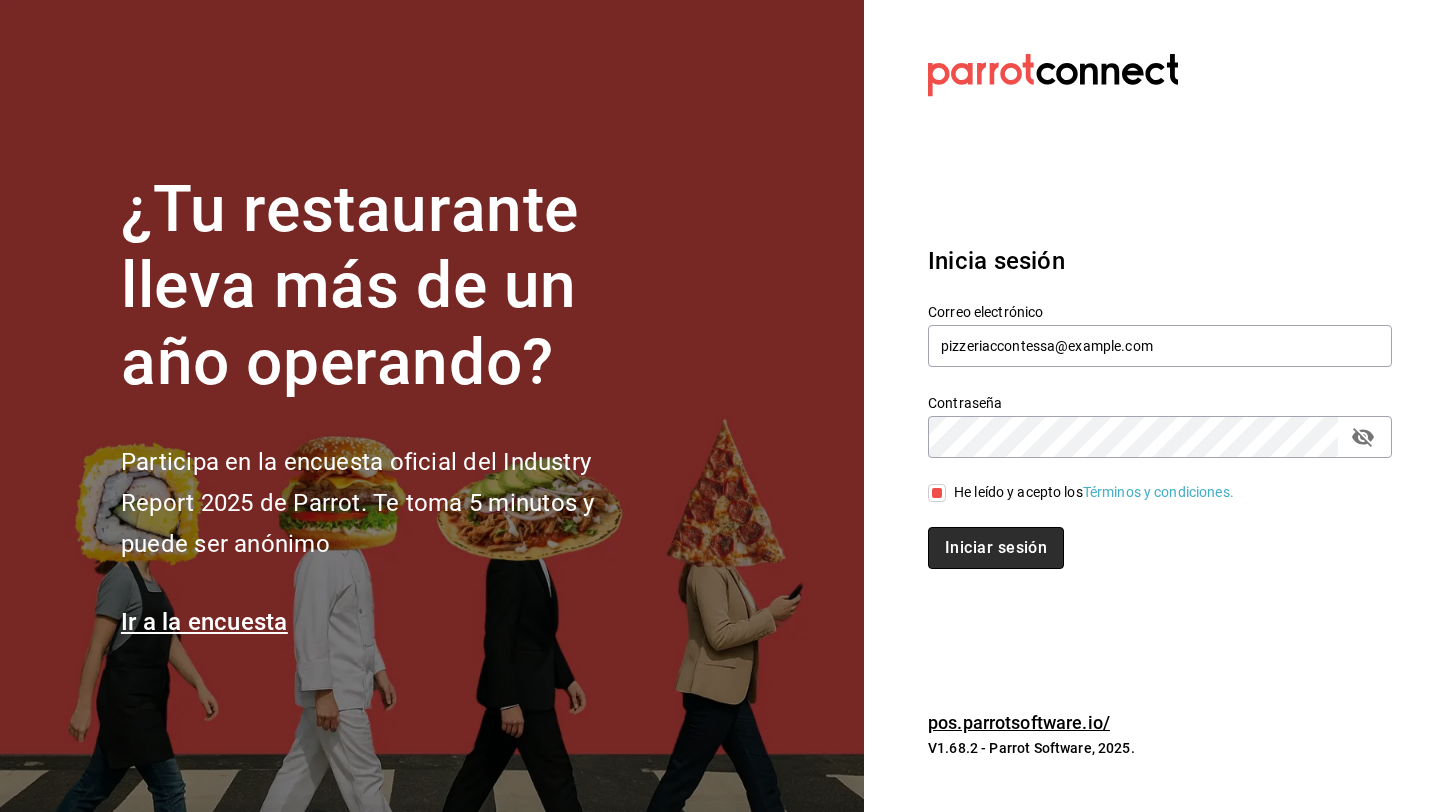 click on "Iniciar sesión" at bounding box center (996, 548) 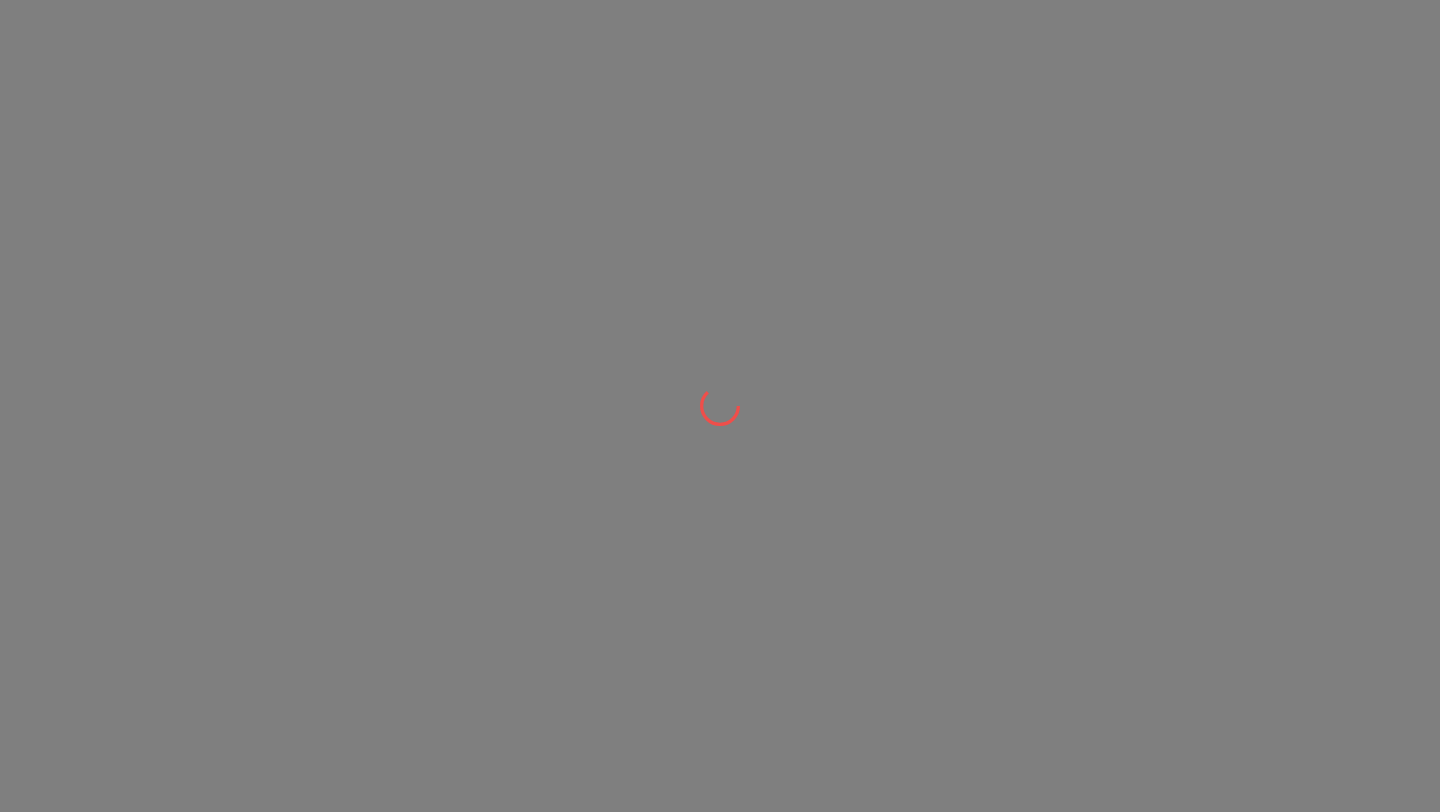 scroll, scrollTop: 0, scrollLeft: 0, axis: both 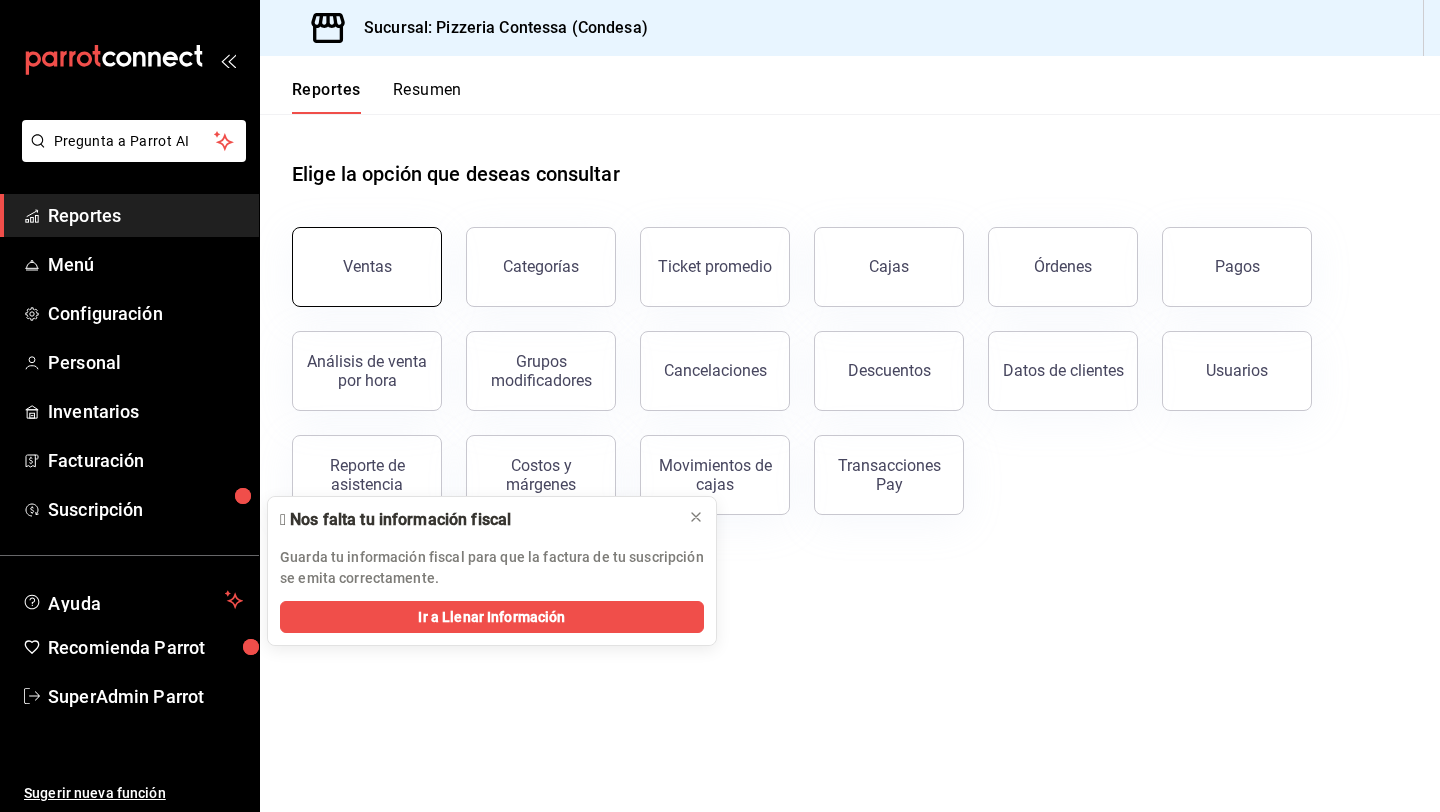 click on "Ventas" at bounding box center [367, 266] 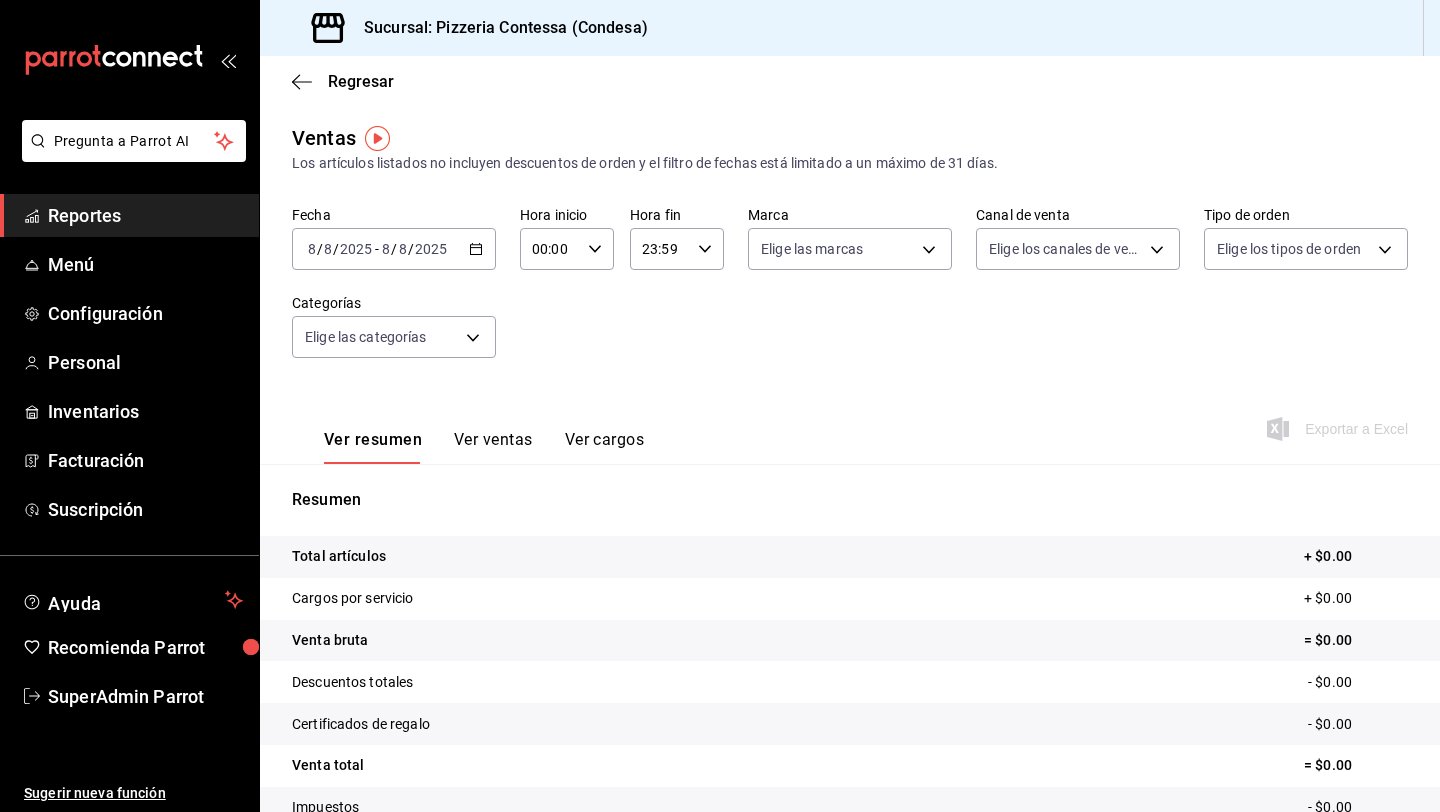 click on "2025-08-08 8 / 8 / 2025 - 2025-08-08 8 / 8 / 2025" at bounding box center (394, 249) 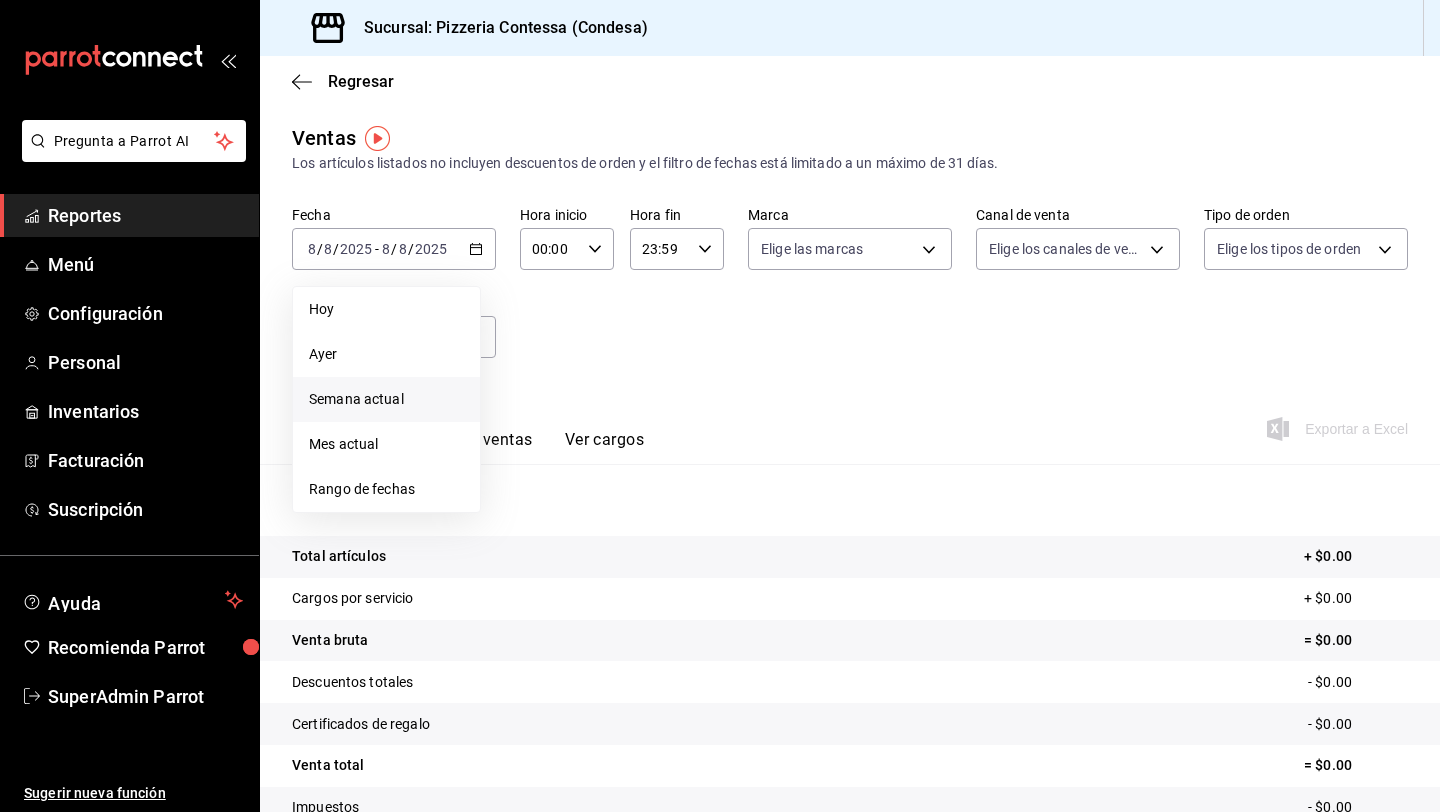 click on "Semana actual" at bounding box center [386, 399] 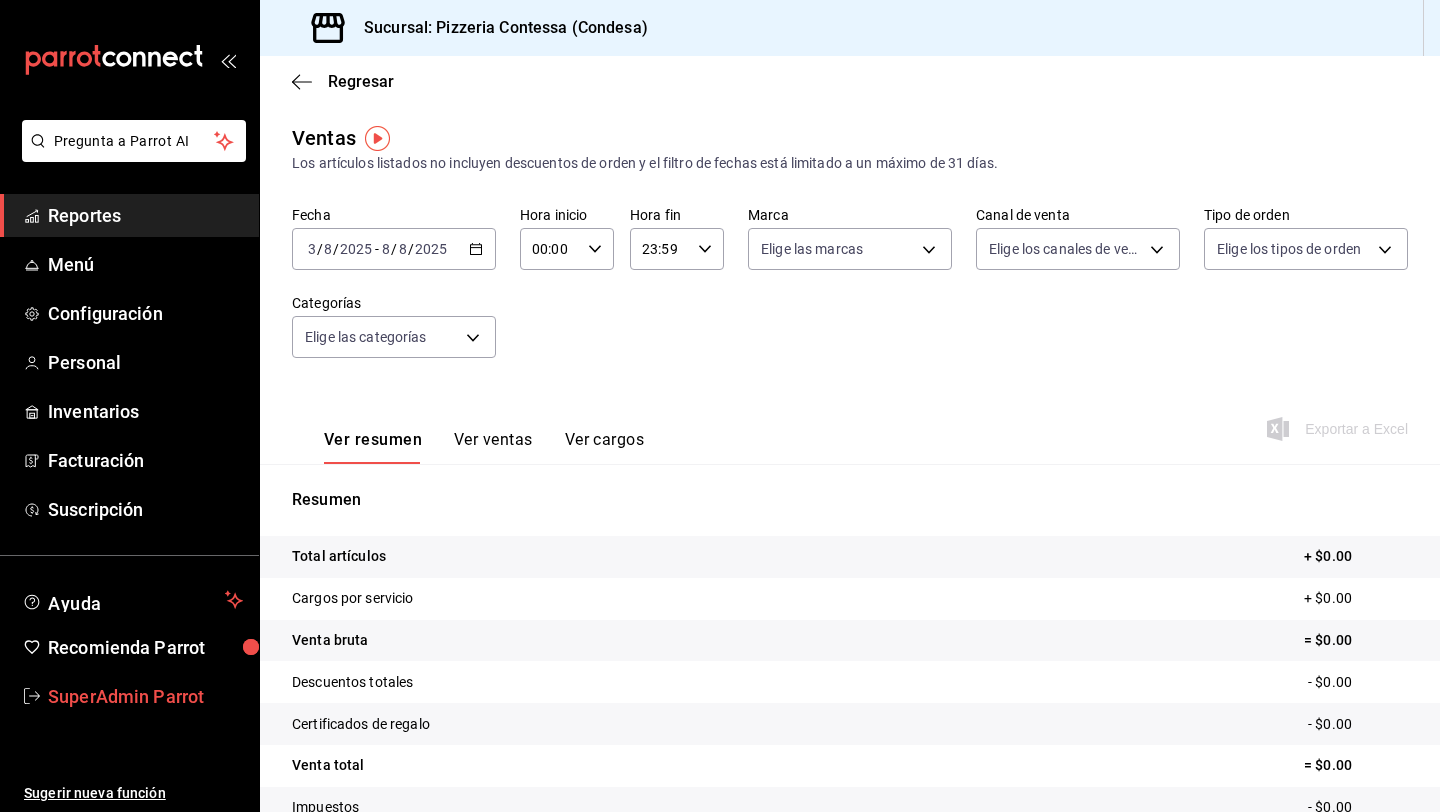 click on "SuperAdmin Parrot" at bounding box center [145, 696] 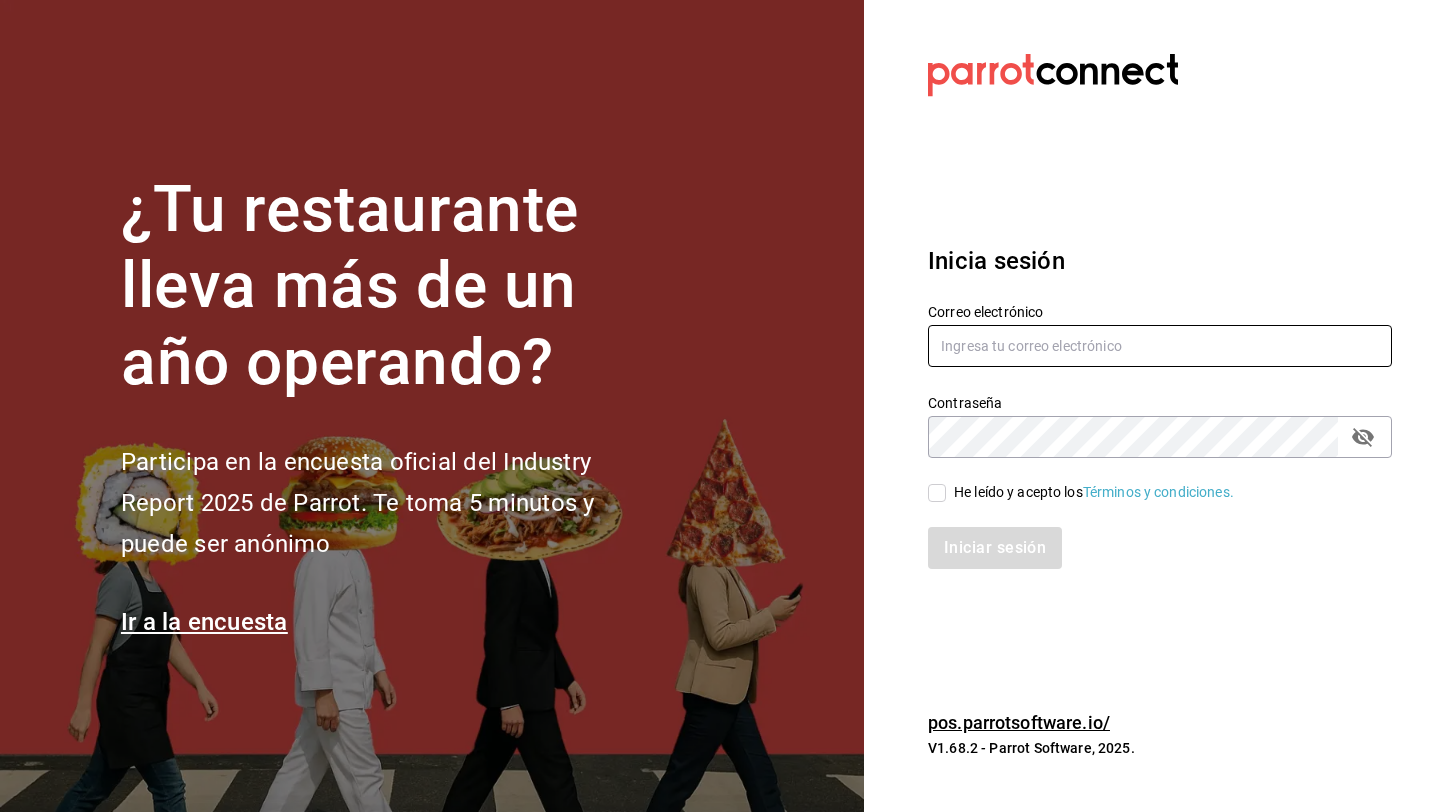 click at bounding box center [1160, 346] 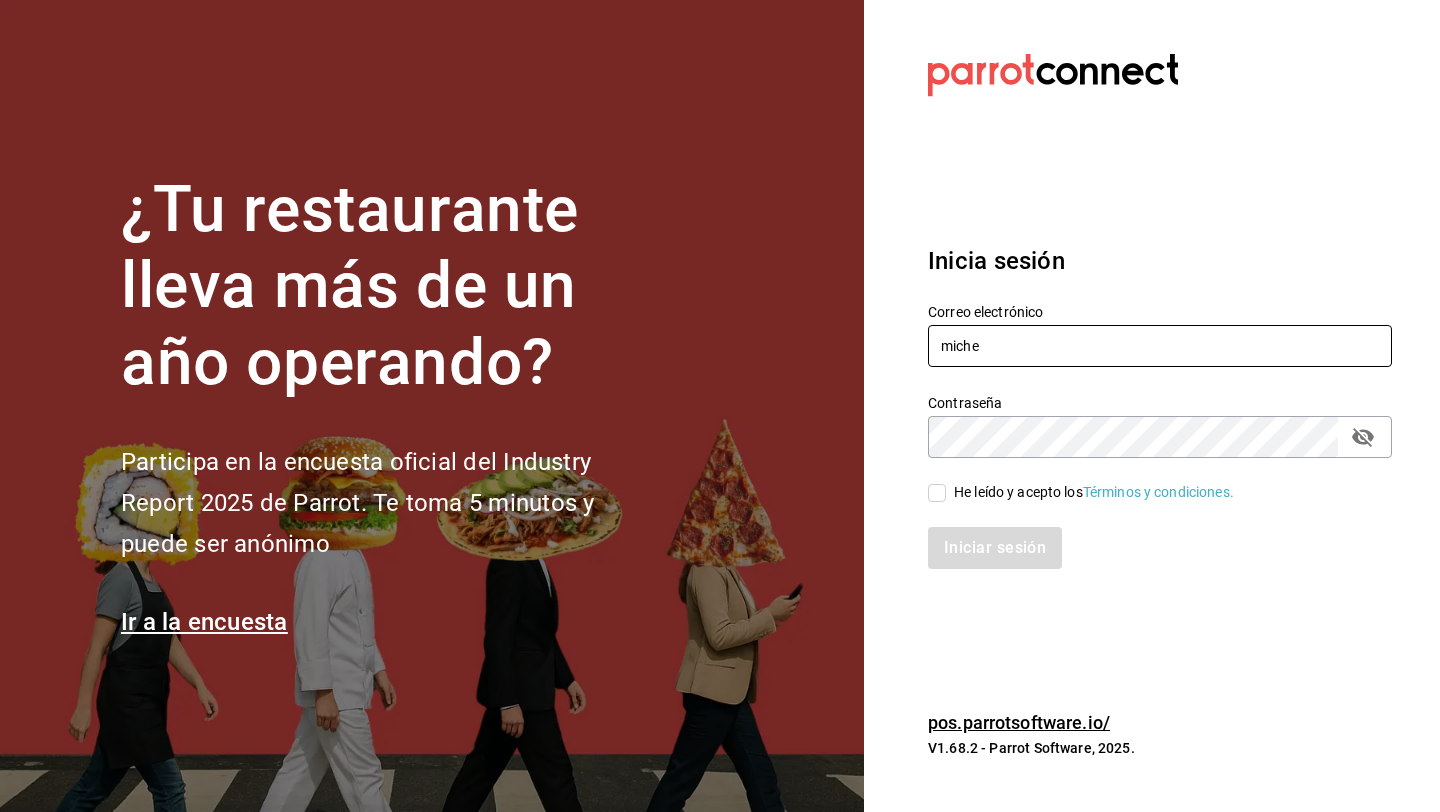 type on "michecatlan@oaxaca.com" 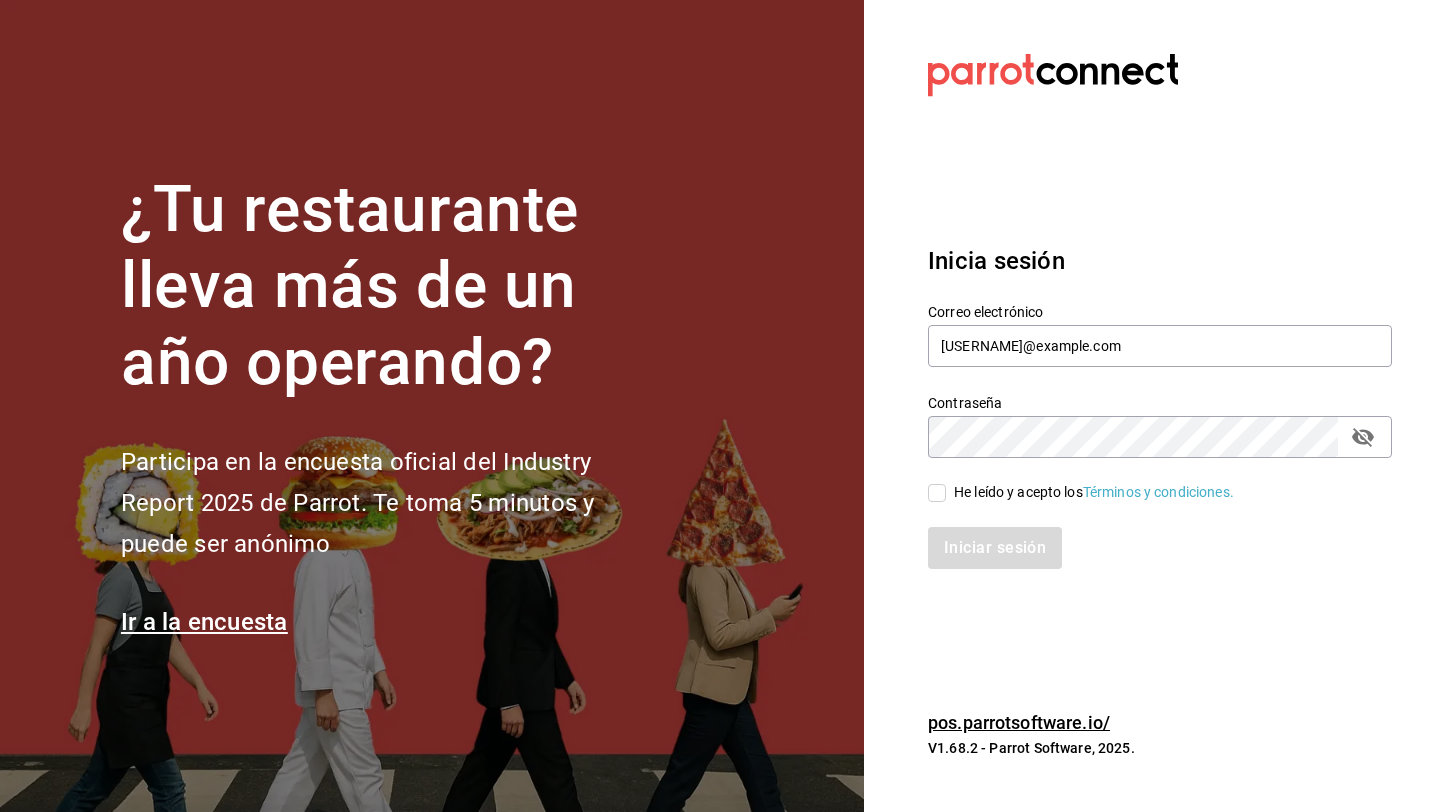 click on "He leído y acepto los  Términos y condiciones." at bounding box center (1094, 492) 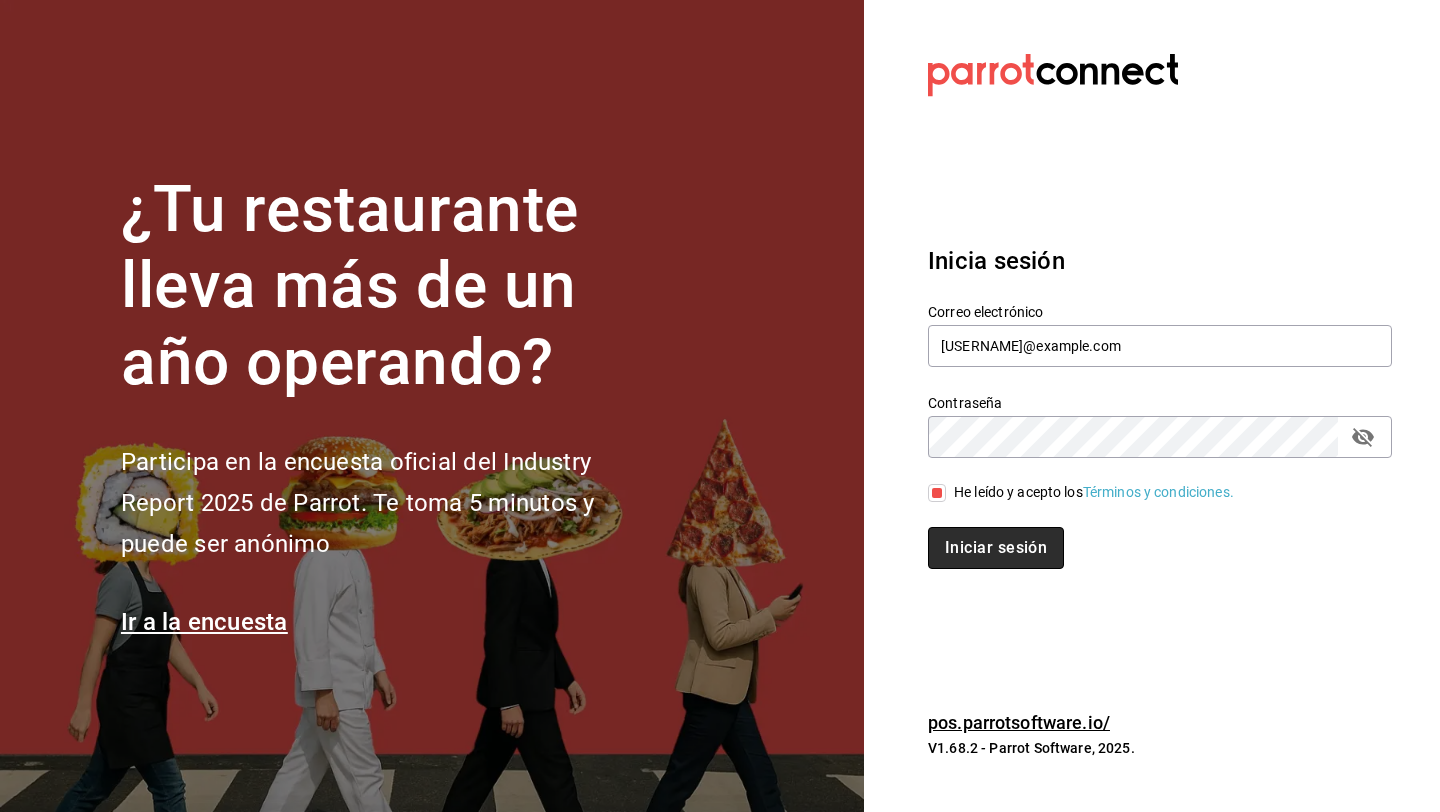 click on "Iniciar sesión" at bounding box center (996, 548) 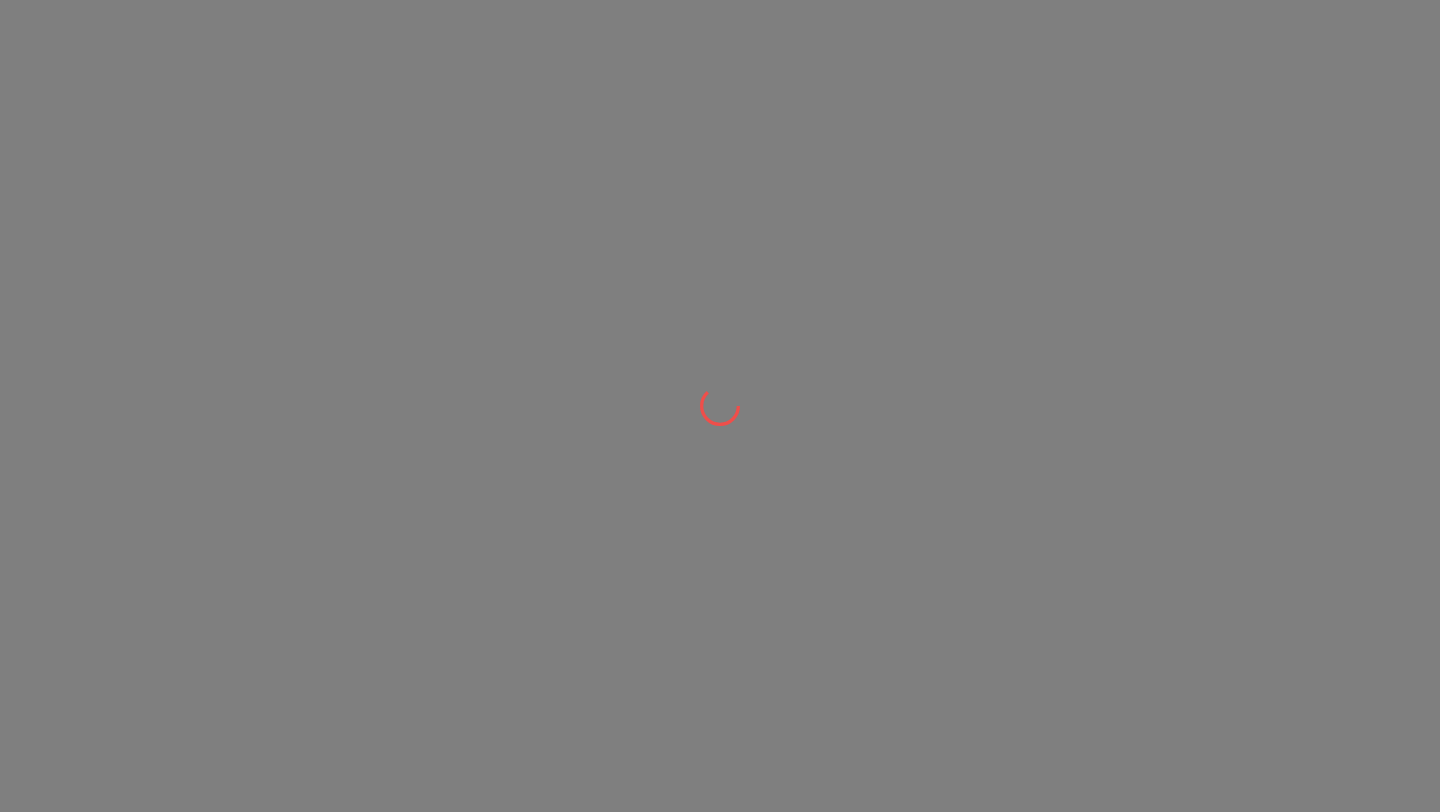 scroll, scrollTop: 0, scrollLeft: 0, axis: both 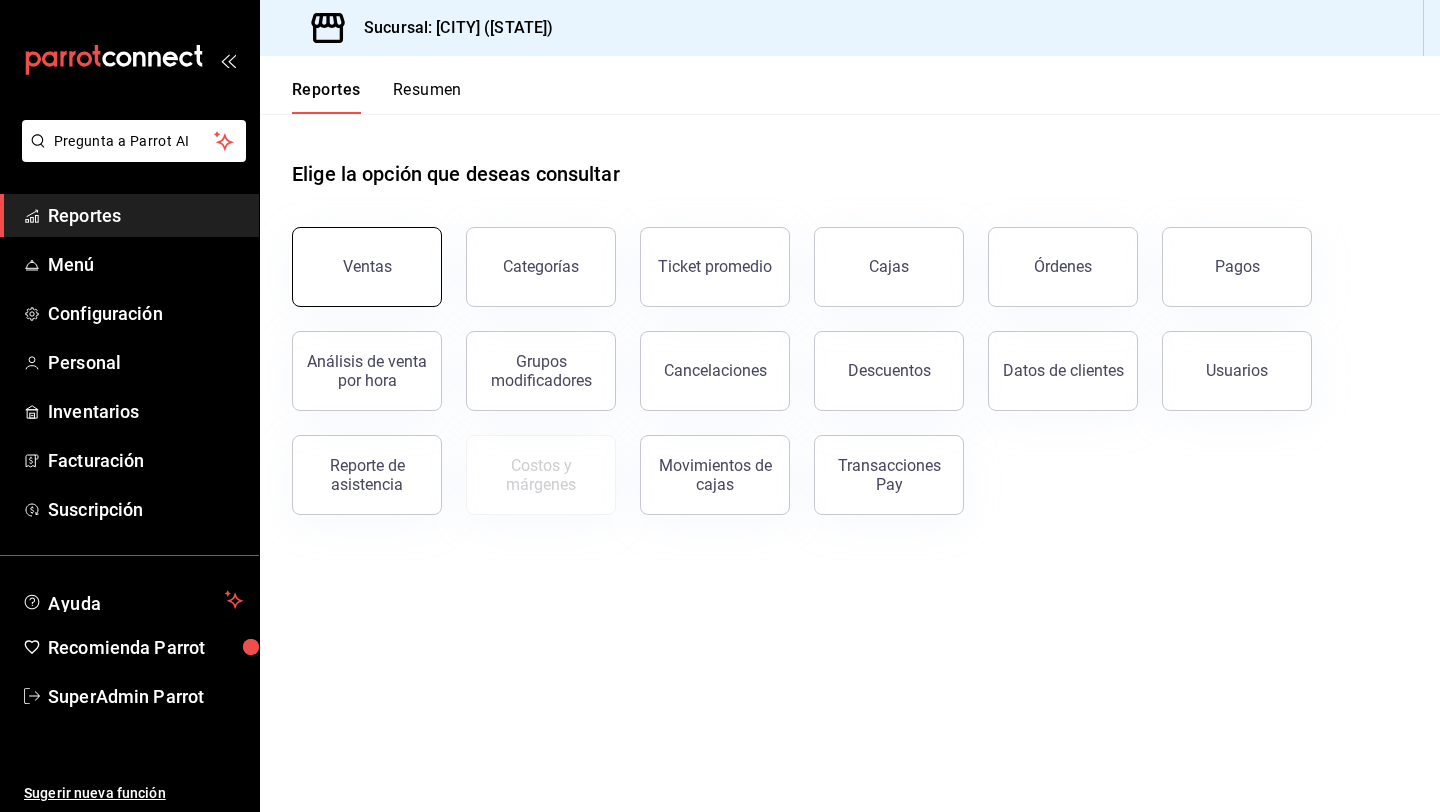 click on "Ventas" at bounding box center [367, 267] 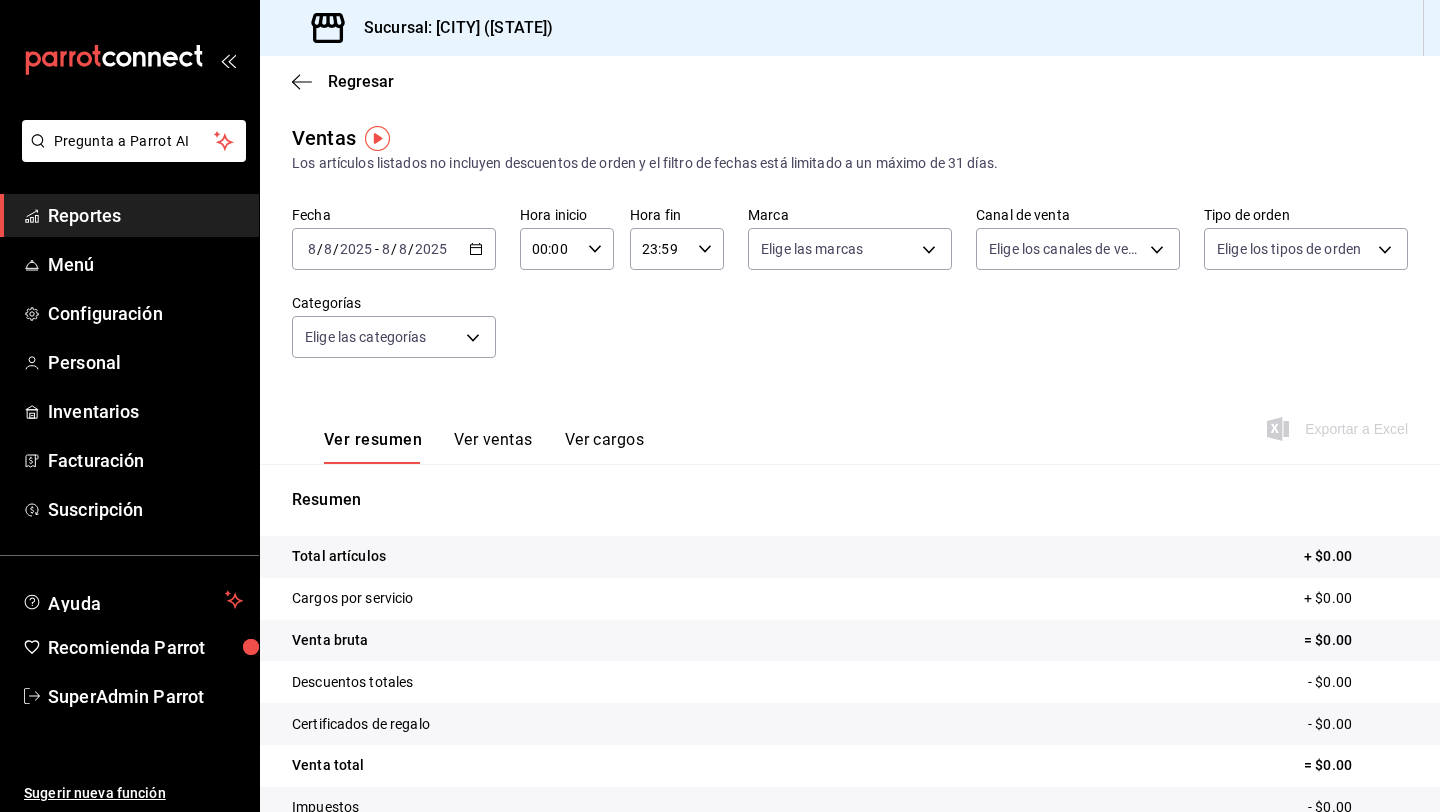 click on "2025-08-08 8 / 8 / 2025 - 2025-08-08 8 / 8 / 2025" at bounding box center [394, 249] 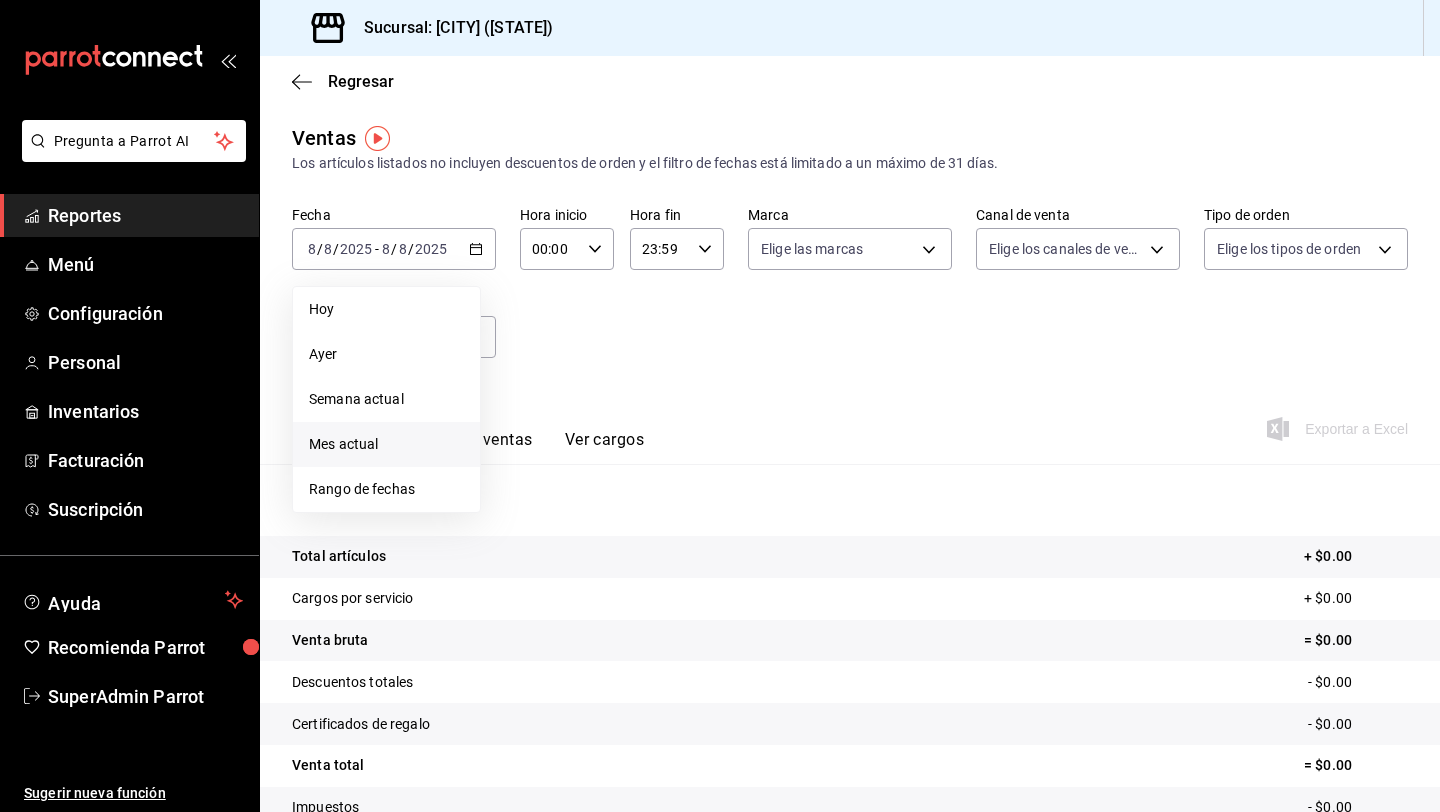 click on "Mes actual" at bounding box center (386, 444) 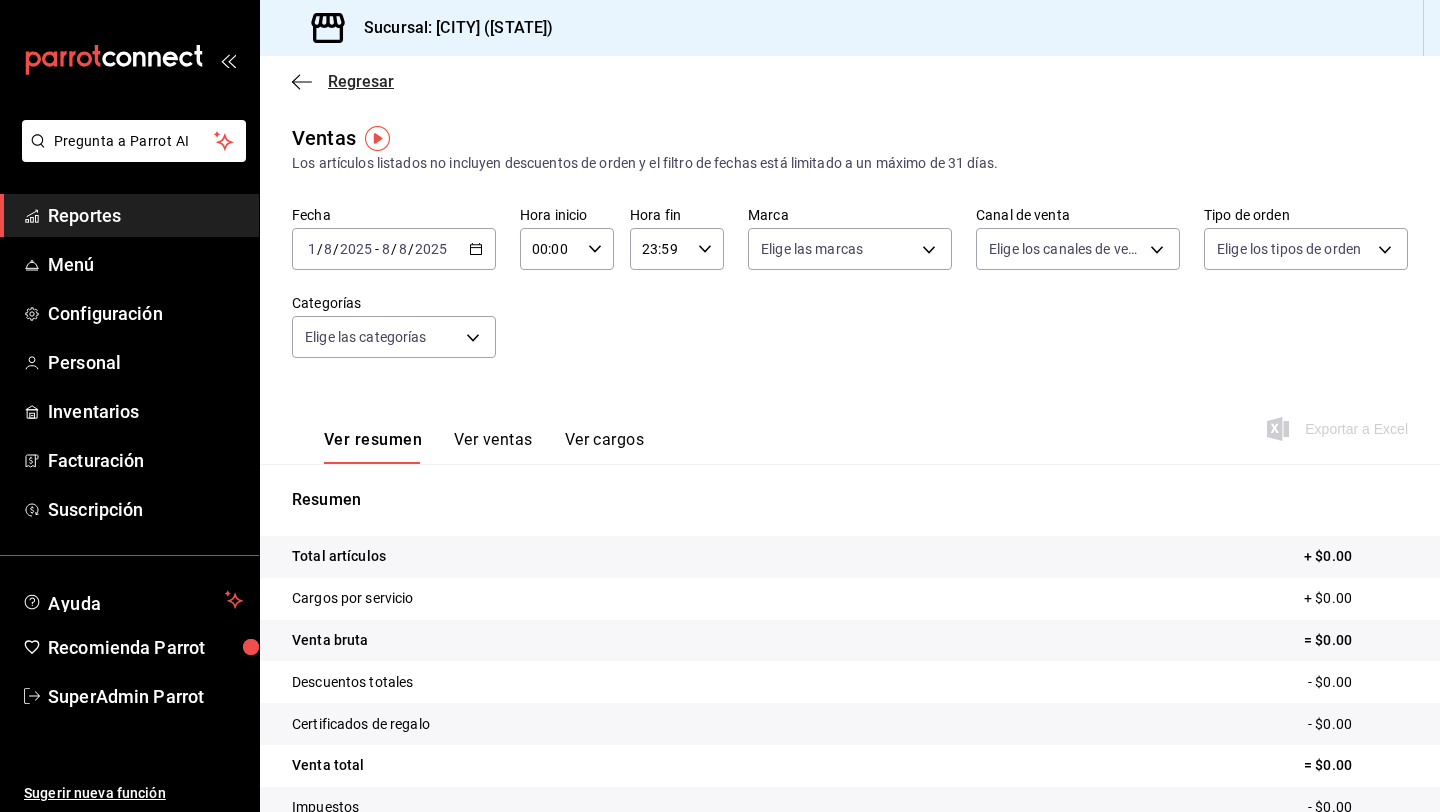 click on "Regresar" at bounding box center (343, 81) 